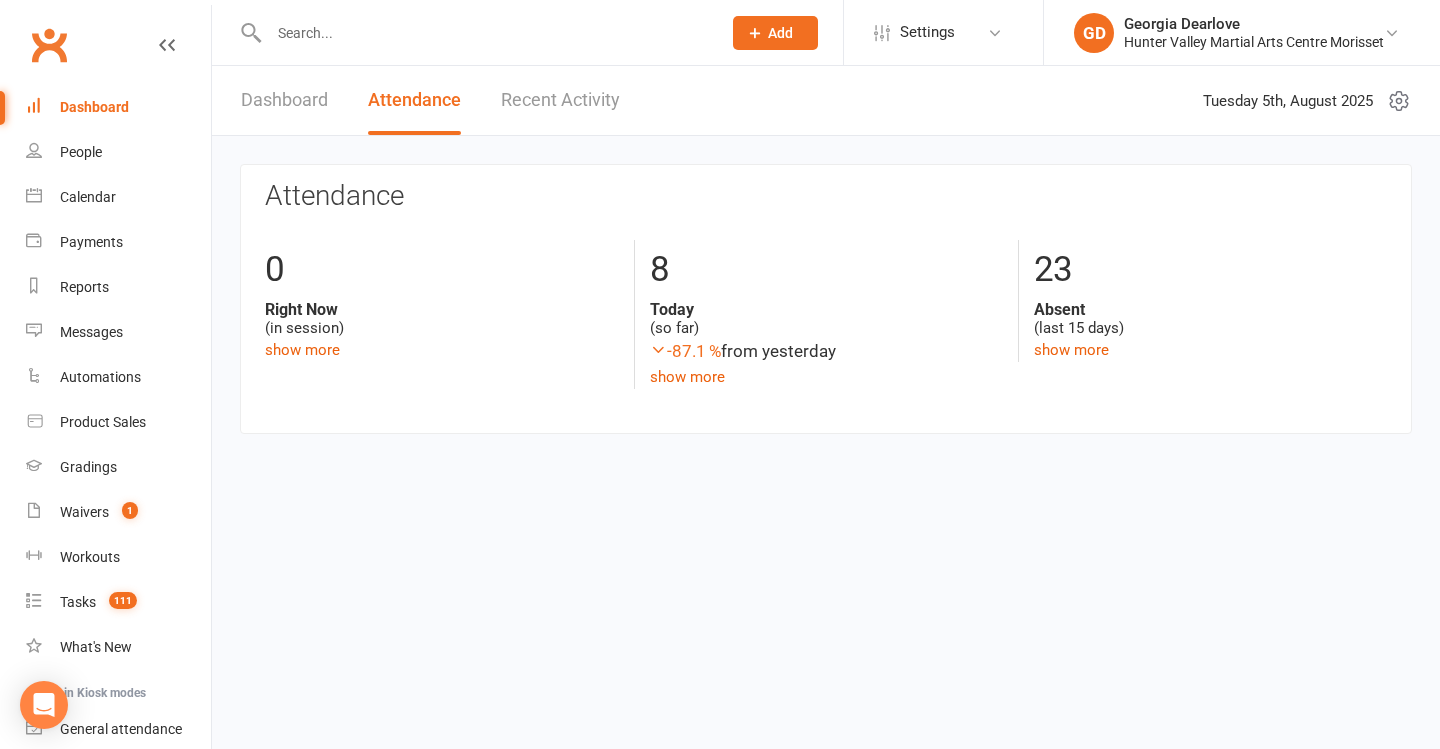 click at bounding box center [485, 33] 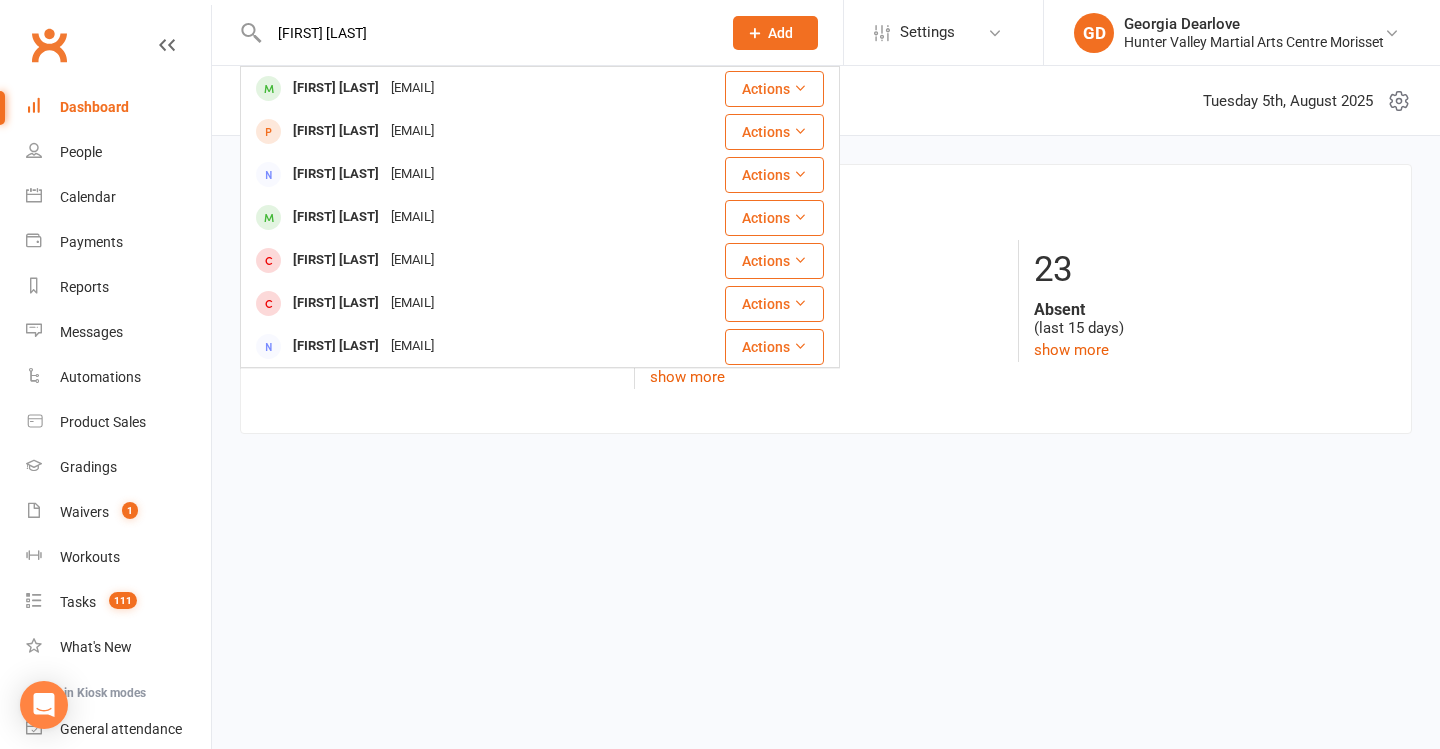 type on "[FIRST] [LAST]" 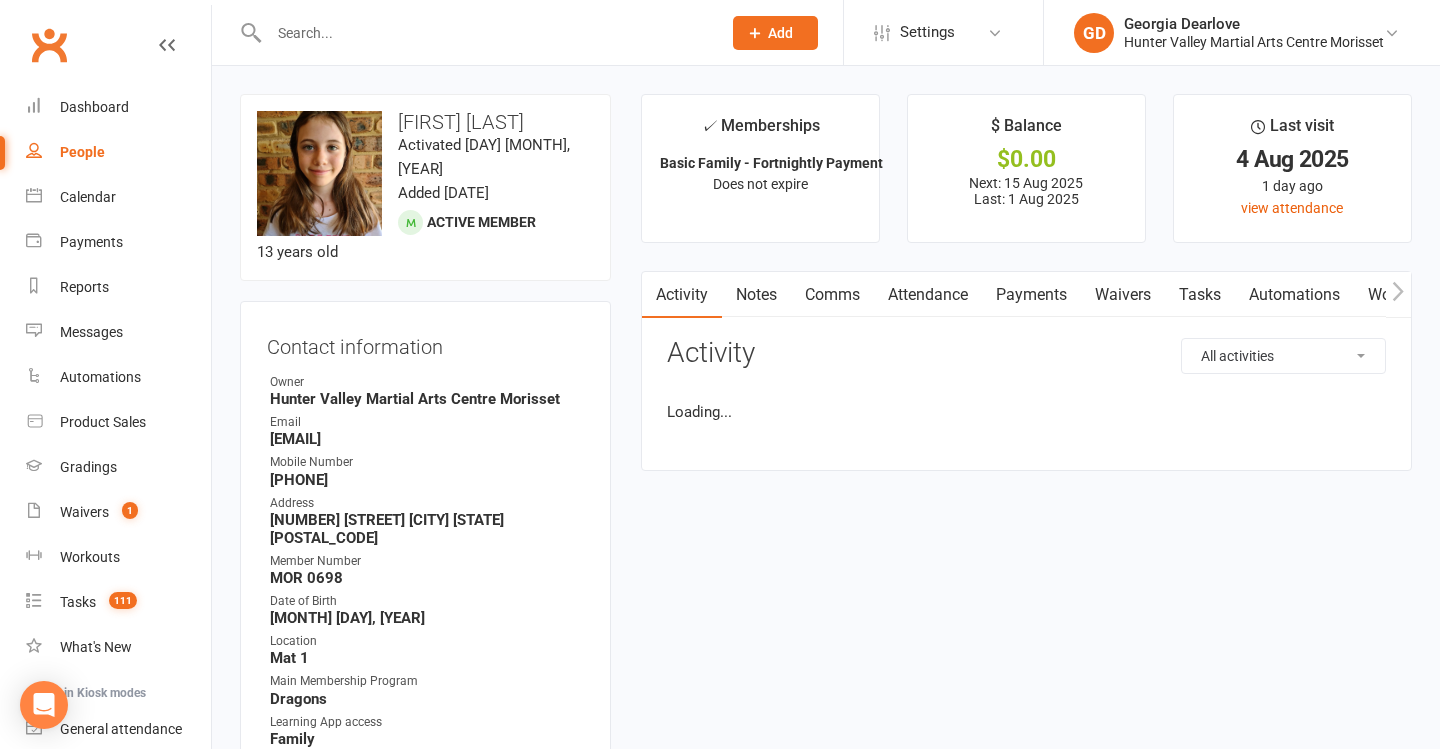 drag, startPoint x: 952, startPoint y: 305, endPoint x: 966, endPoint y: 311, distance: 15.231546 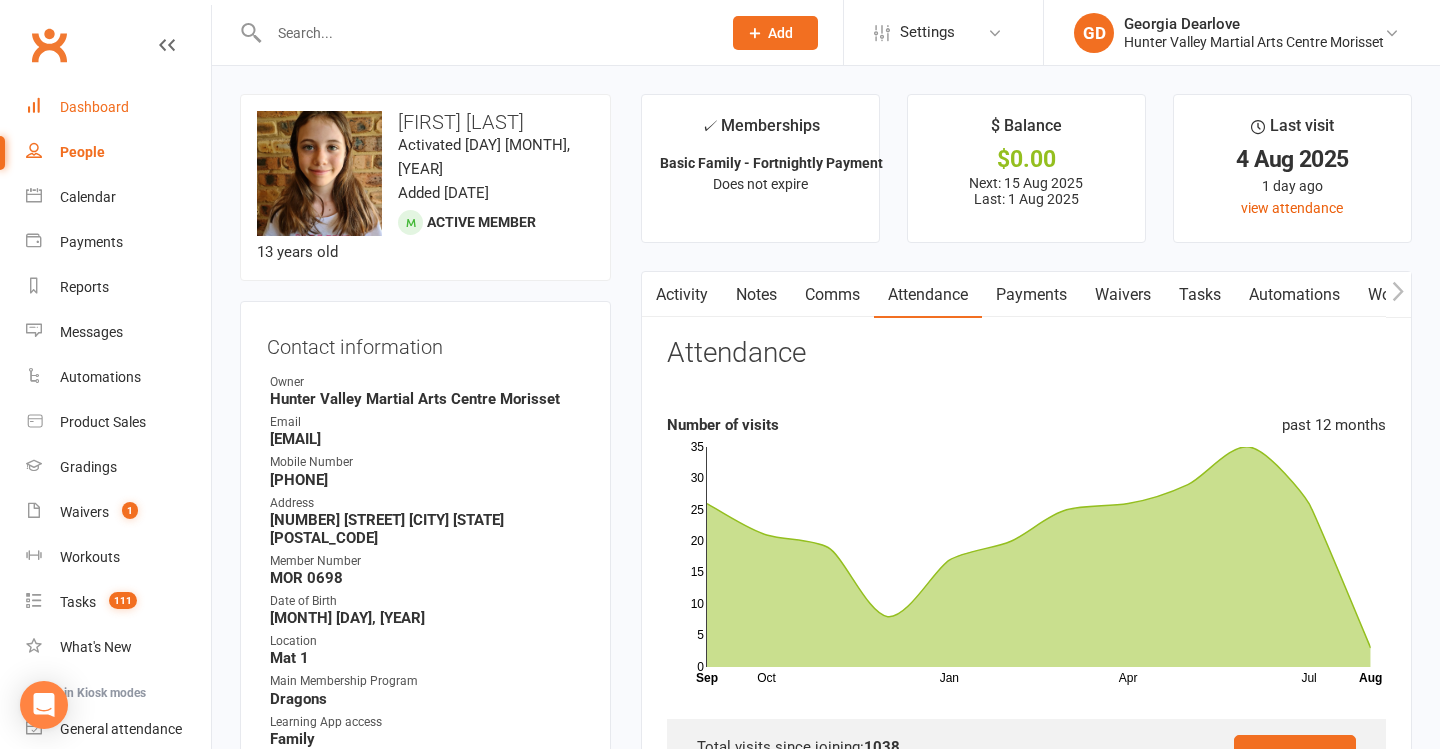 scroll, scrollTop: -3, scrollLeft: 0, axis: vertical 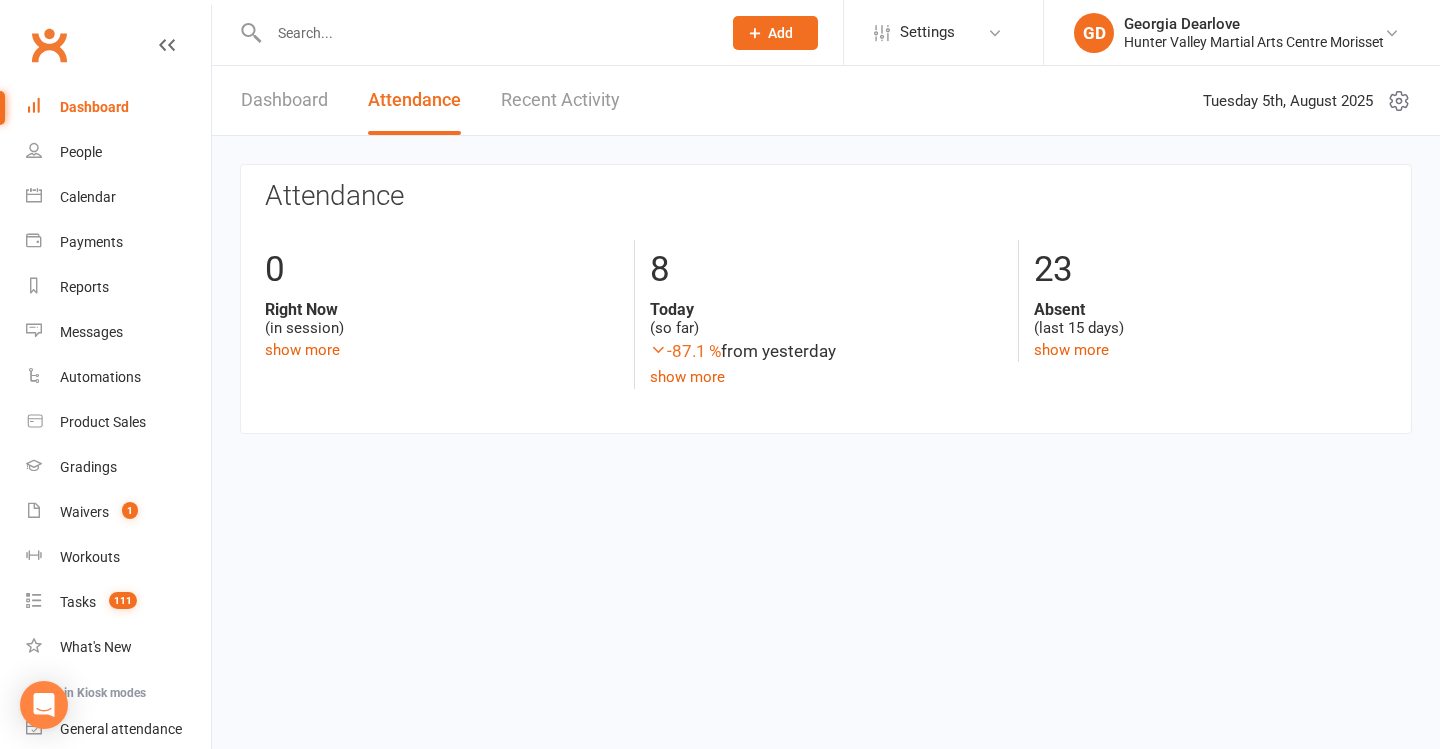 drag, startPoint x: 67, startPoint y: 179, endPoint x: 128, endPoint y: 293, distance: 129.29424 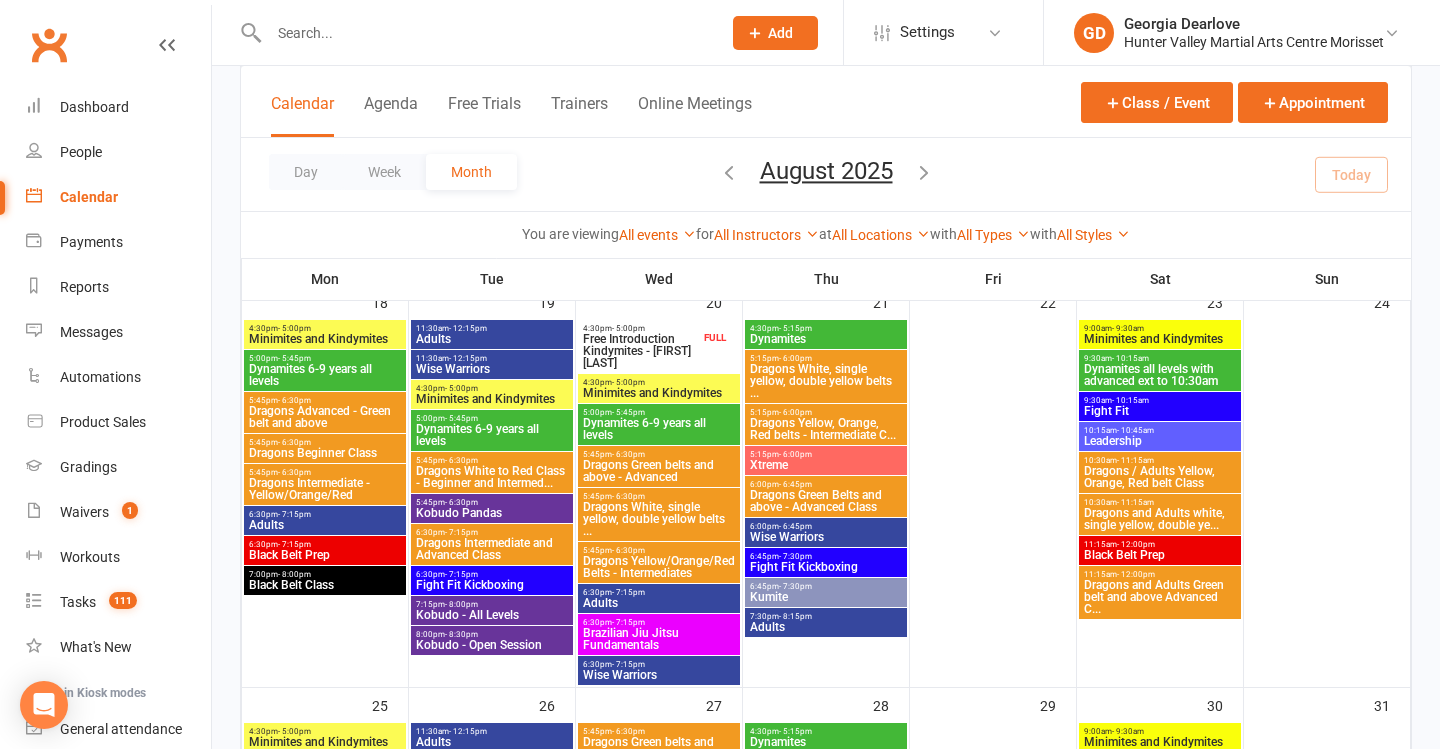 scroll, scrollTop: 1653, scrollLeft: 0, axis: vertical 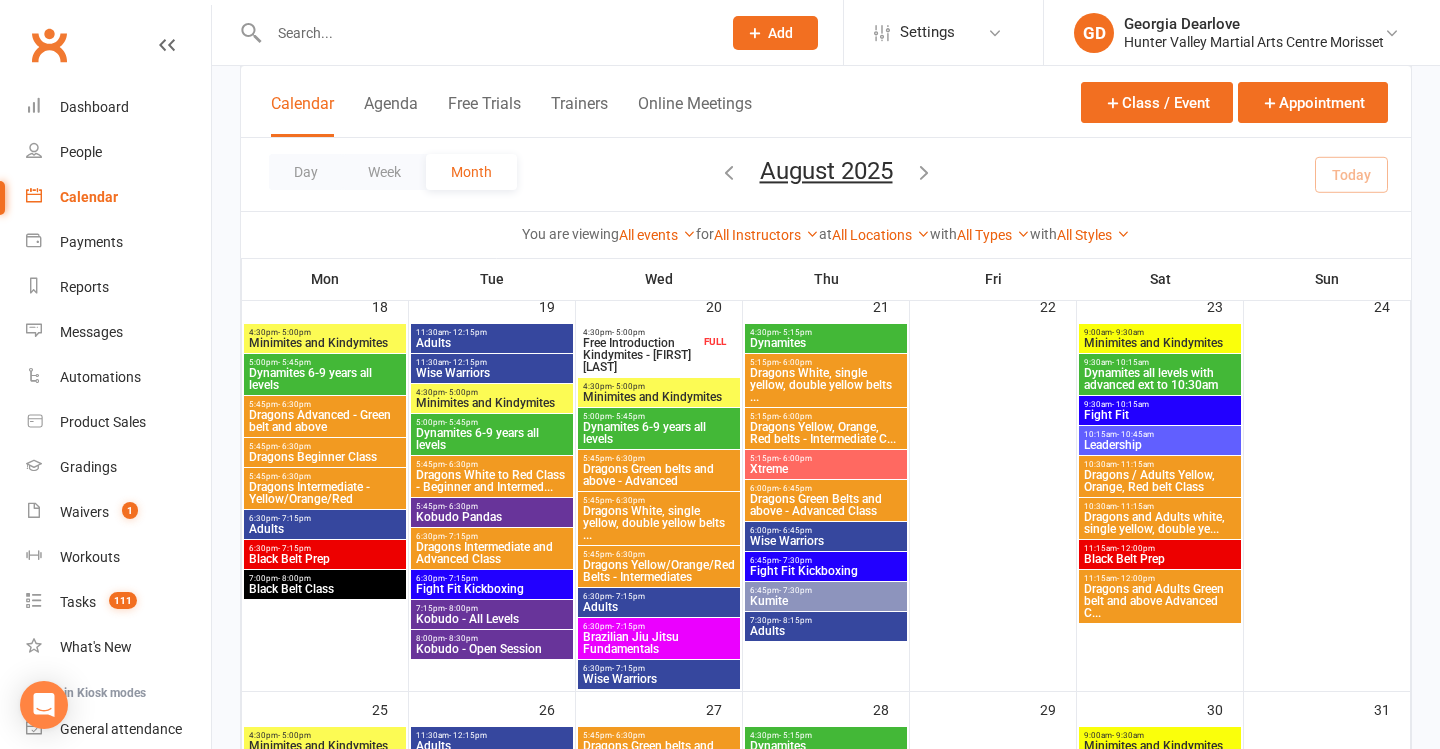 click on "Black Belt Class" at bounding box center (325, 589) 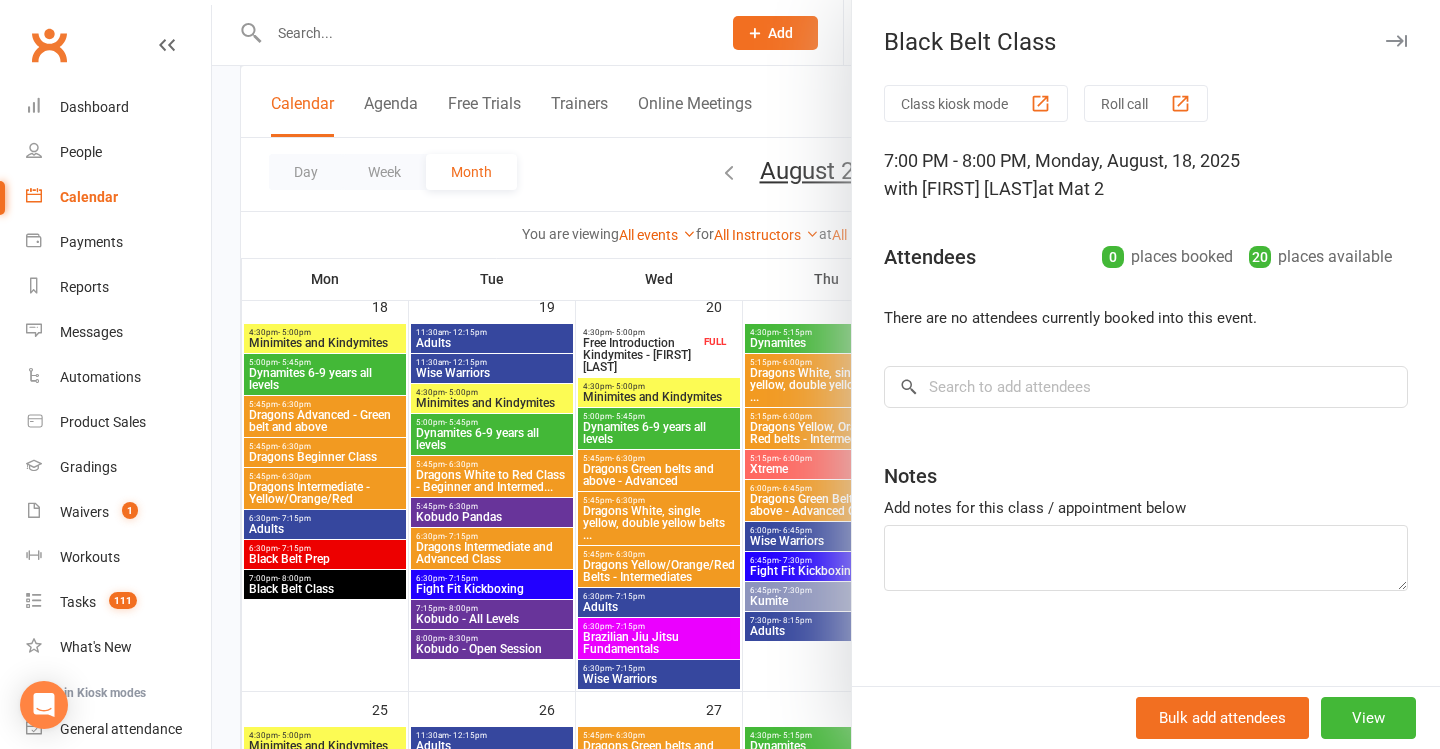 click at bounding box center [826, 374] 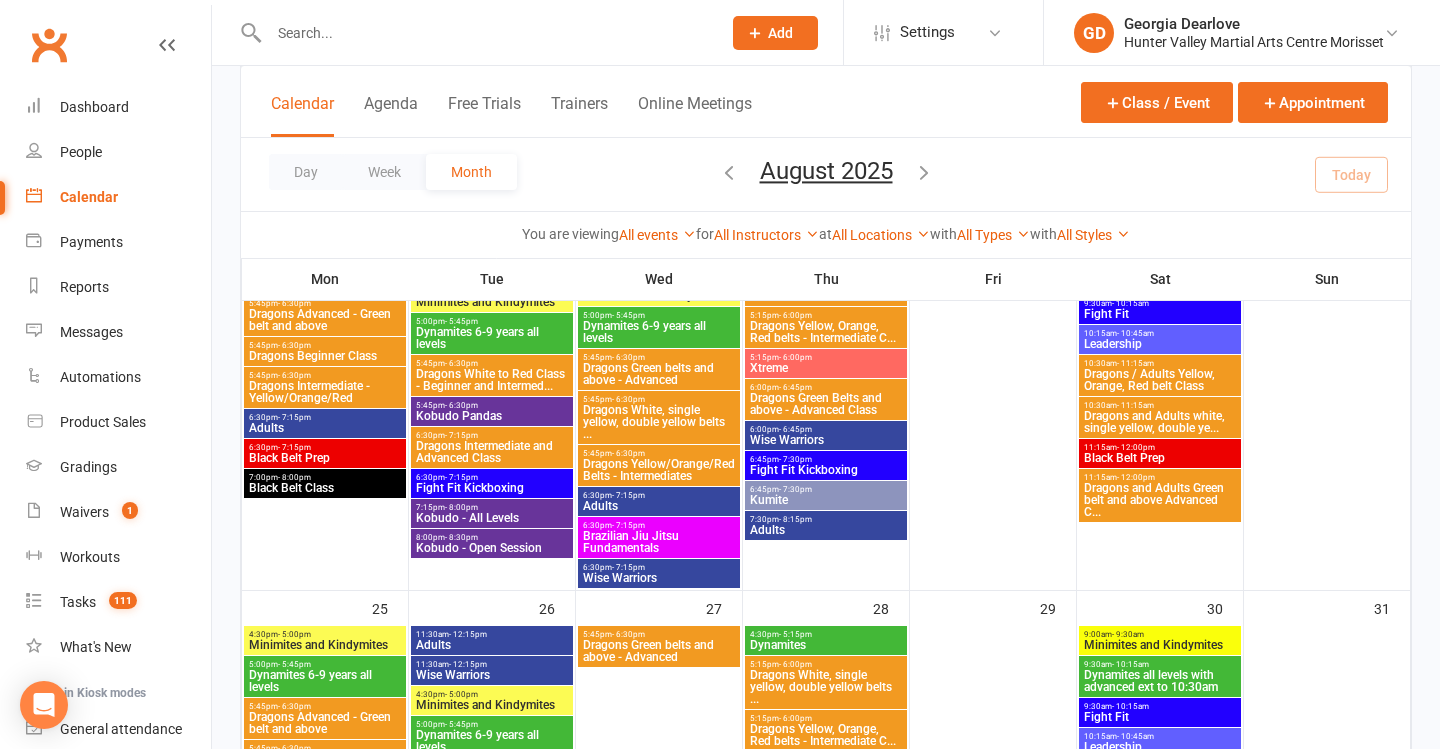 scroll, scrollTop: 1756, scrollLeft: 0, axis: vertical 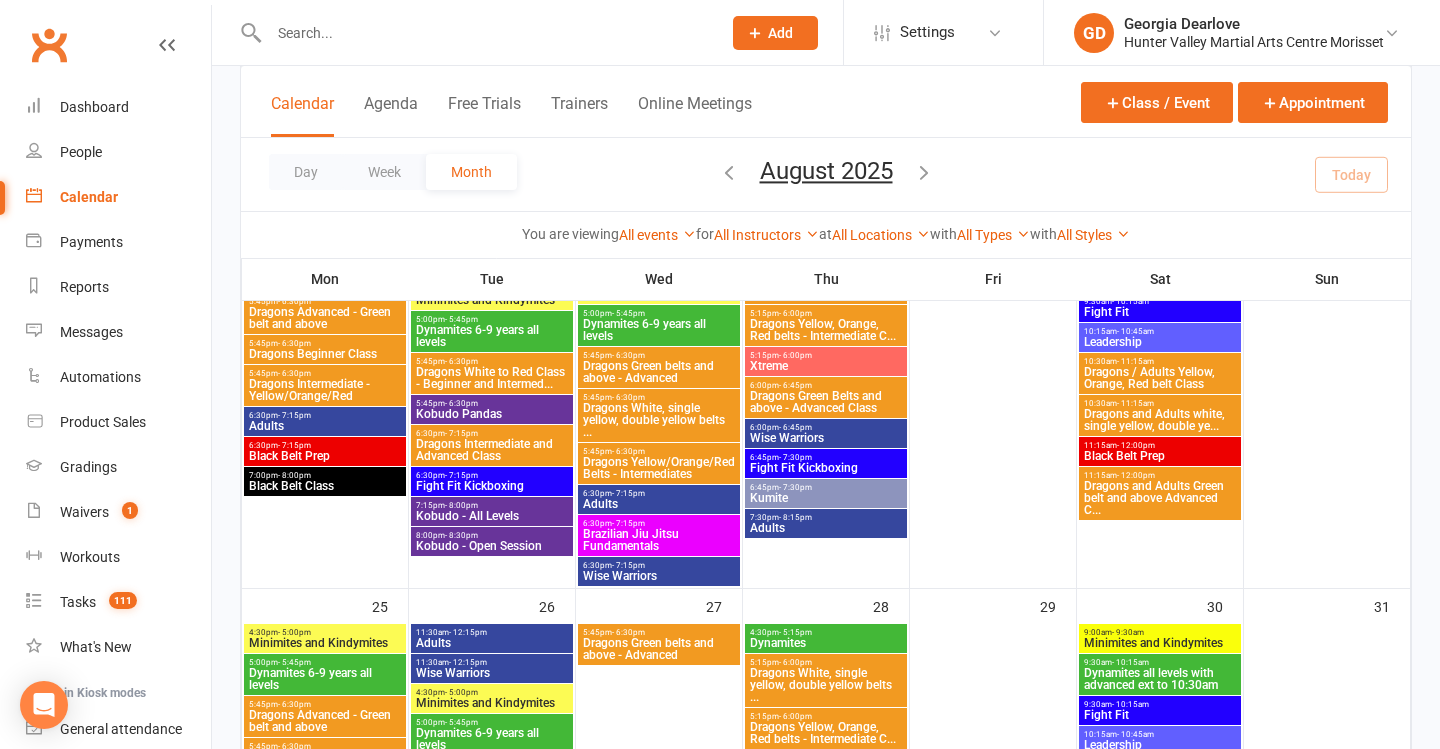 click on "7:00pm  - 8:00pm" at bounding box center (325, 475) 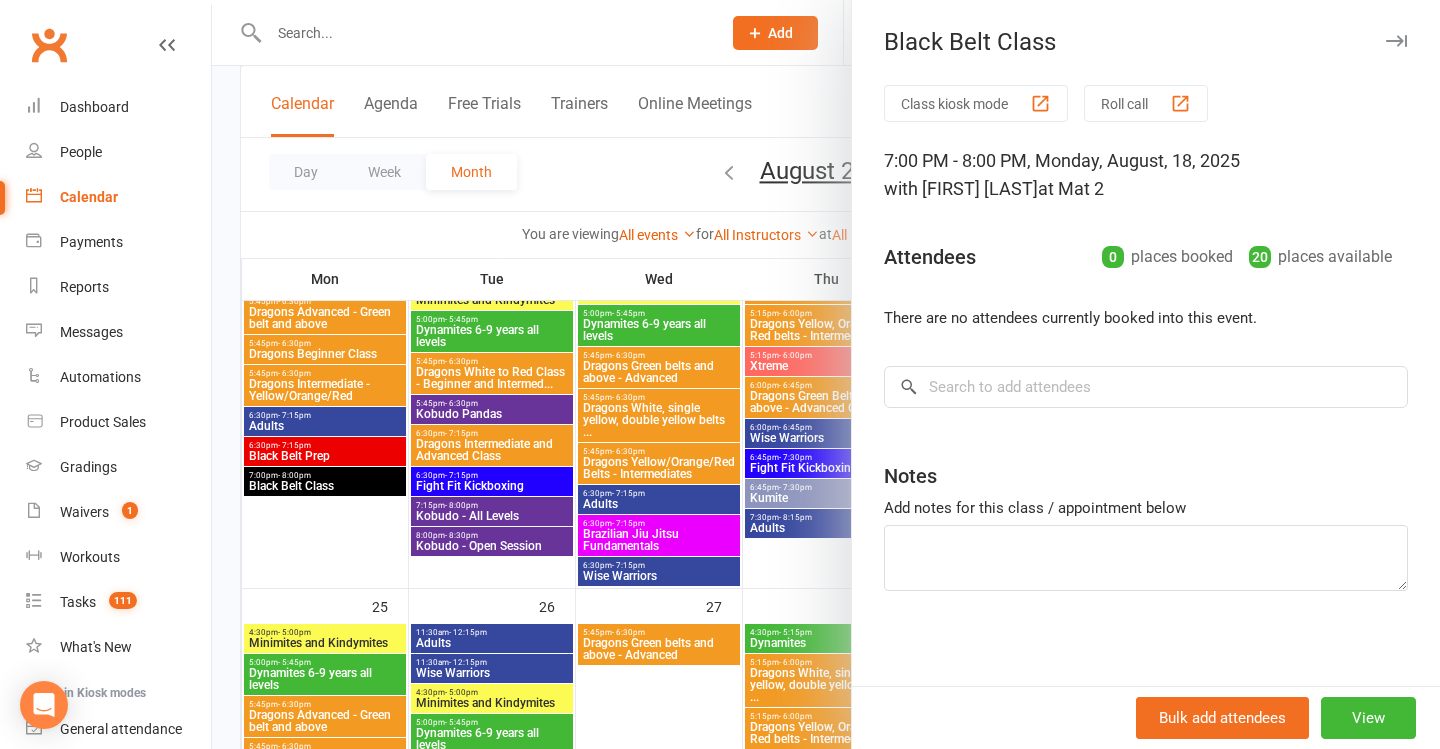 click at bounding box center (826, 374) 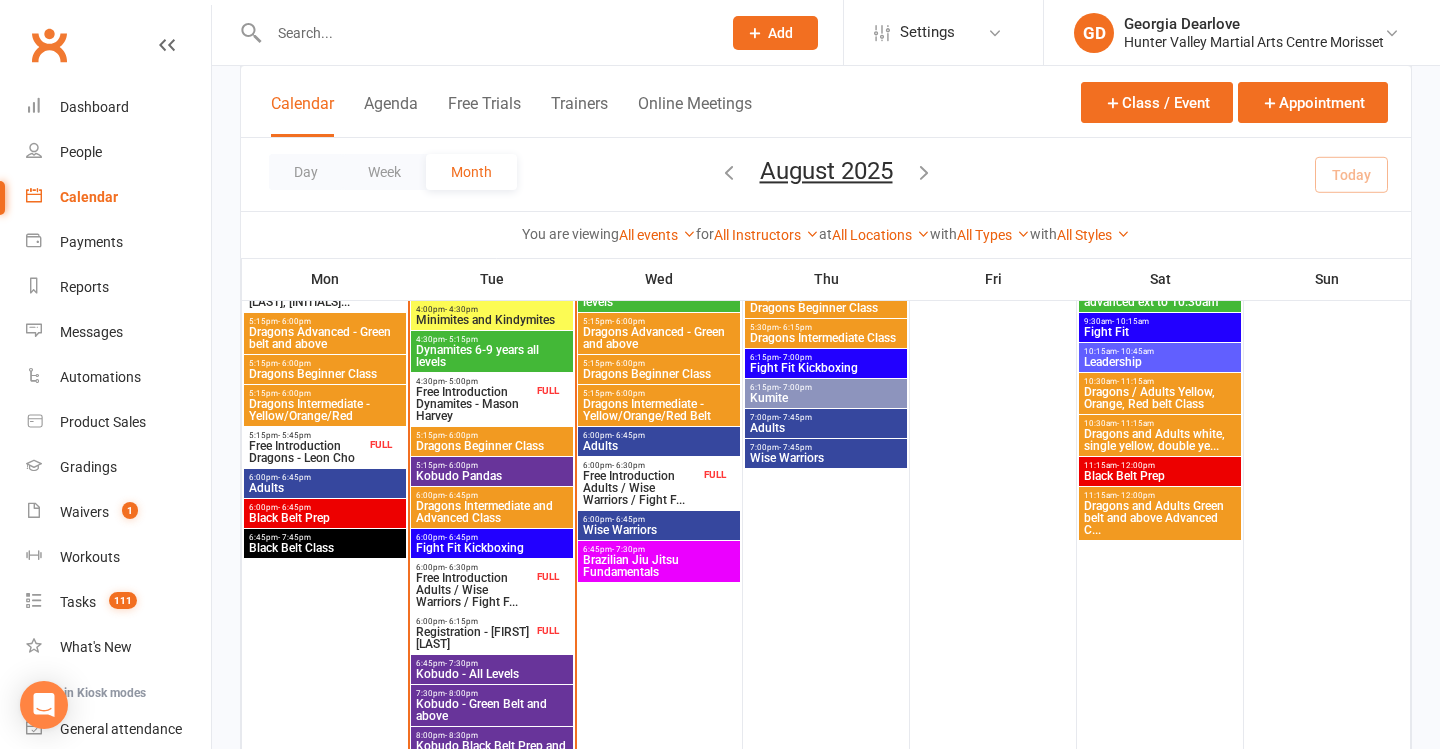scroll, scrollTop: 753, scrollLeft: 0, axis: vertical 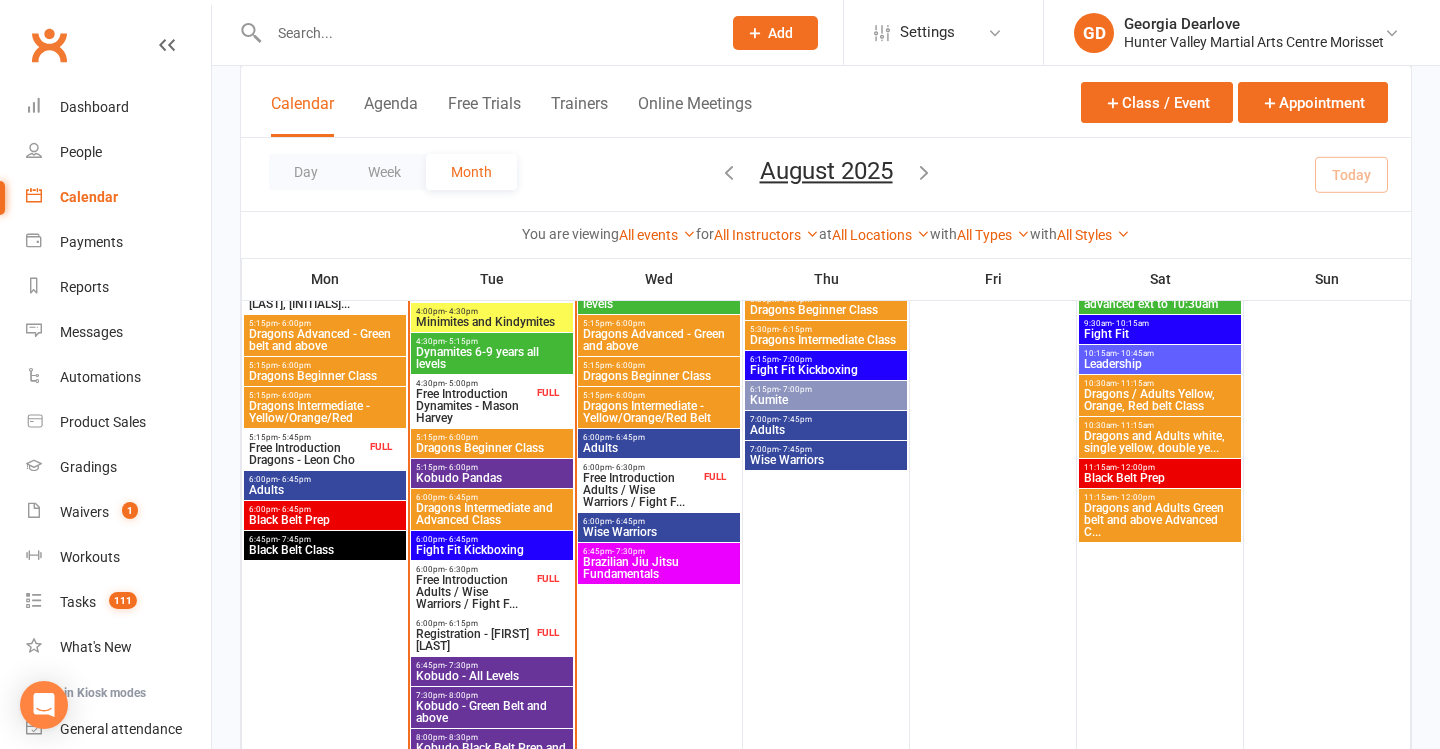 click on "Black Belt Prep" at bounding box center (325, 520) 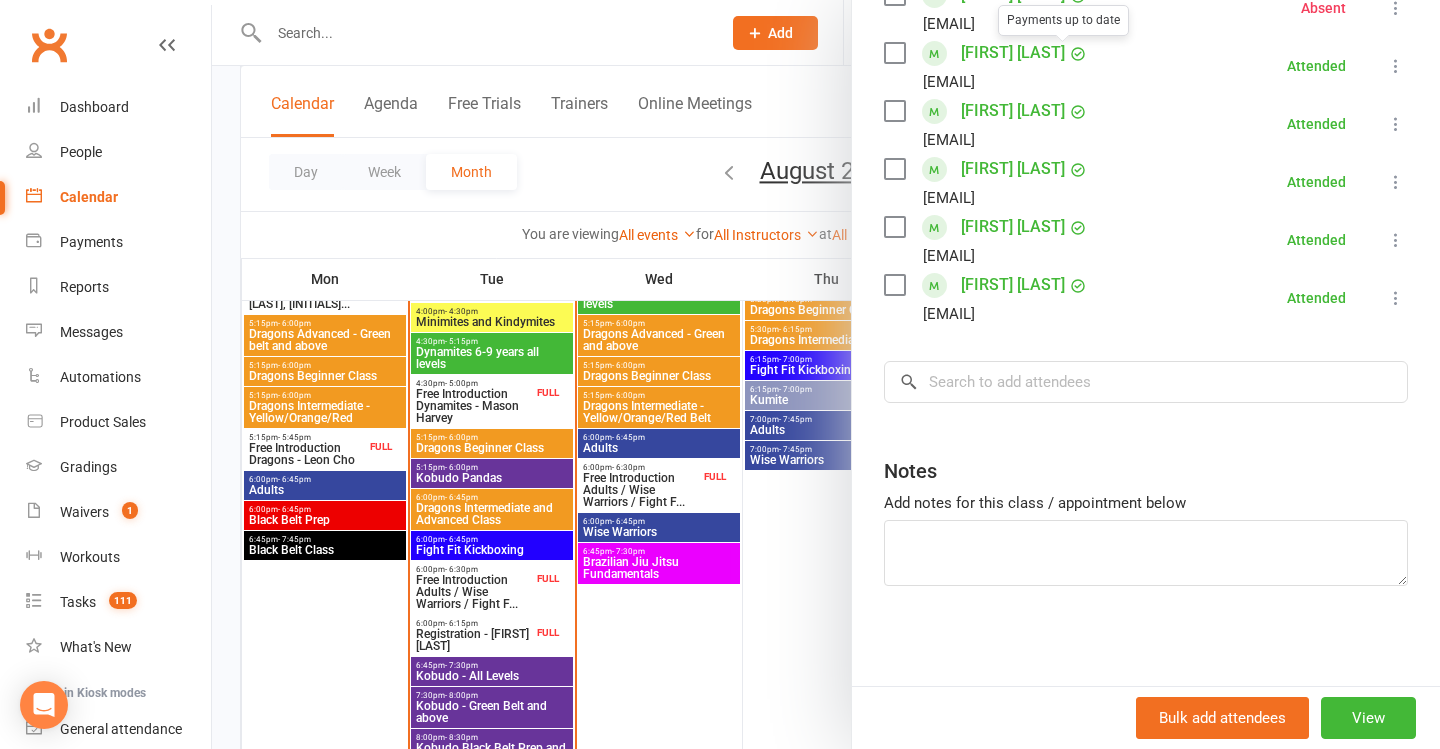 click at bounding box center [826, 374] 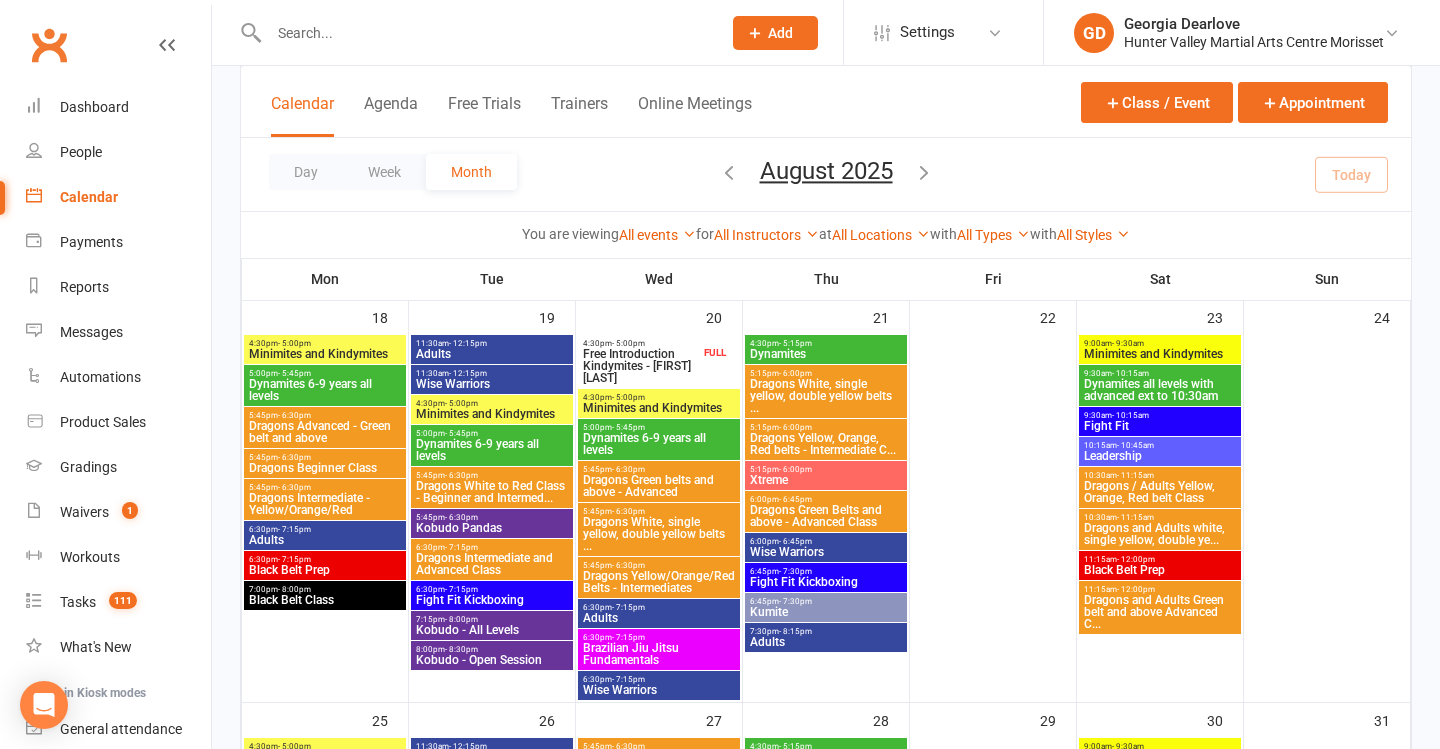 scroll, scrollTop: 1664, scrollLeft: 0, axis: vertical 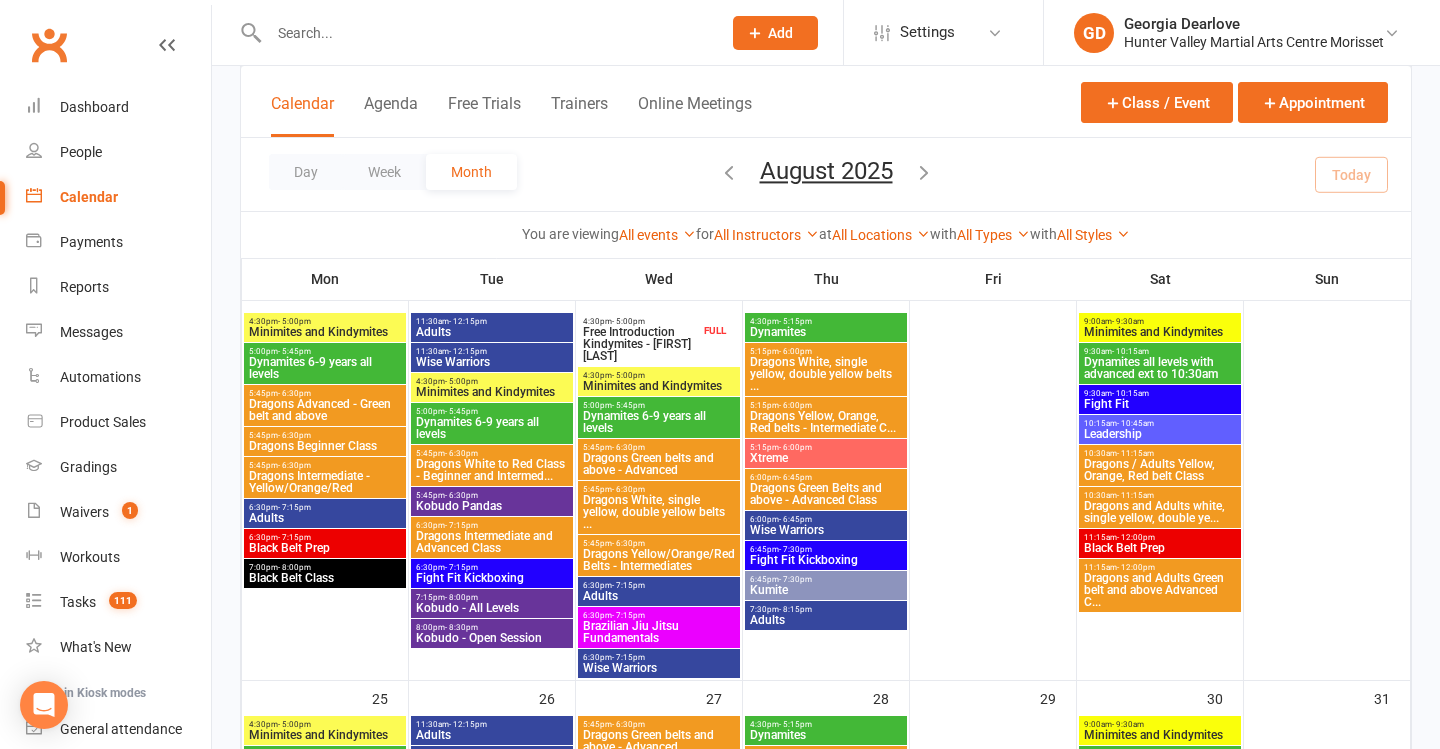 click on "Kobudo - All Levels" at bounding box center (492, 608) 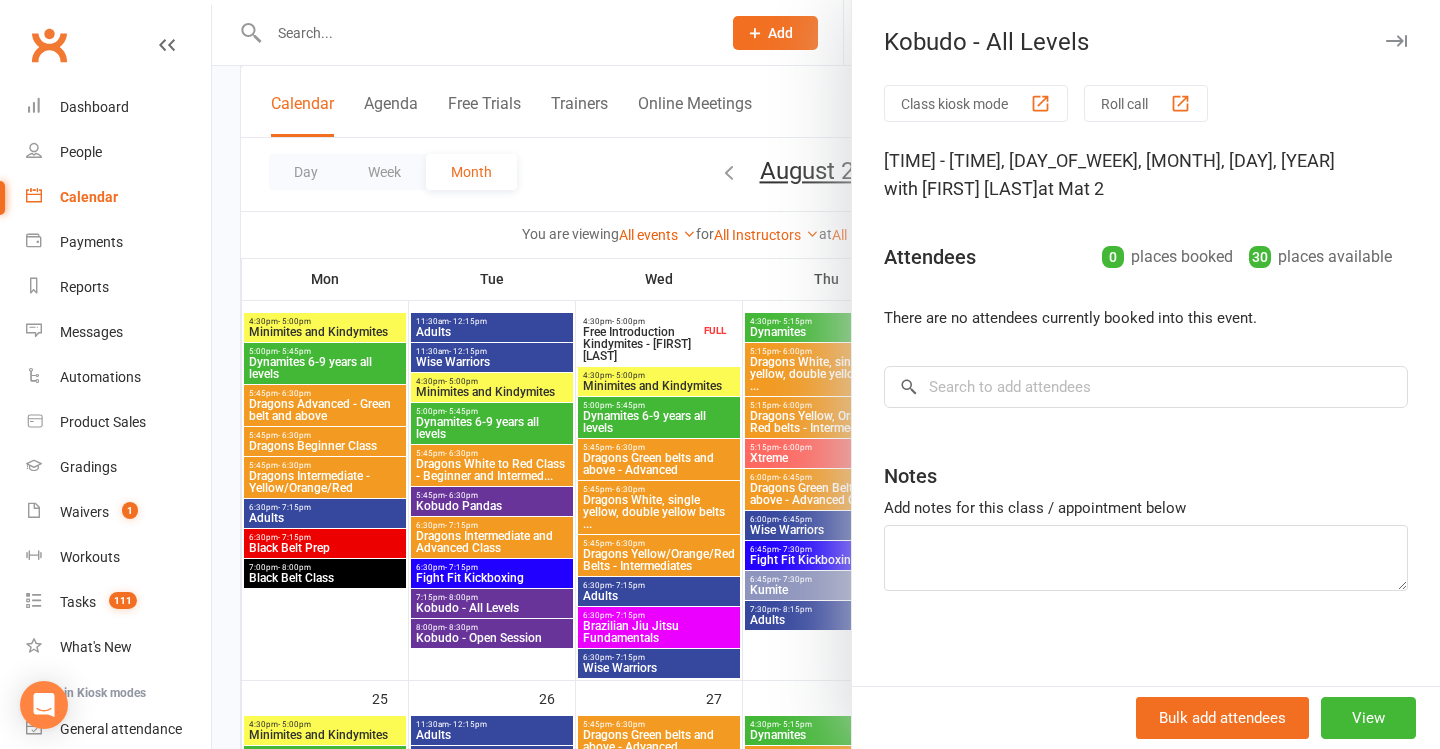 click at bounding box center [826, 374] 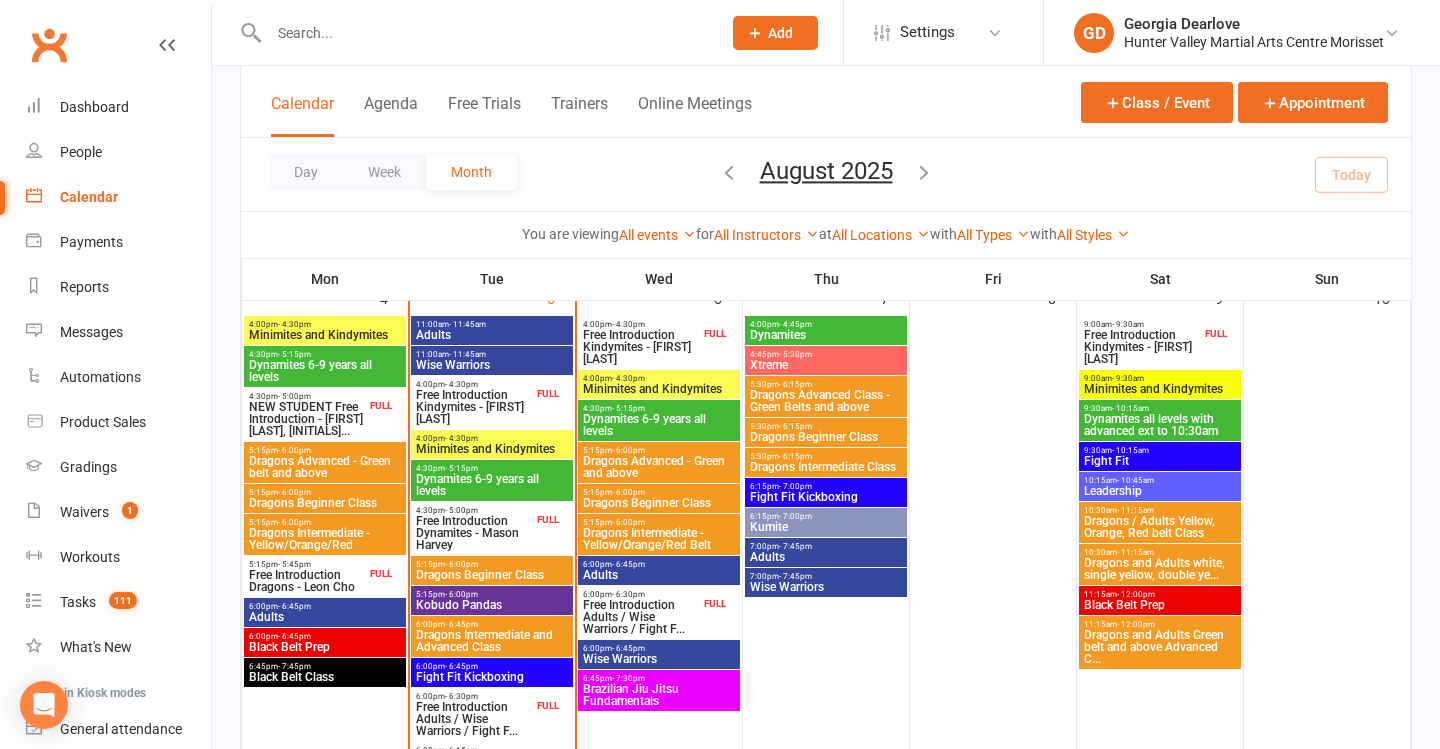 scroll, scrollTop: 624, scrollLeft: 0, axis: vertical 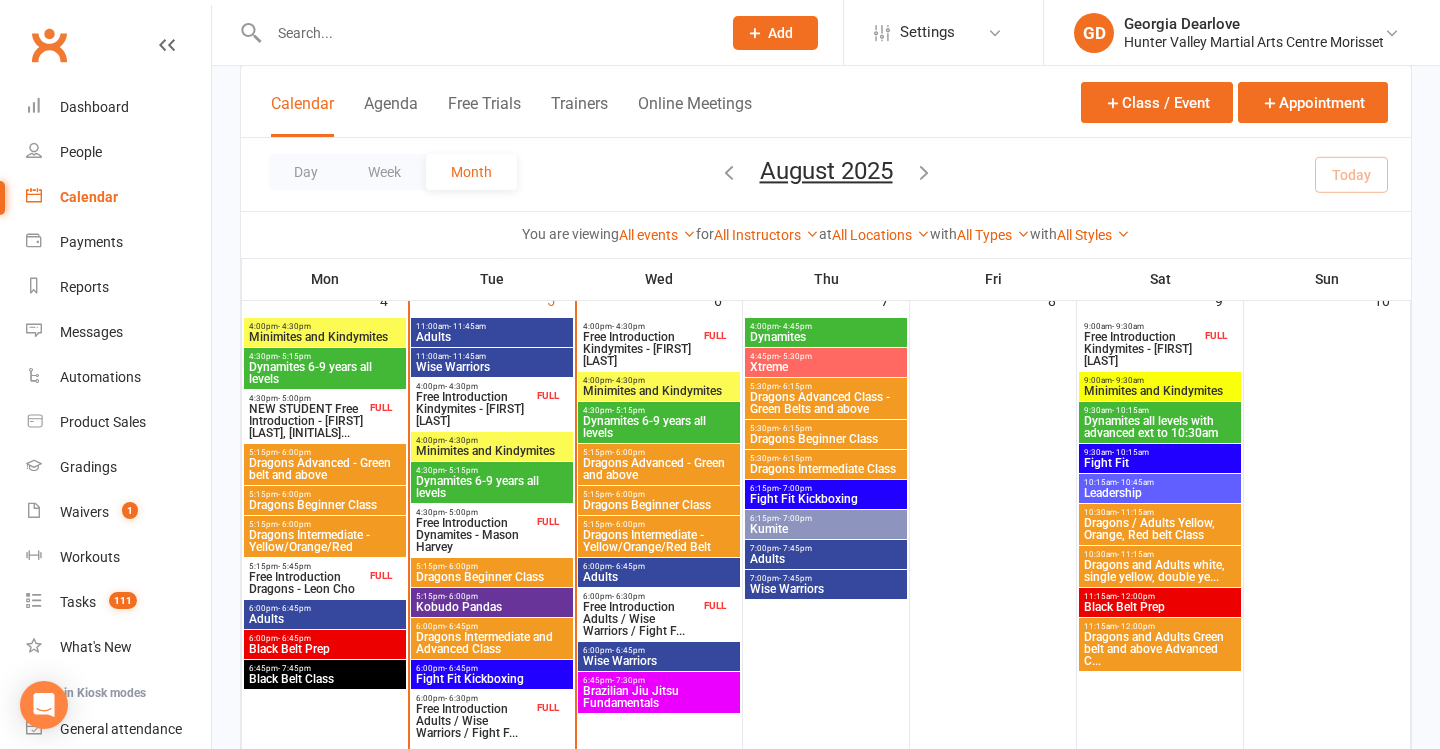 click on "Free Introduction Dynamites - Mason Harvey" at bounding box center (474, 535) 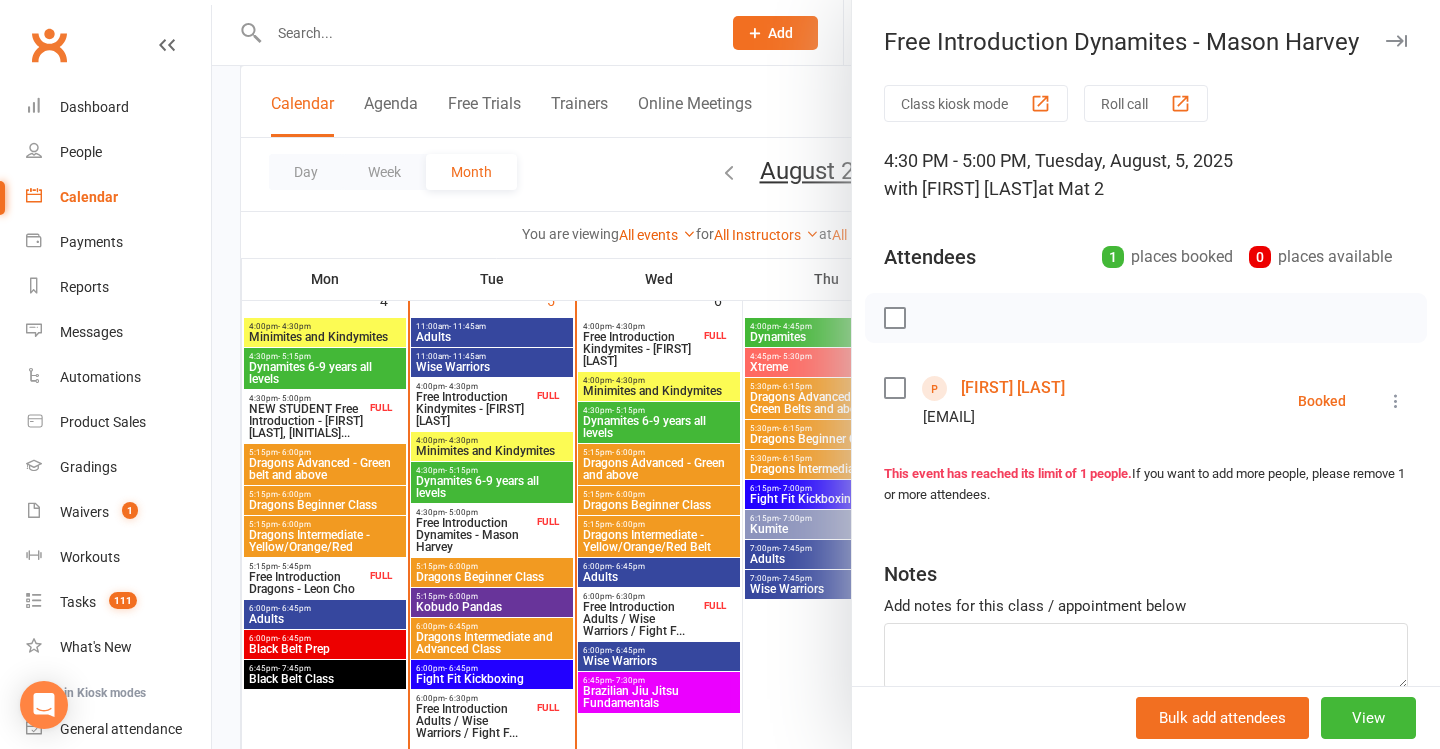 click on "[FIRST] [LAST]" at bounding box center [1013, 388] 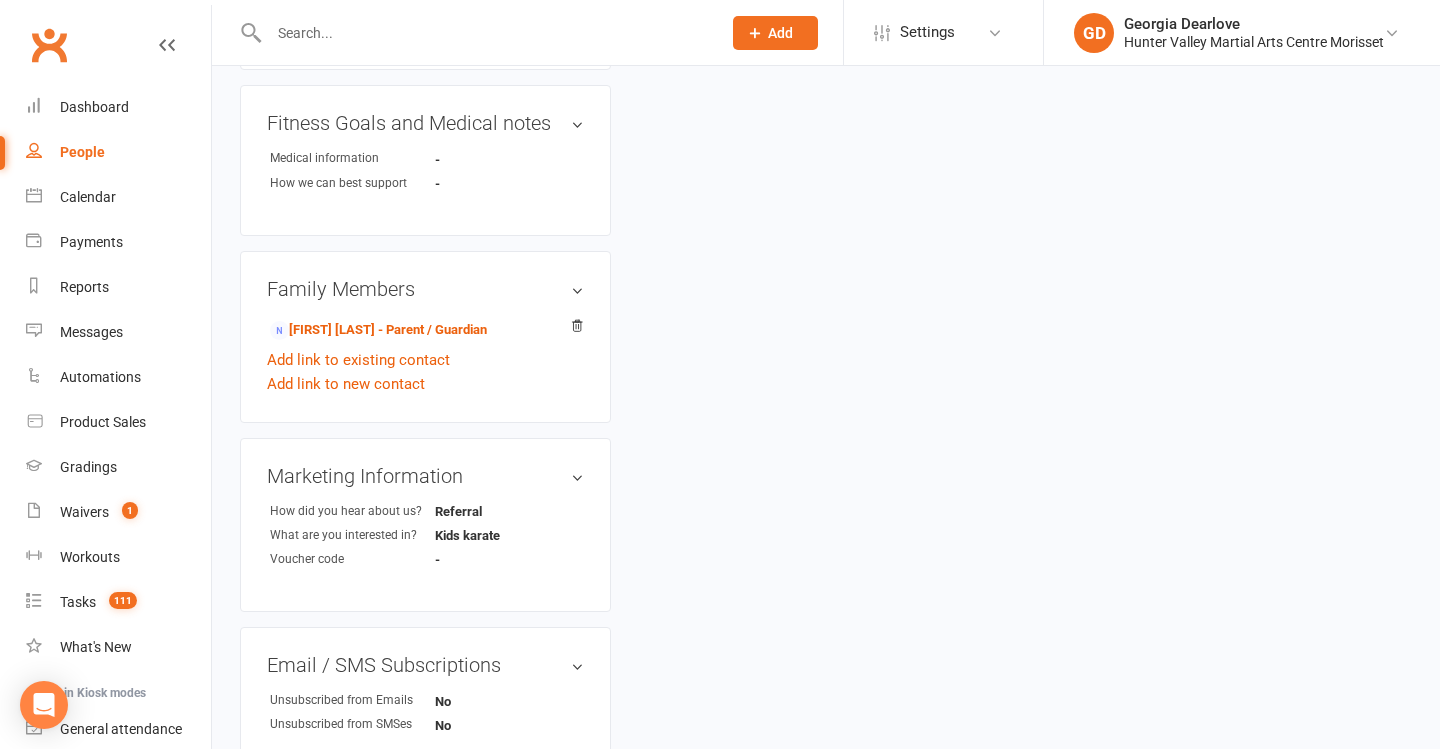 scroll, scrollTop: 0, scrollLeft: 0, axis: both 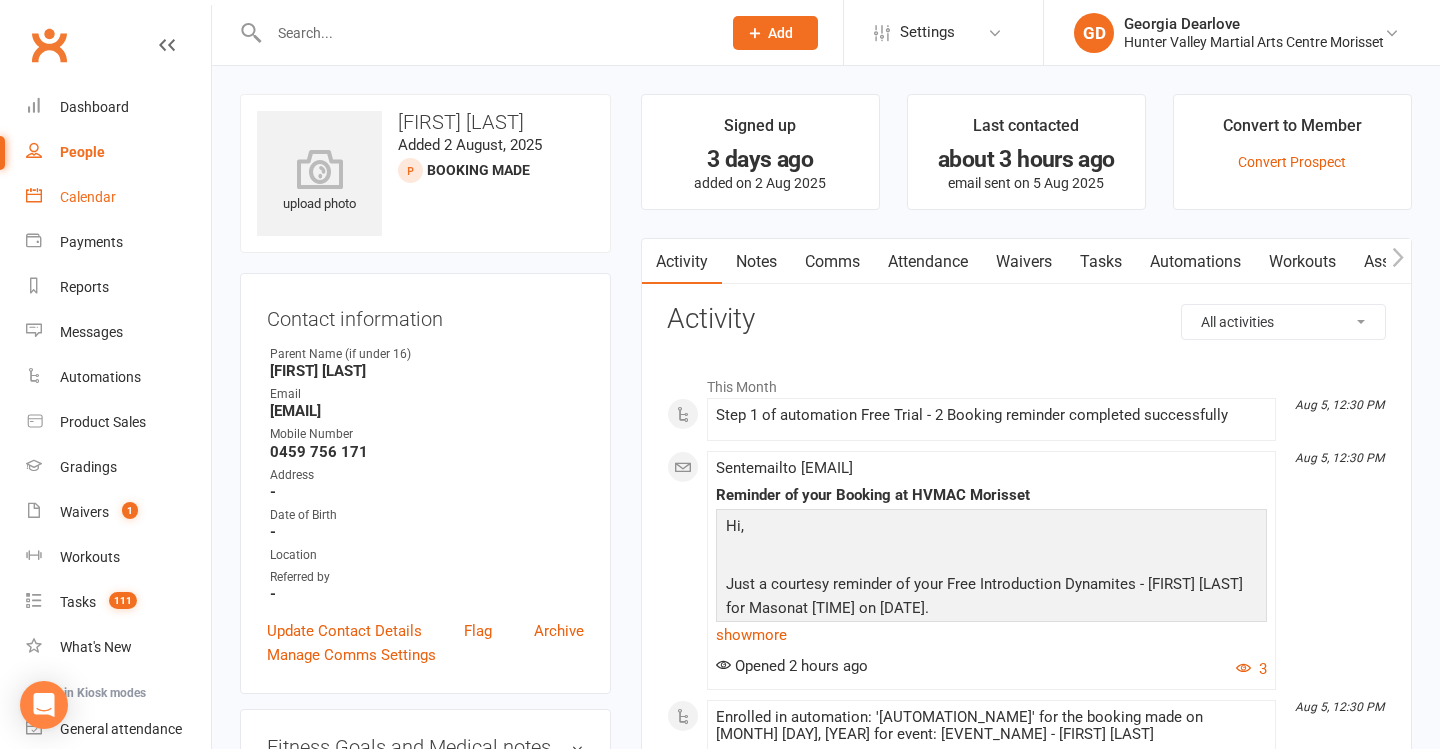 click on "Calendar" at bounding box center (88, 197) 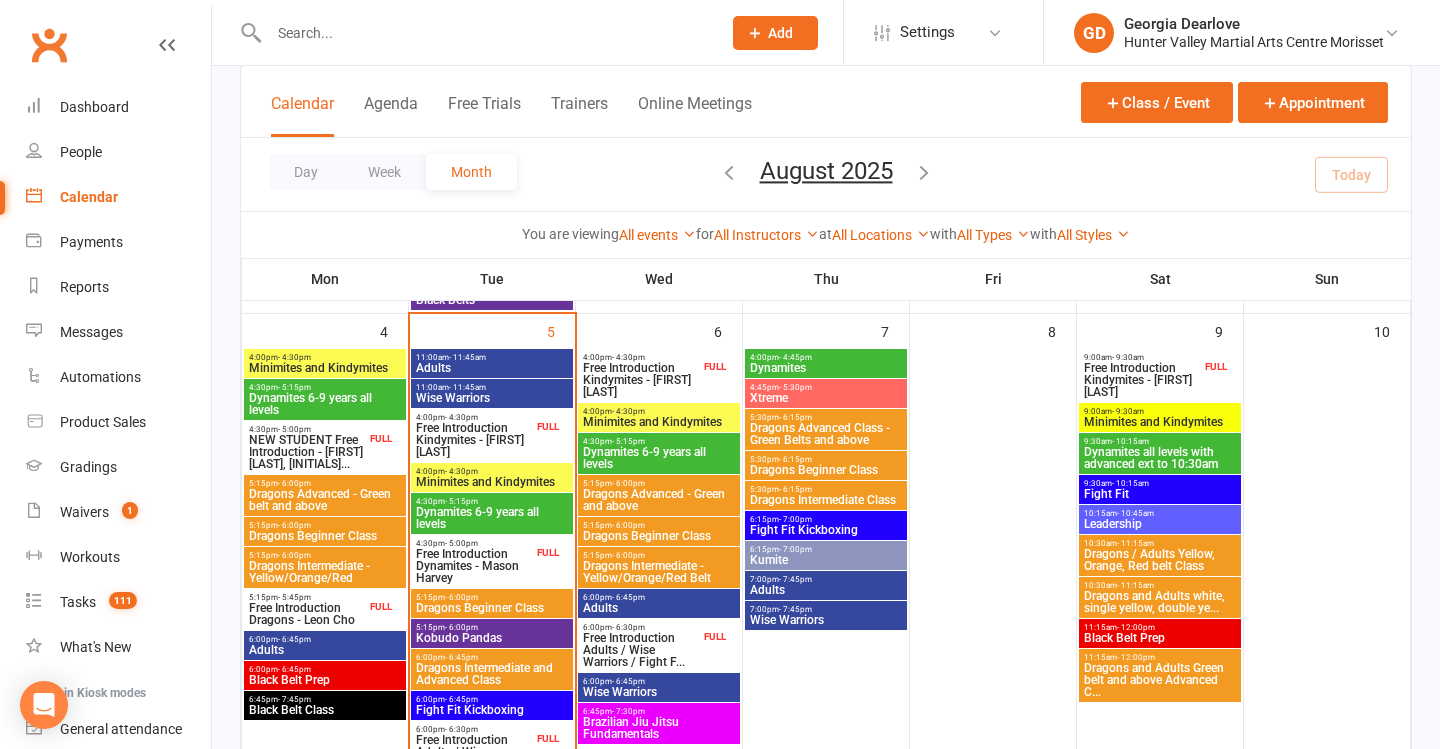 scroll, scrollTop: 590, scrollLeft: 0, axis: vertical 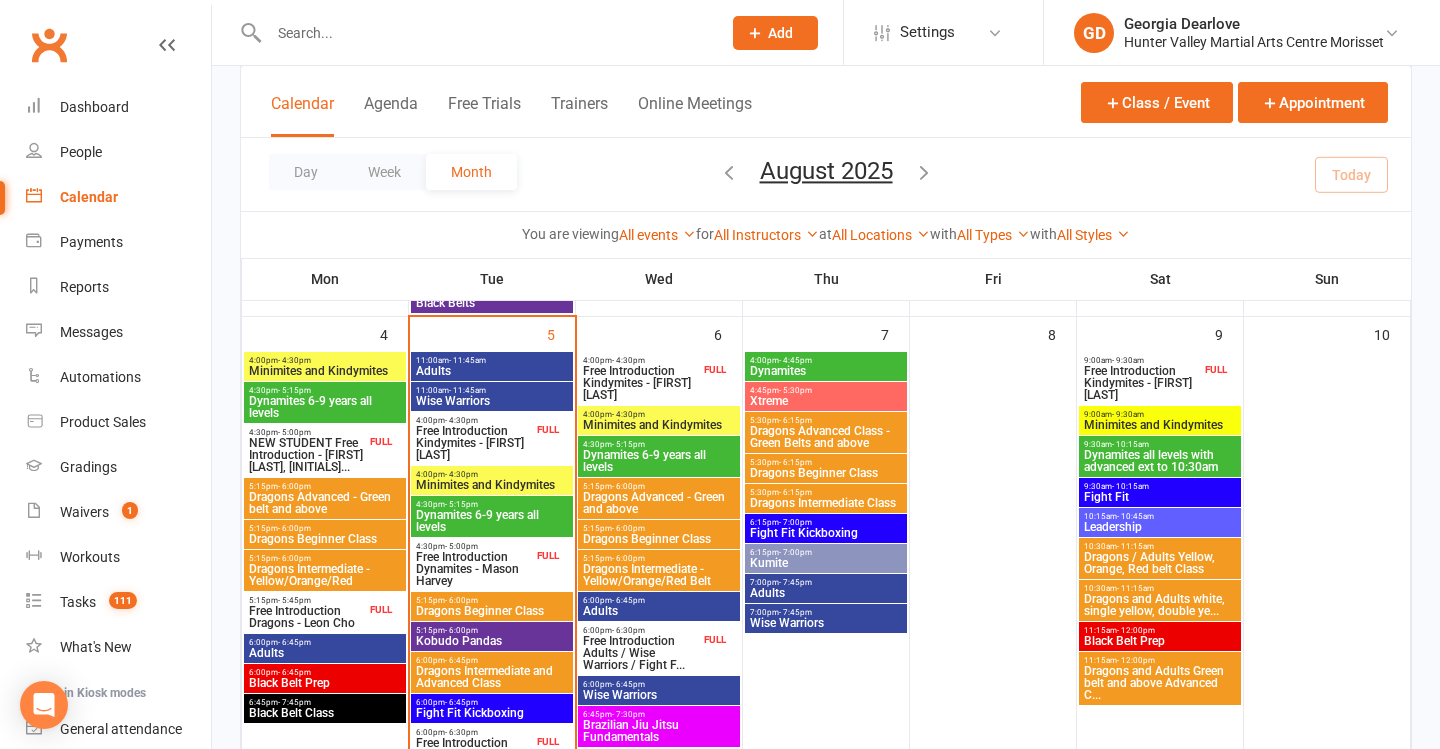 click at bounding box center (485, 33) 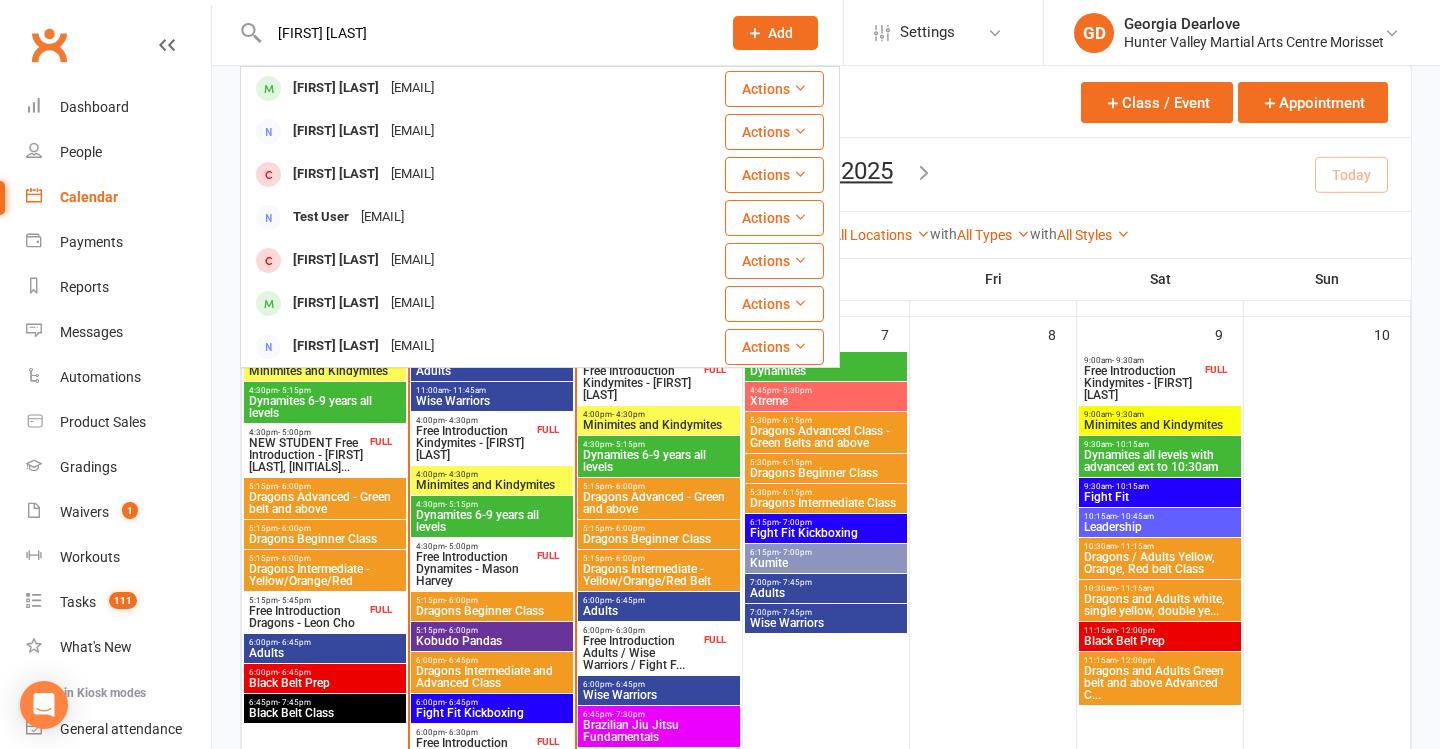type on "[FIRST] [LAST]" 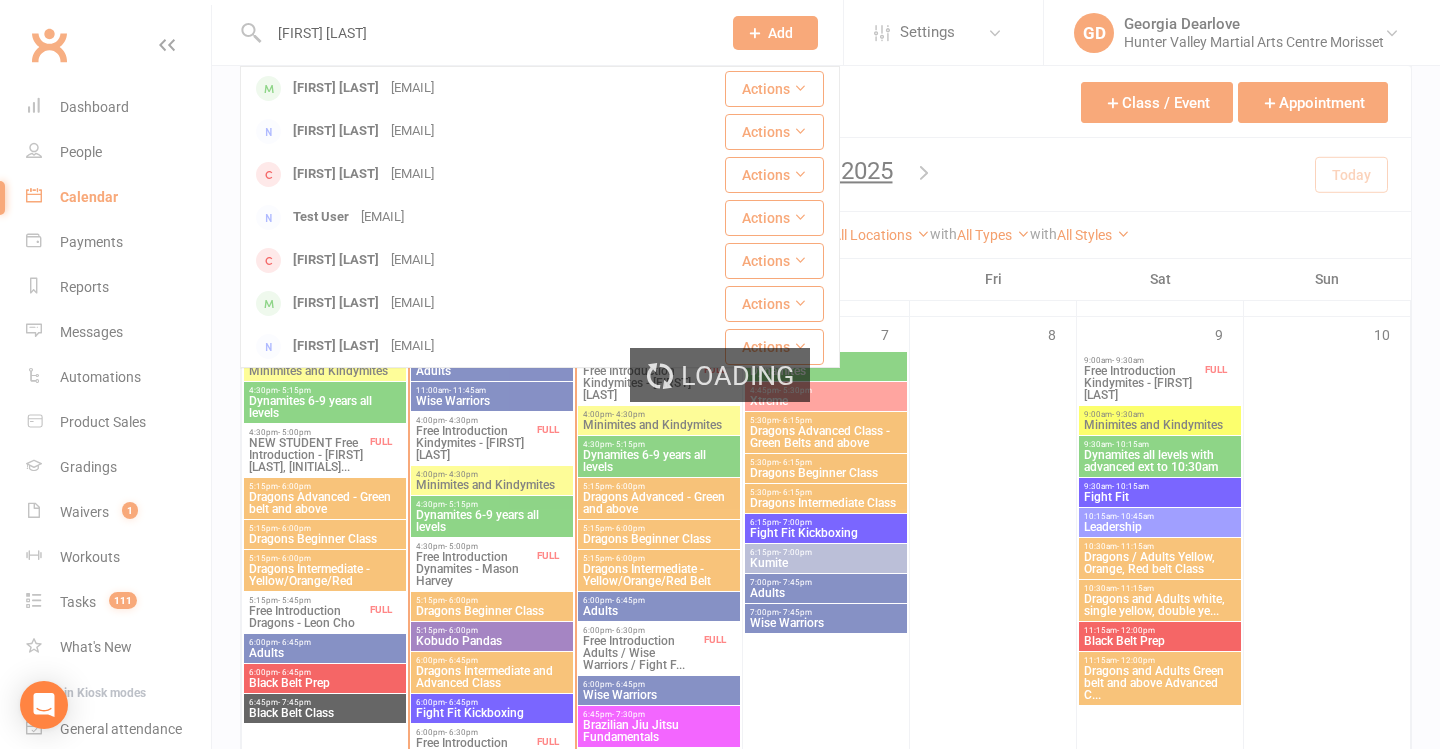 type 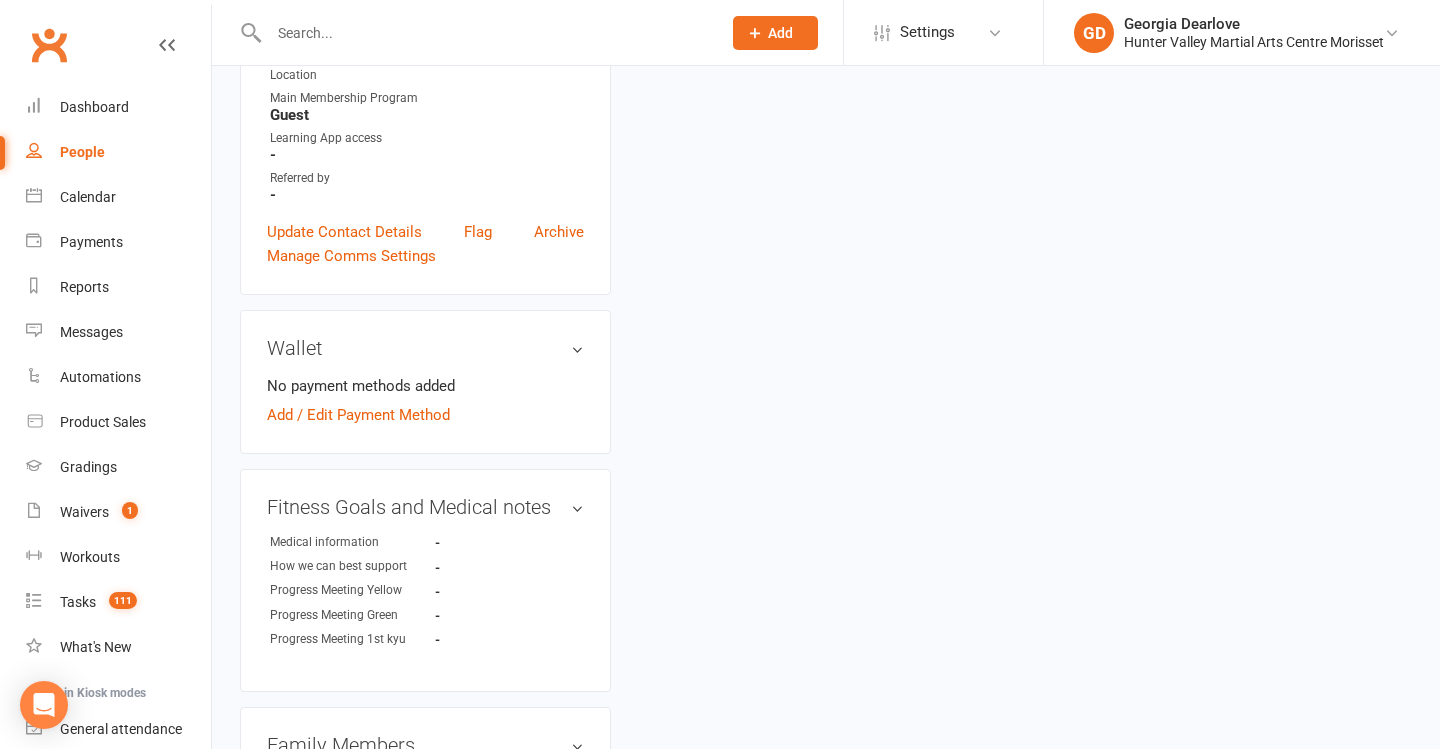 scroll, scrollTop: 0, scrollLeft: 0, axis: both 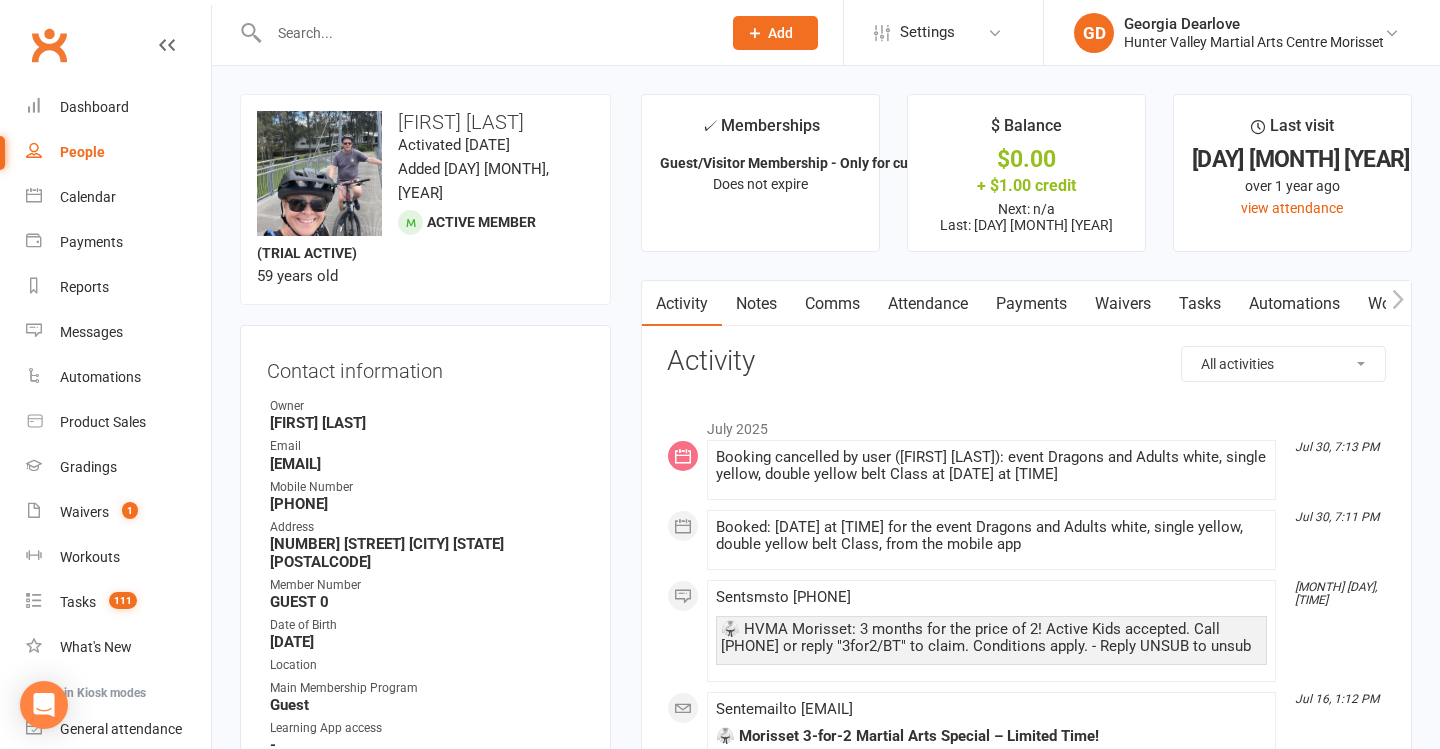 click on "Waivers" at bounding box center [1123, 304] 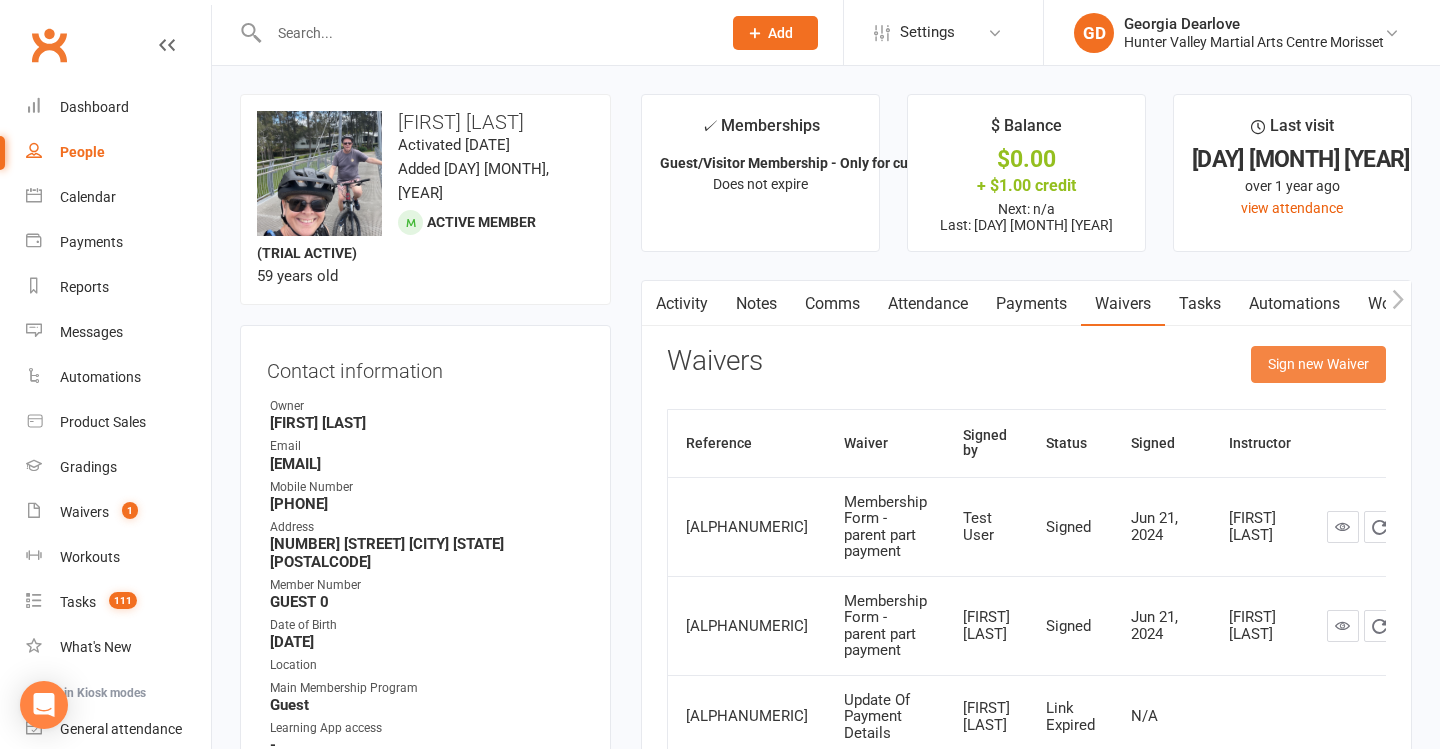 click on "Sign new Waiver" at bounding box center (1318, 364) 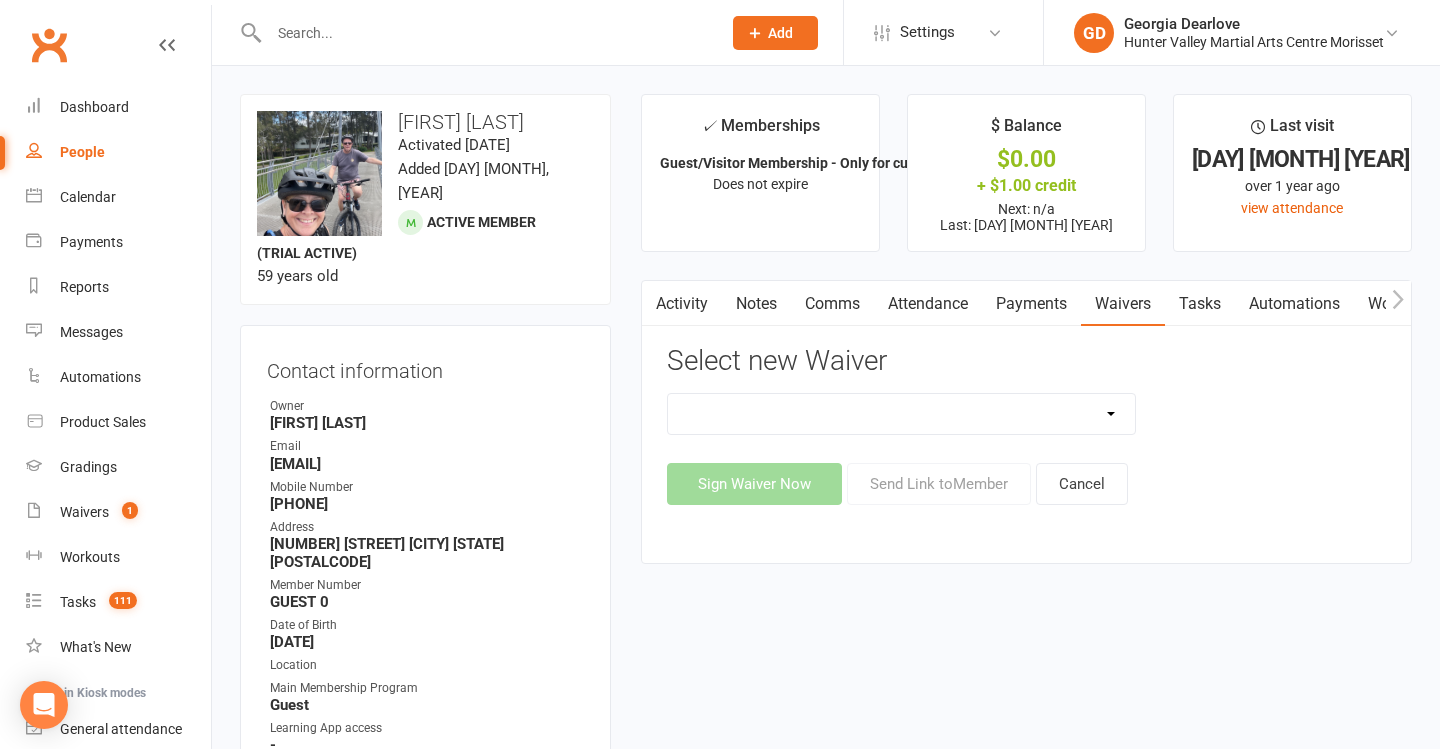 select on "5245" 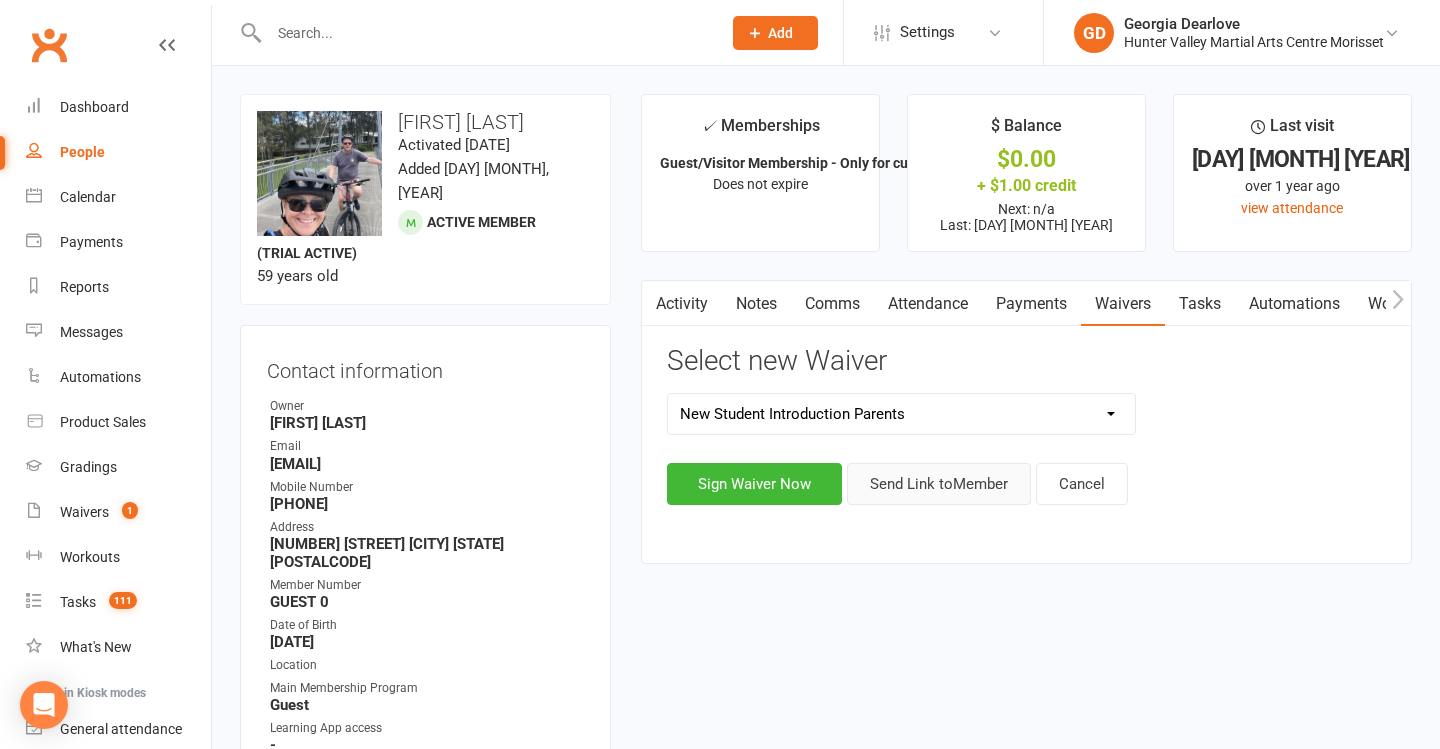 click on "Send Link to  Member" at bounding box center (939, 484) 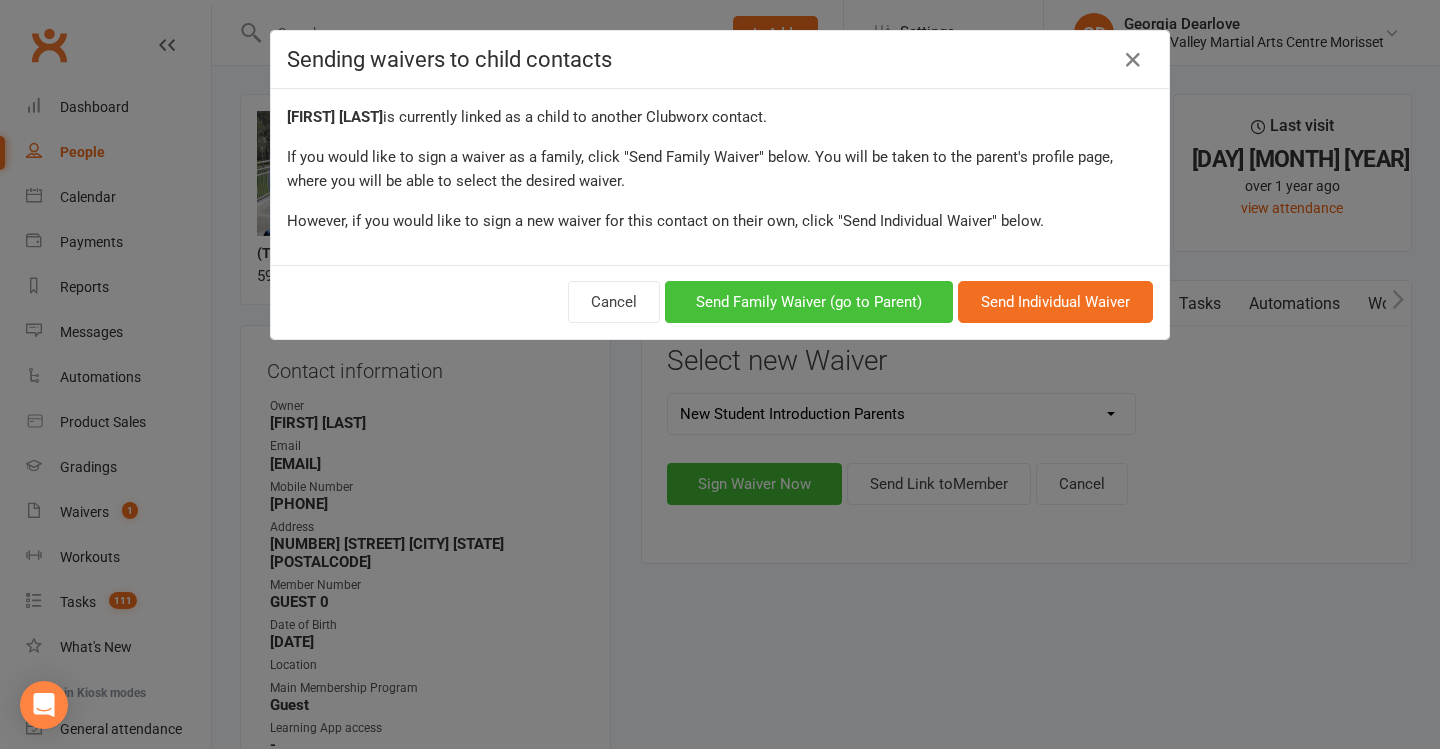 click on "Send Family Waiver (go to Parent)" at bounding box center (809, 302) 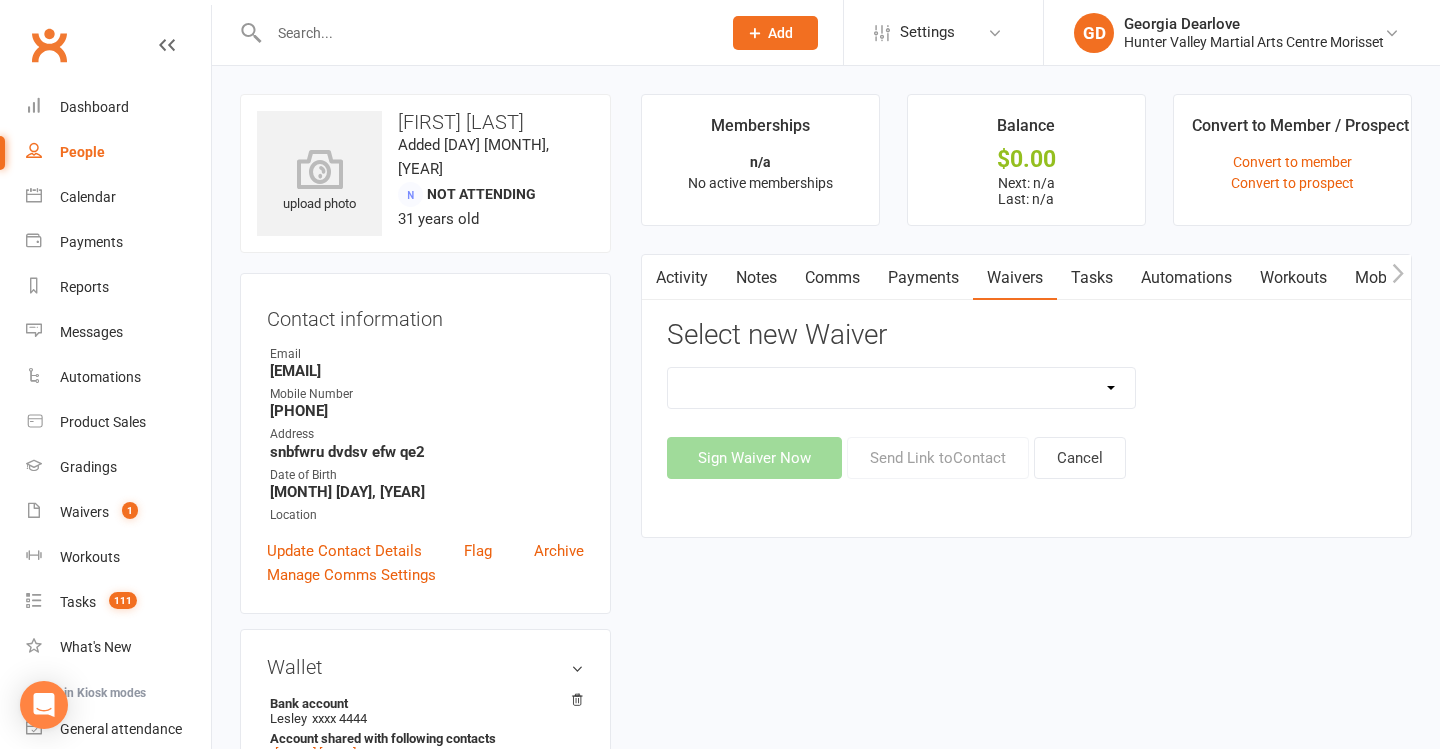 click at bounding box center [485, 33] 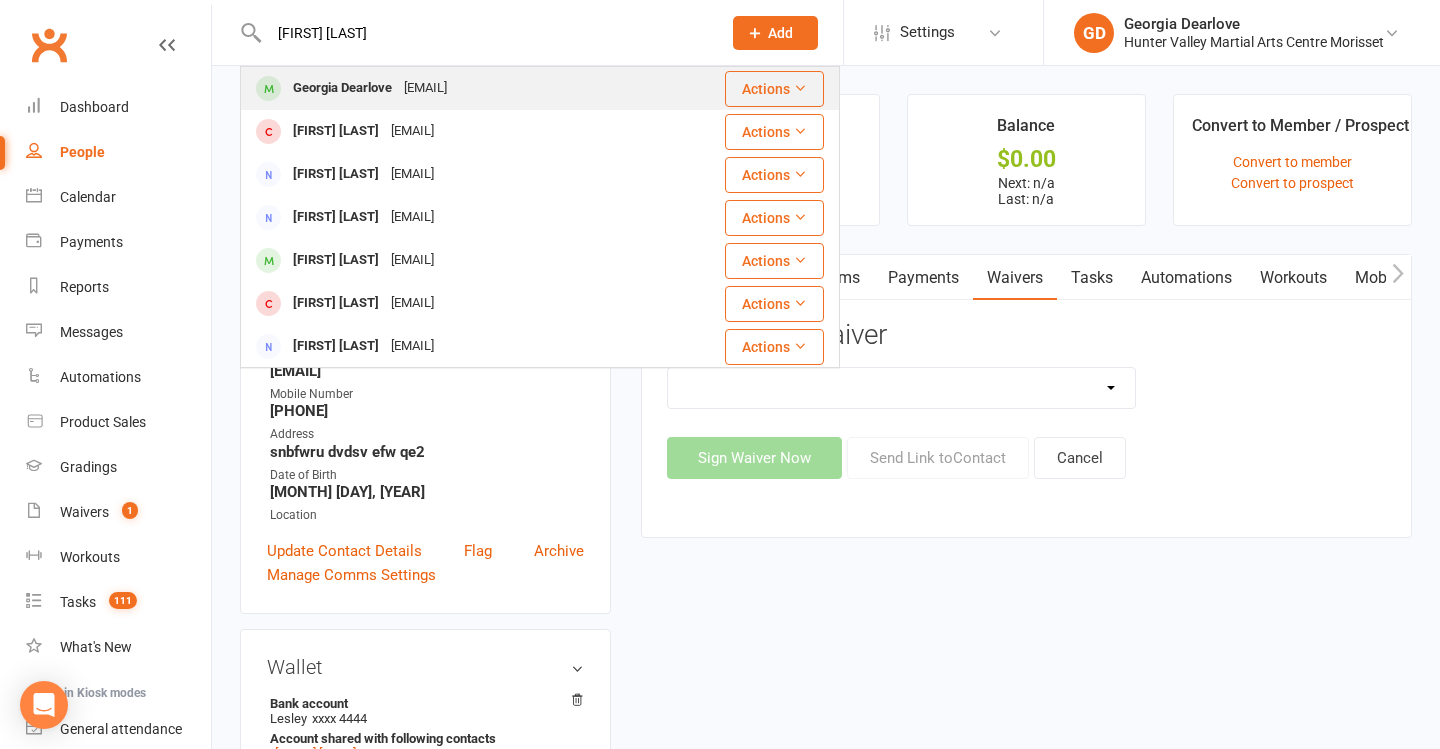 type on "[FIRST] [LAST]" 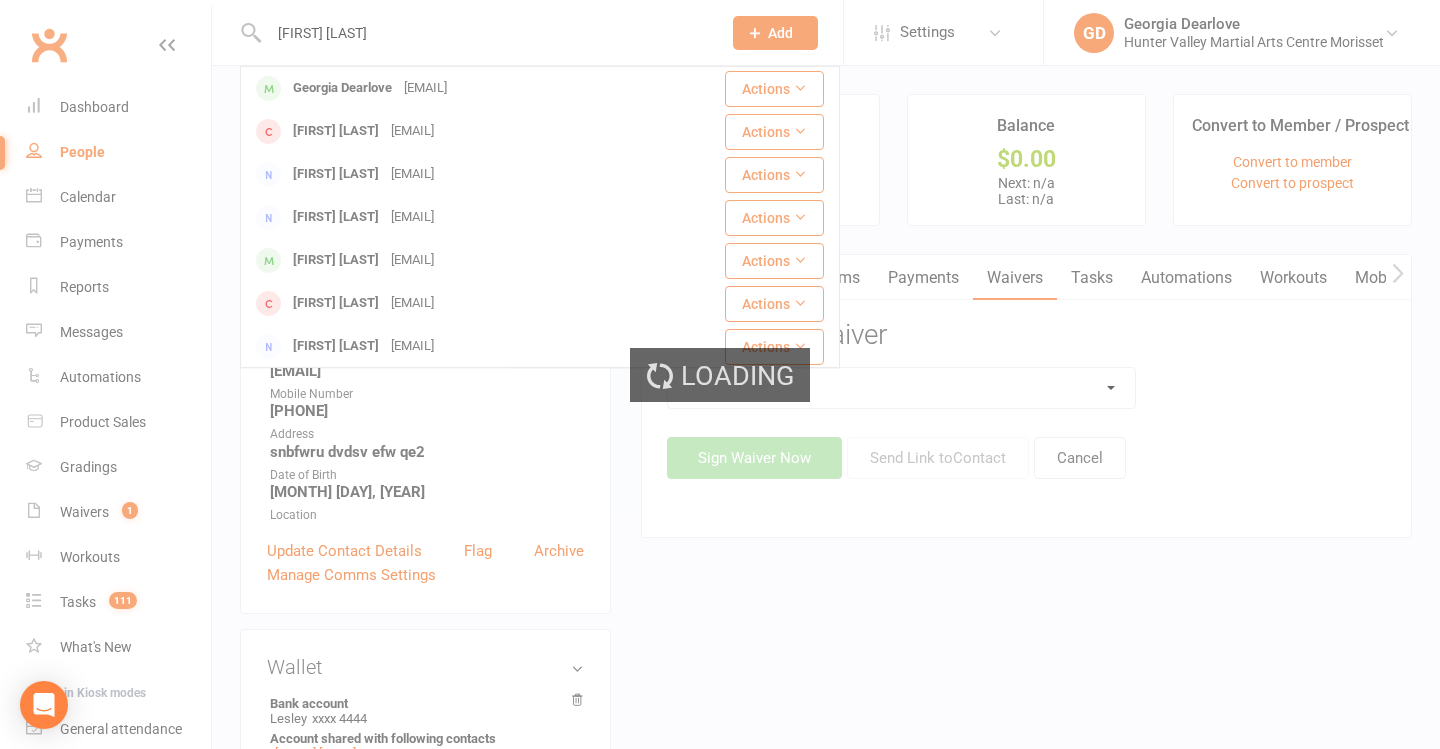 type 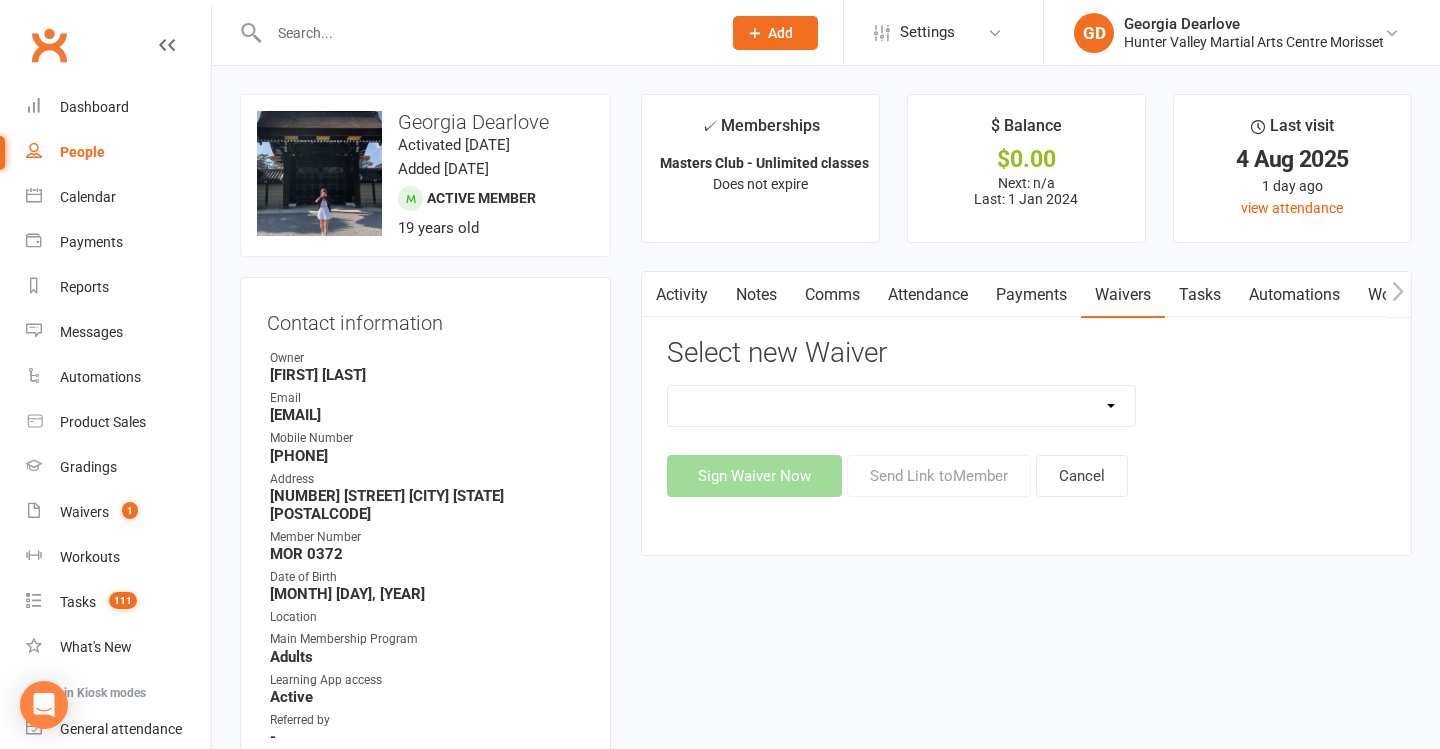 select on "5245" 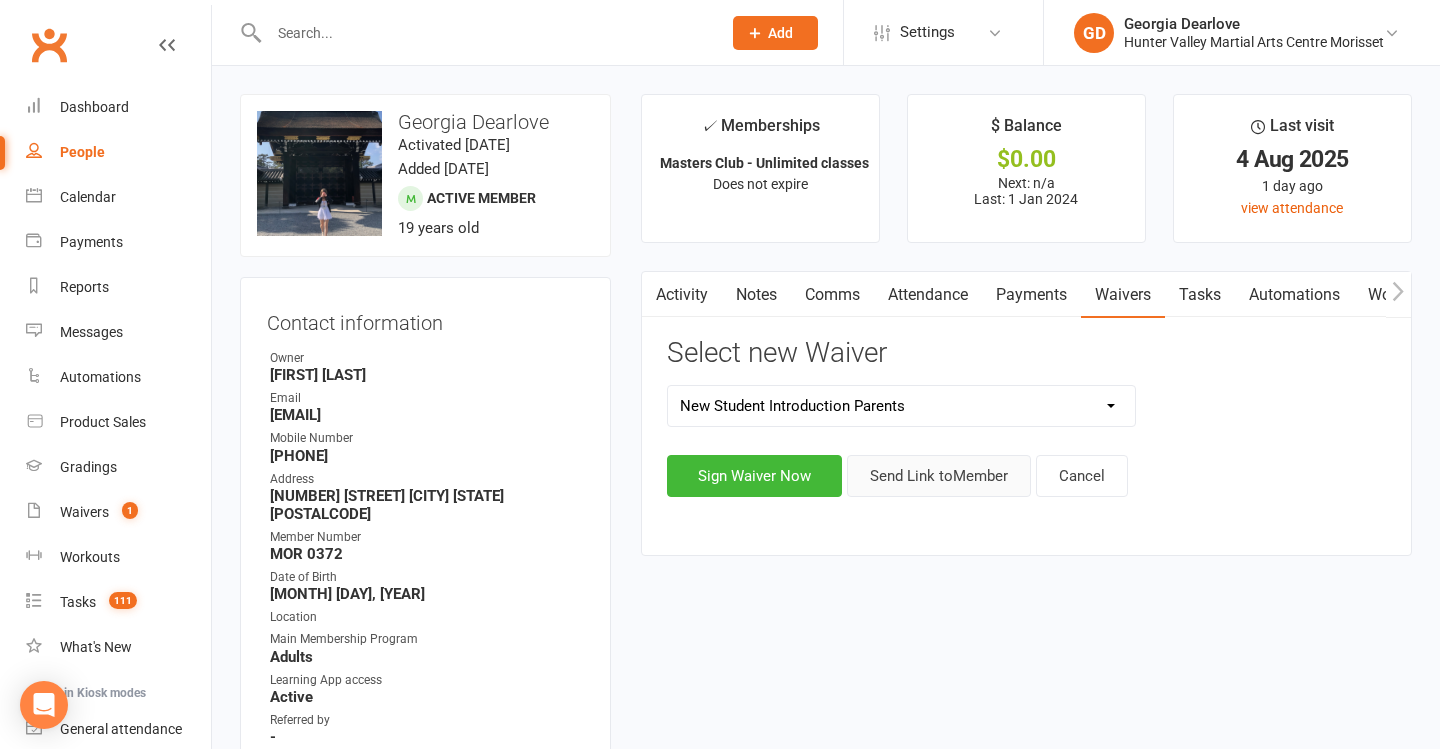click on "Send Link to  Member" at bounding box center (939, 476) 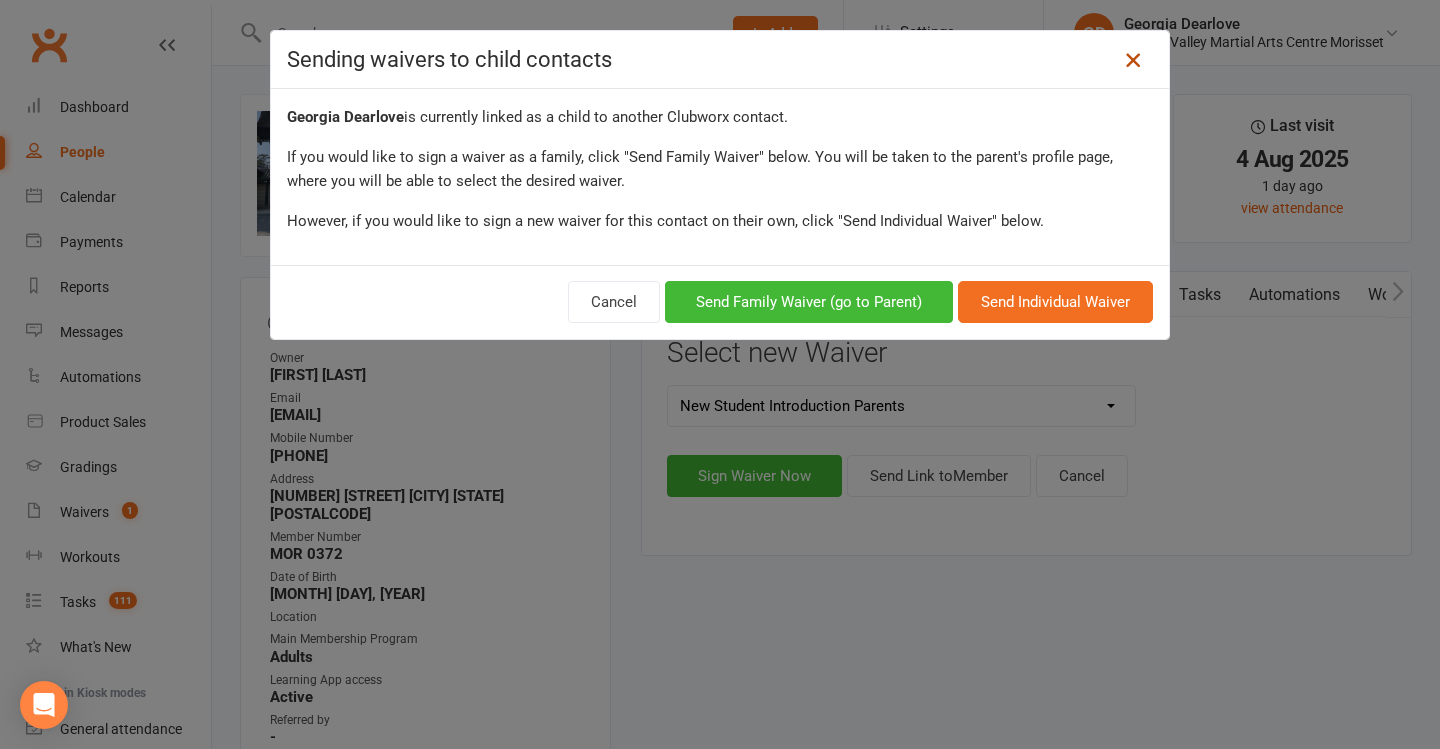 click at bounding box center (1133, 60) 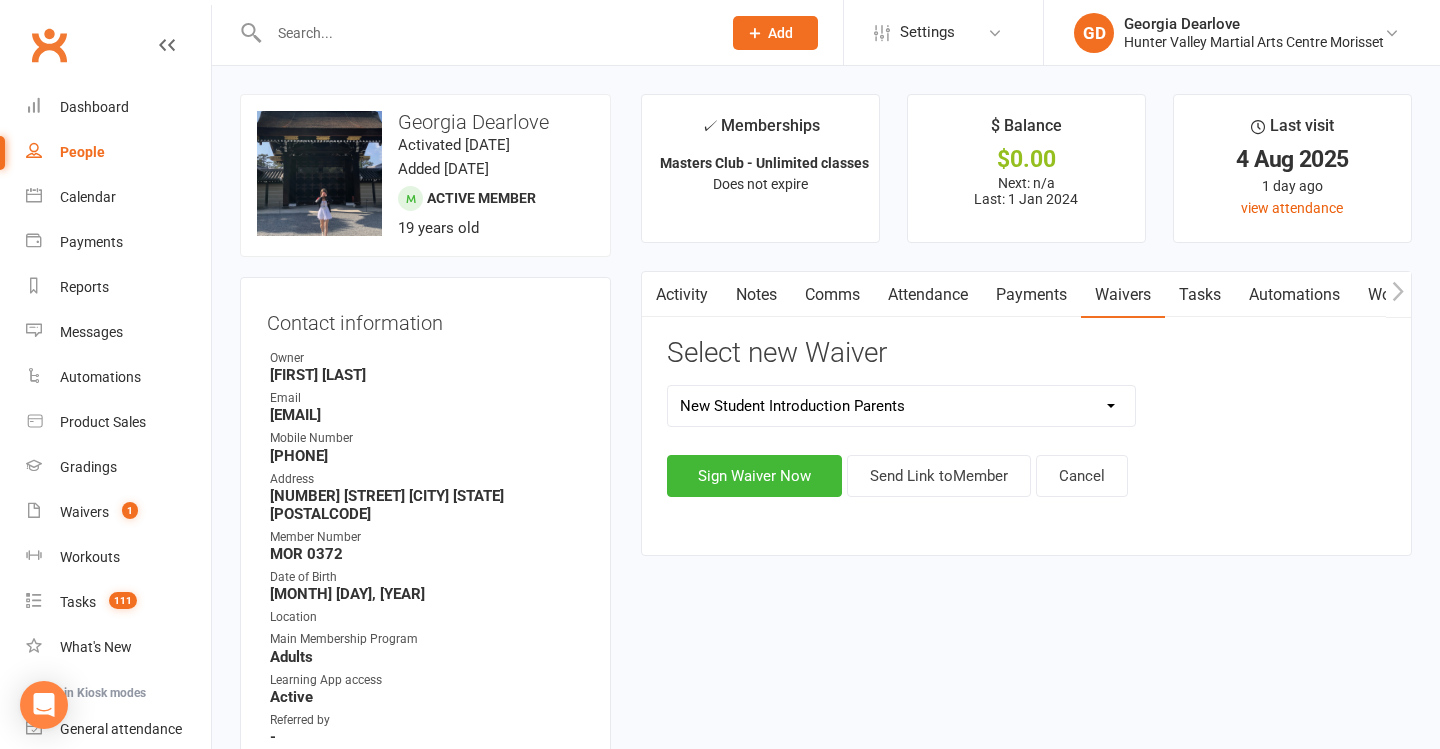 click at bounding box center (485, 33) 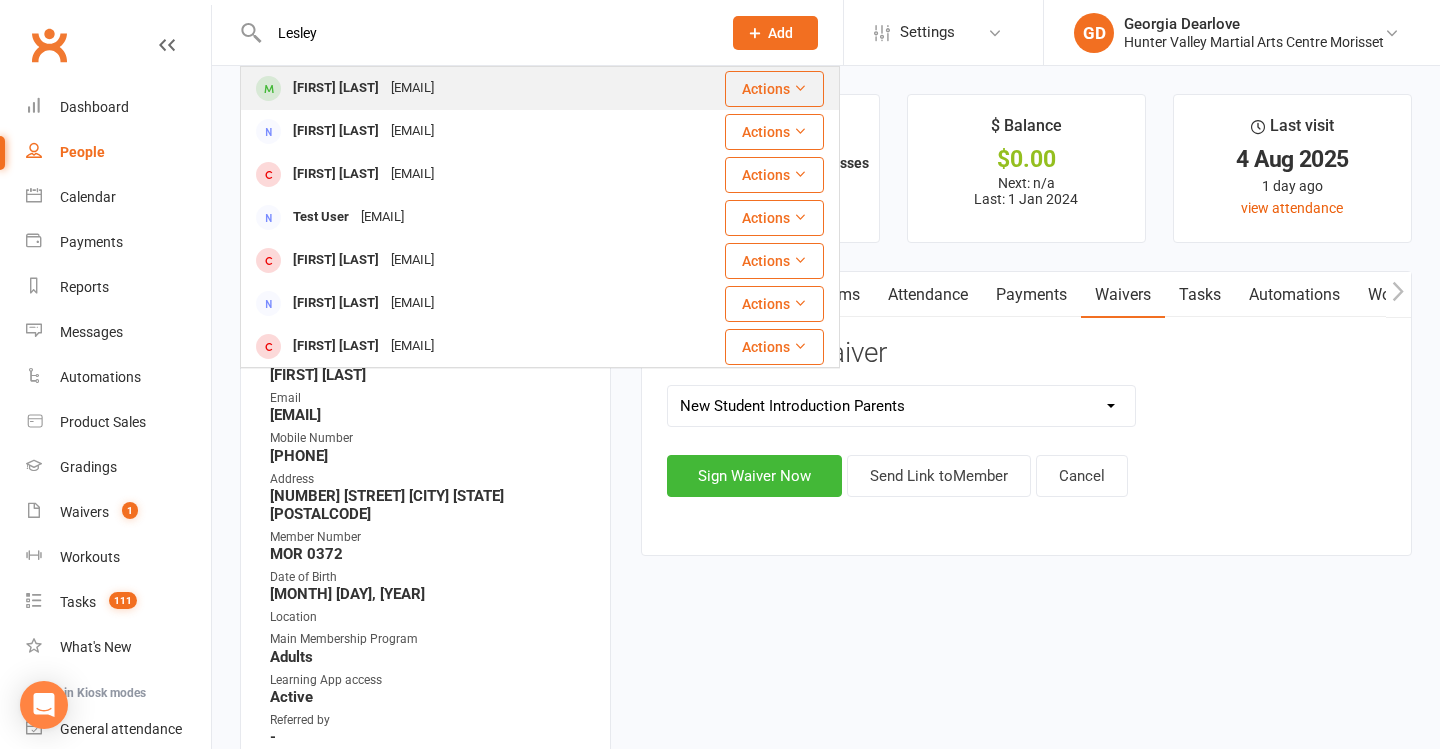 type on "Lesley" 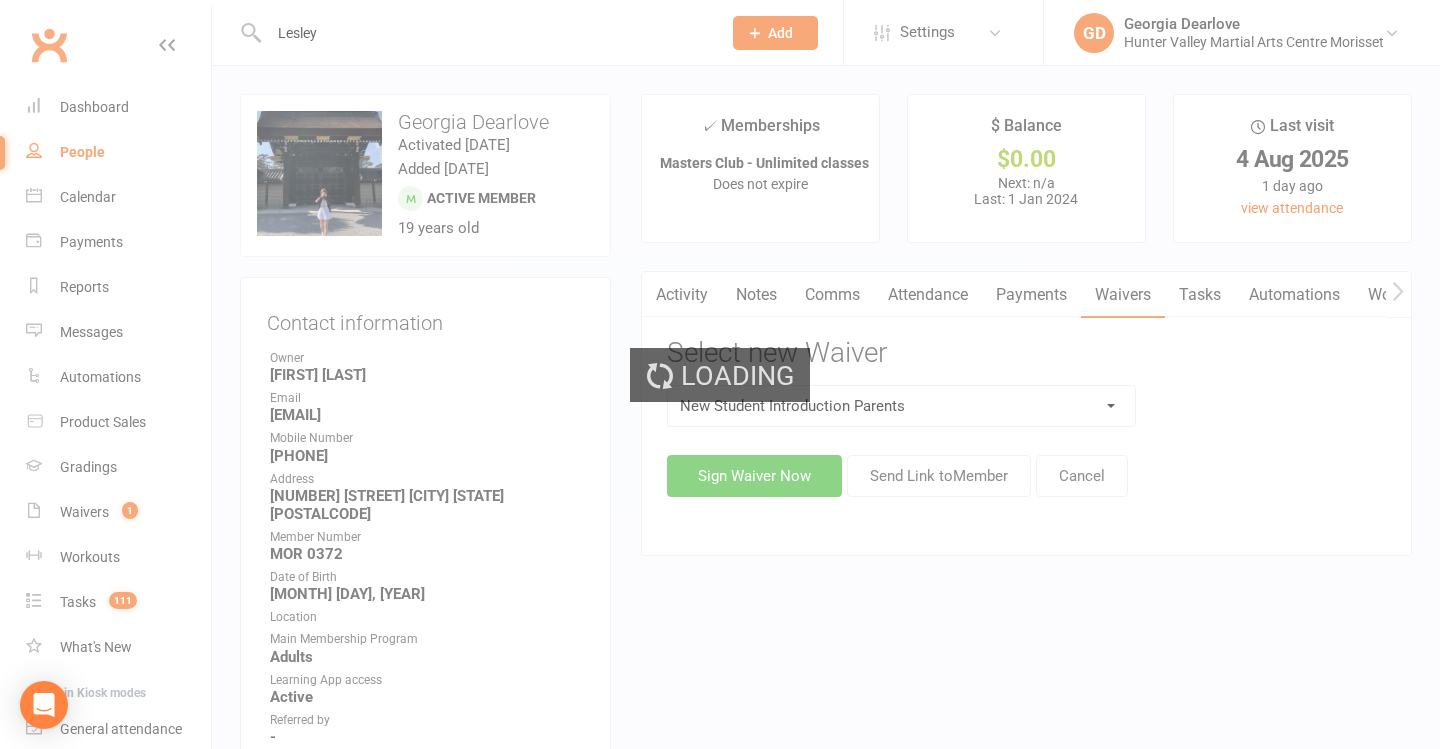 type 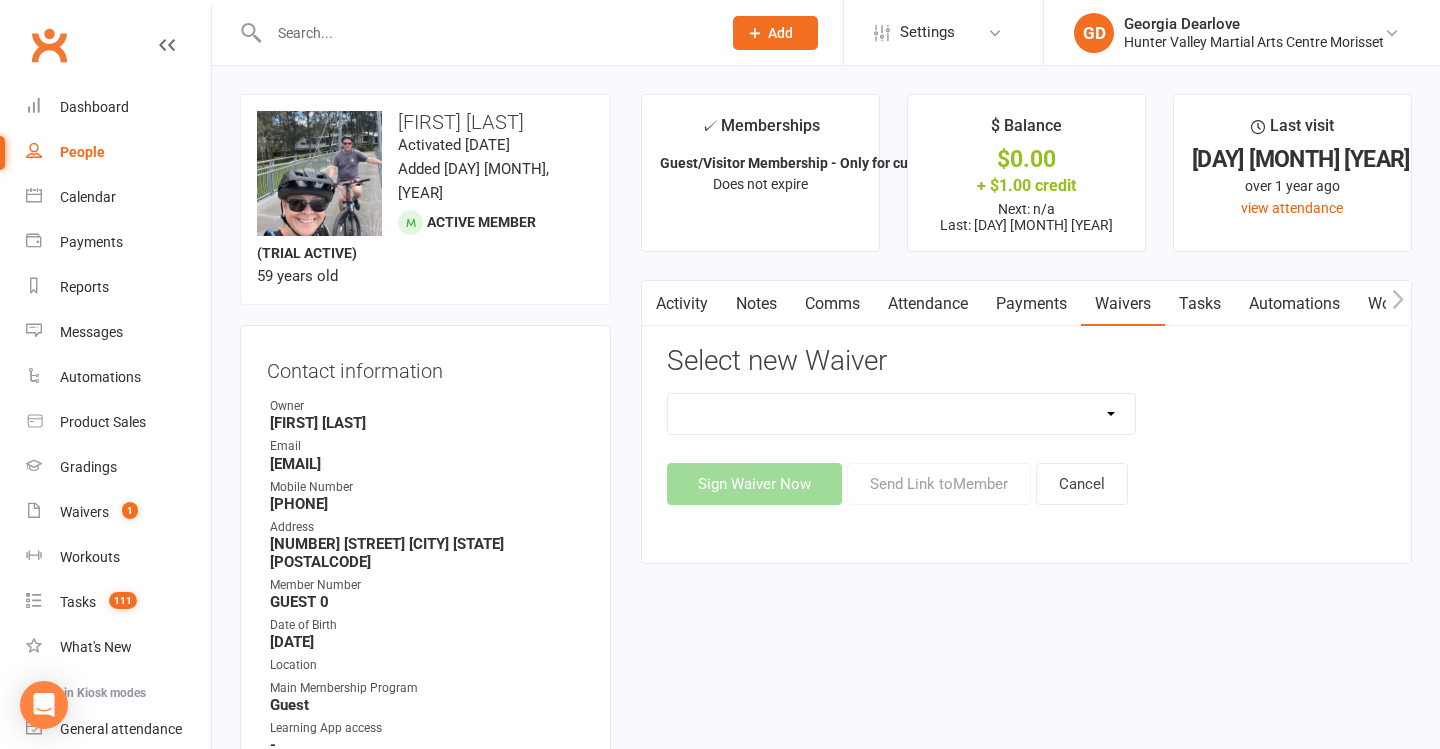 select on "5245" 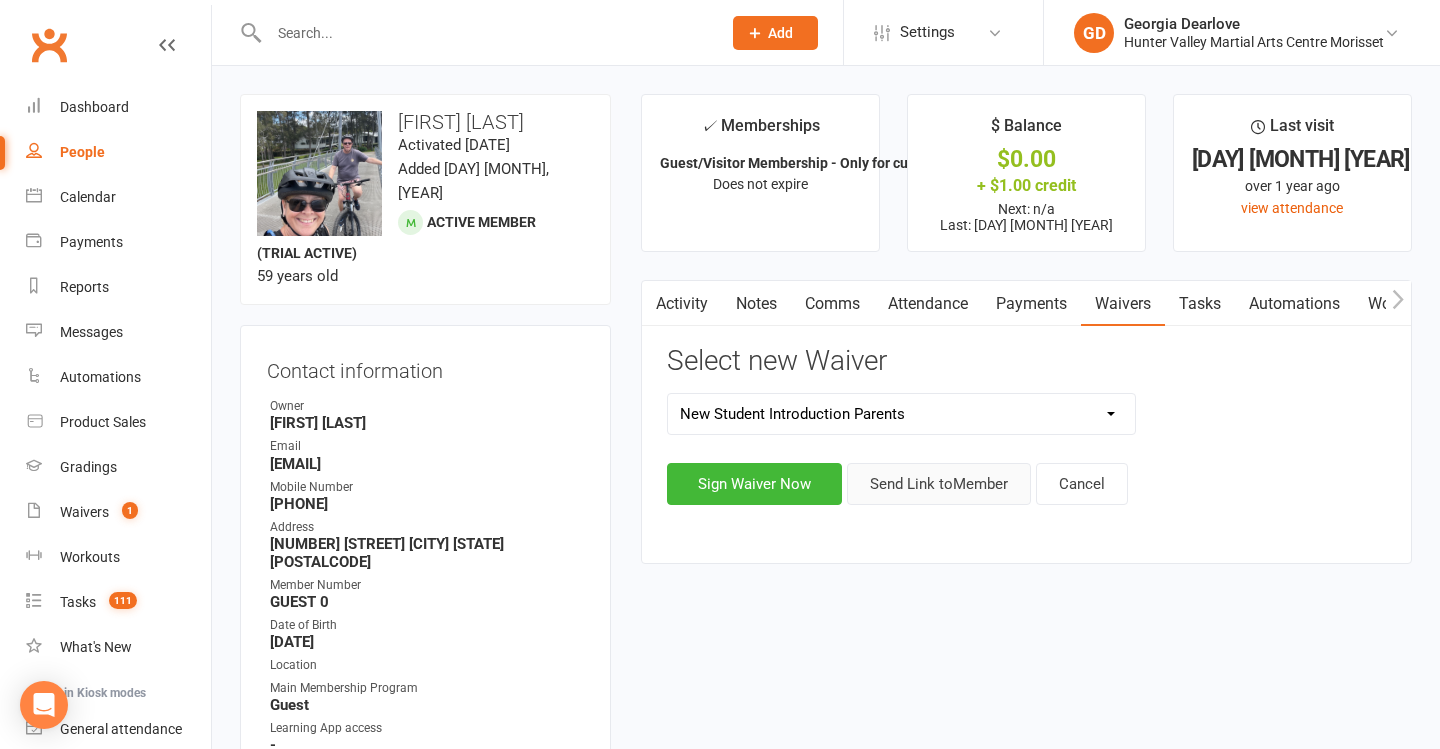 click on "Send Link to  Member" at bounding box center [939, 484] 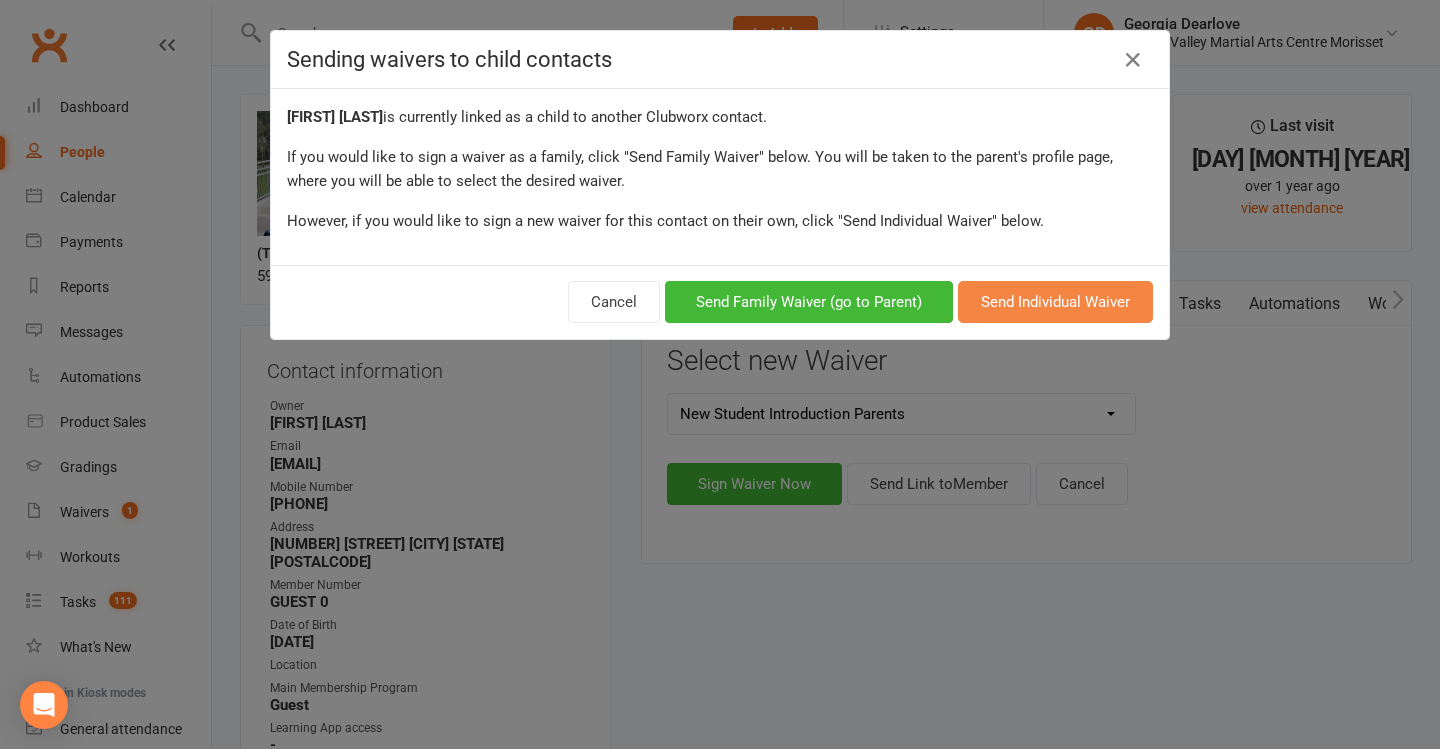 click on "Send Individual Waiver" at bounding box center (1055, 302) 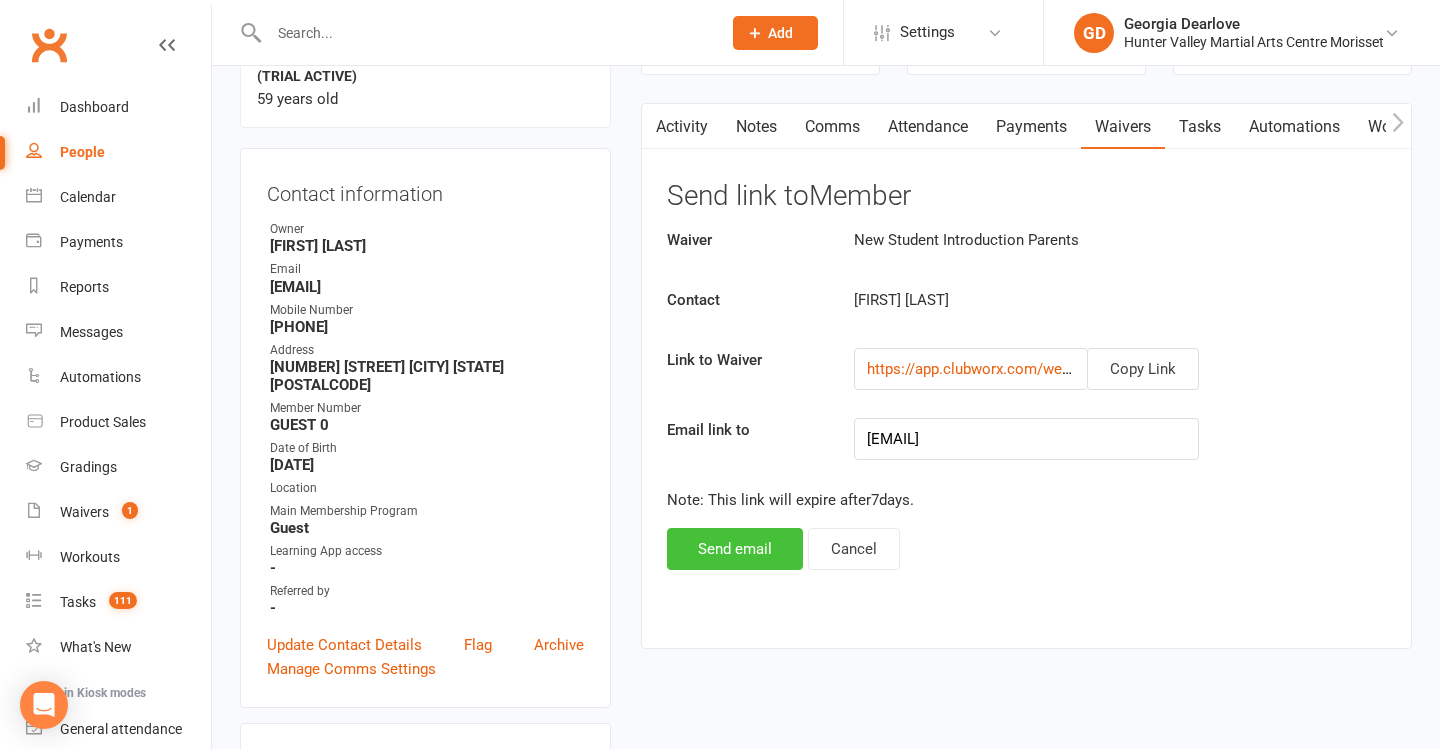 click on "Send email" at bounding box center (735, 549) 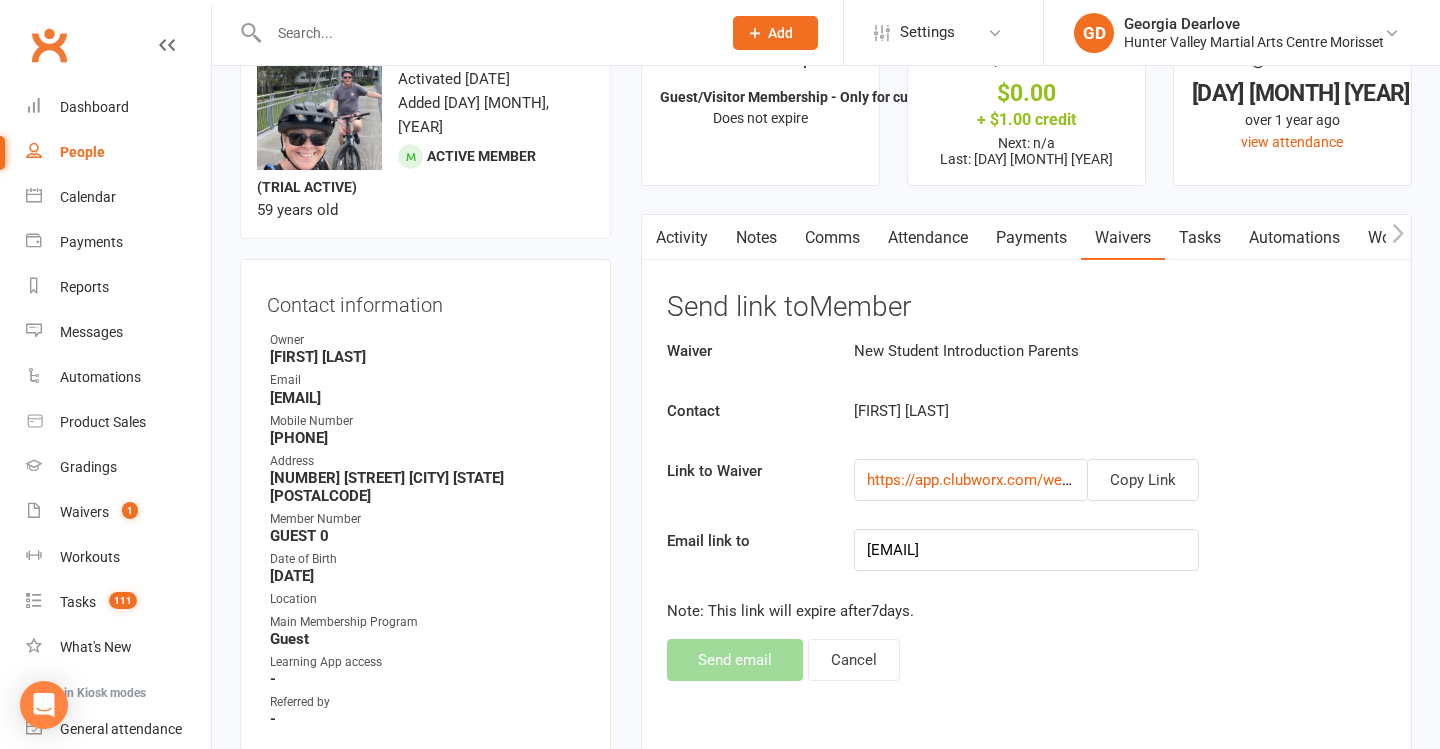 scroll, scrollTop: 67, scrollLeft: 0, axis: vertical 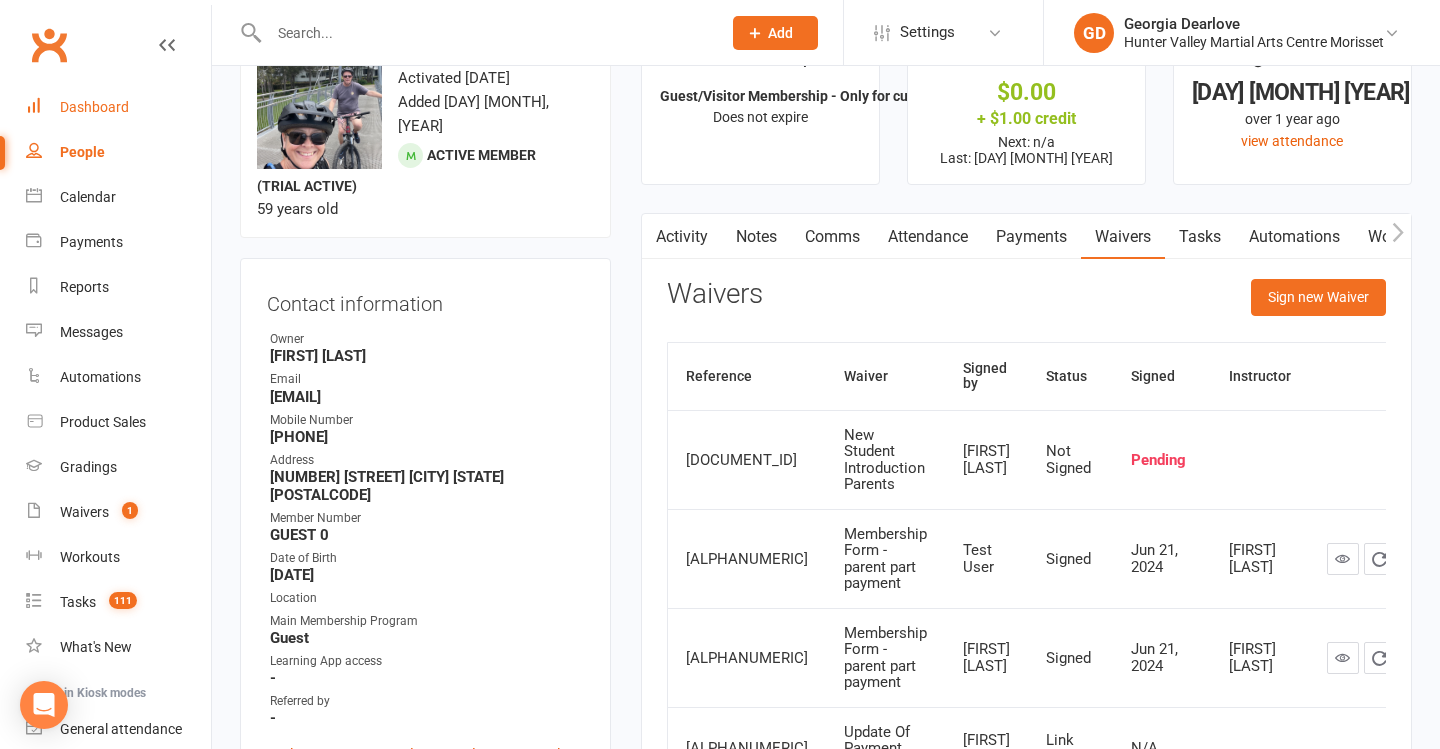 click on "Dashboard" at bounding box center [94, 107] 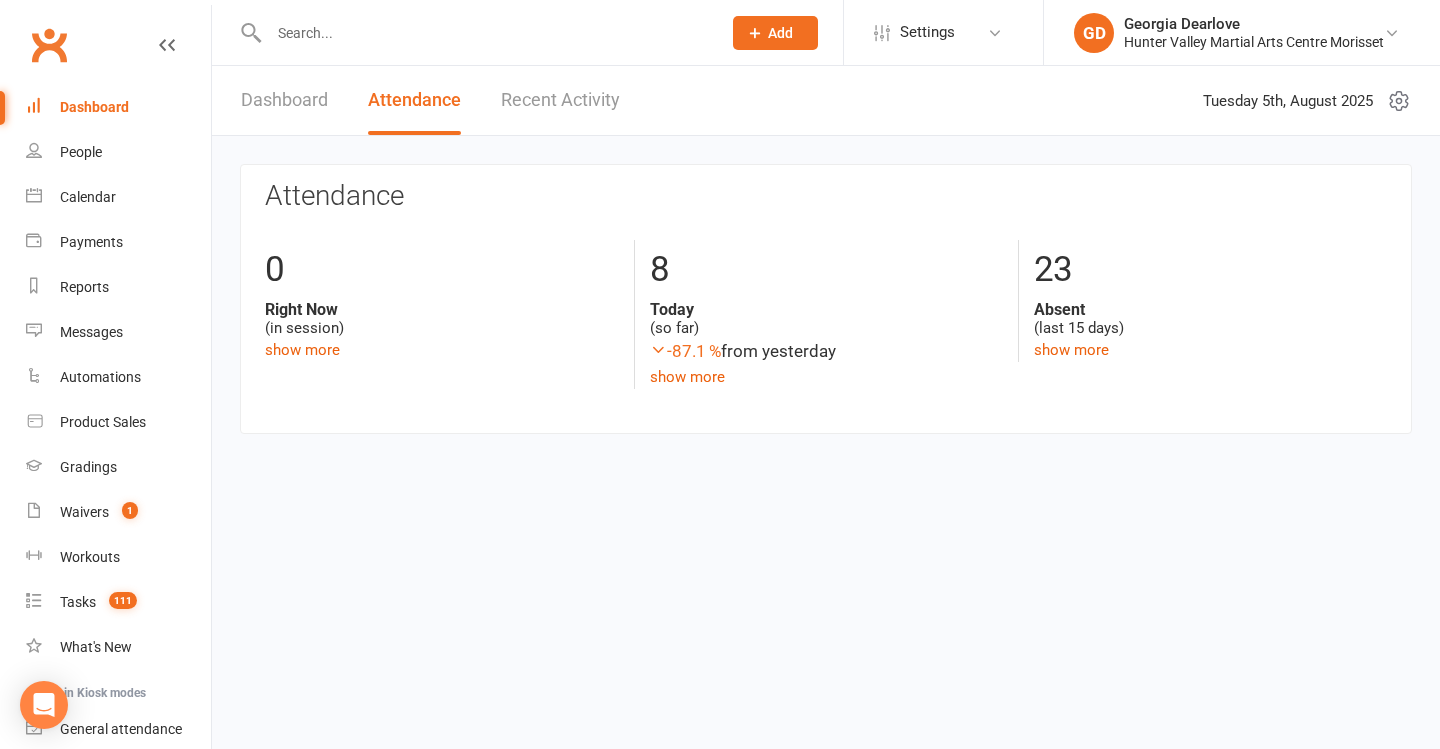 scroll, scrollTop: 0, scrollLeft: 0, axis: both 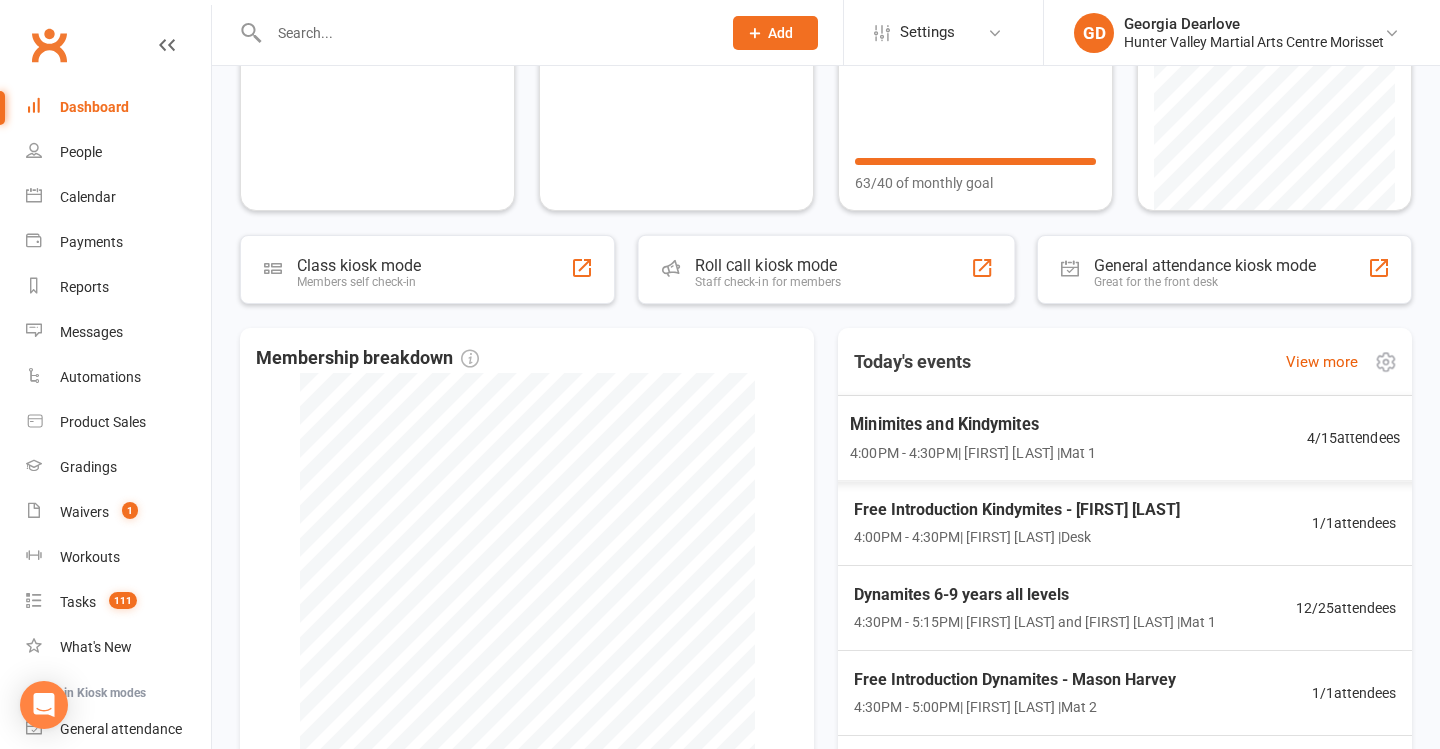 click on "Minimites and Kindymites [TIME] - [TIME]  |   [FIRST] [LAST] |  [ALPHANUMERIC] [NUMBER]  /  [NUMBER]  attendees" at bounding box center [1125, 438] 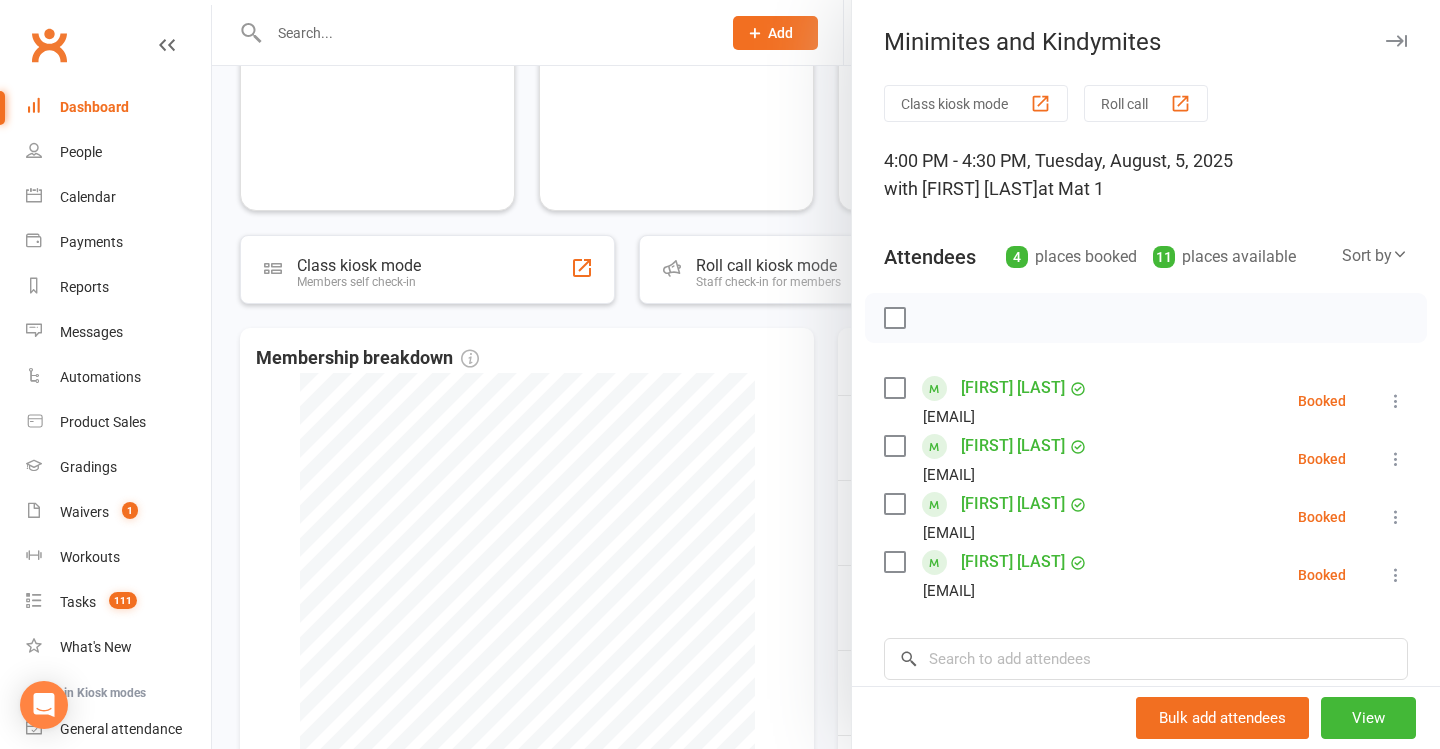 click at bounding box center [826, 374] 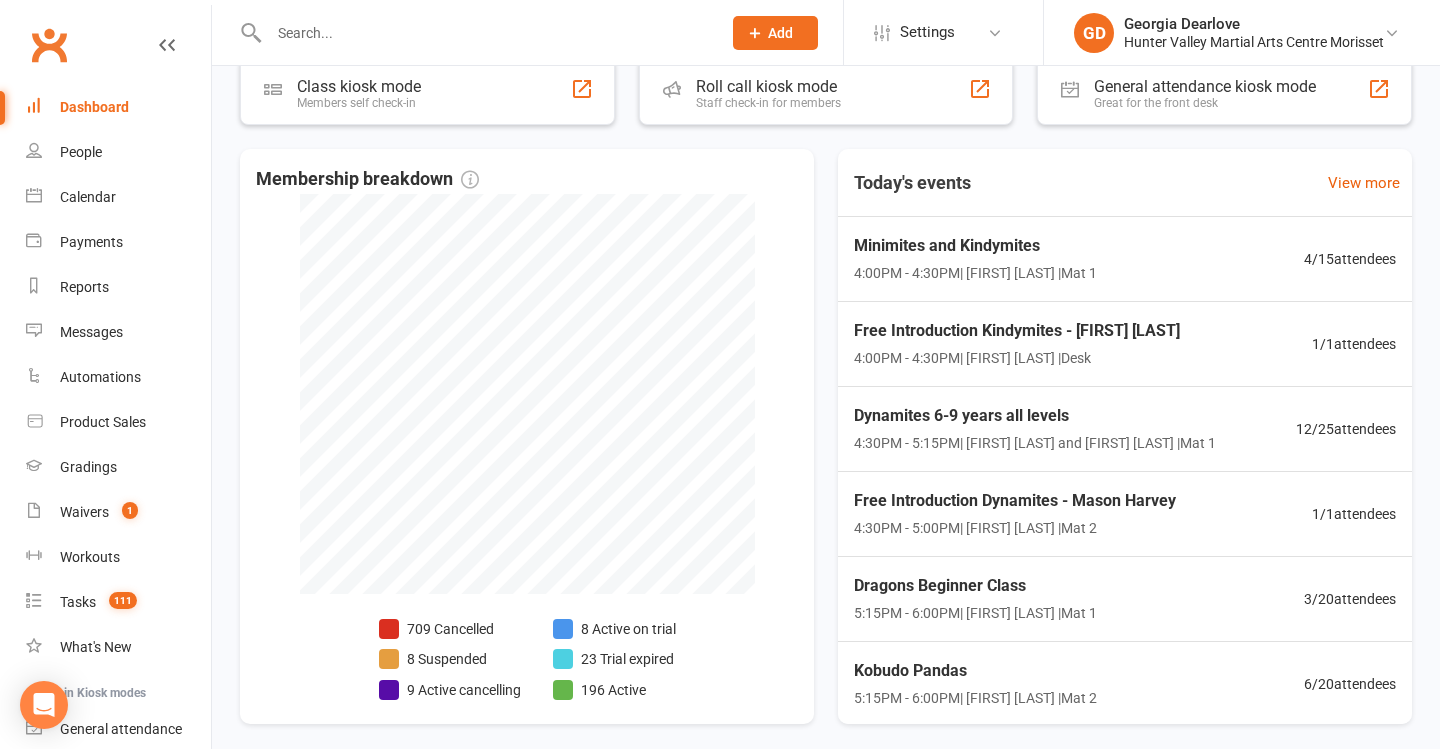 scroll, scrollTop: 391, scrollLeft: 0, axis: vertical 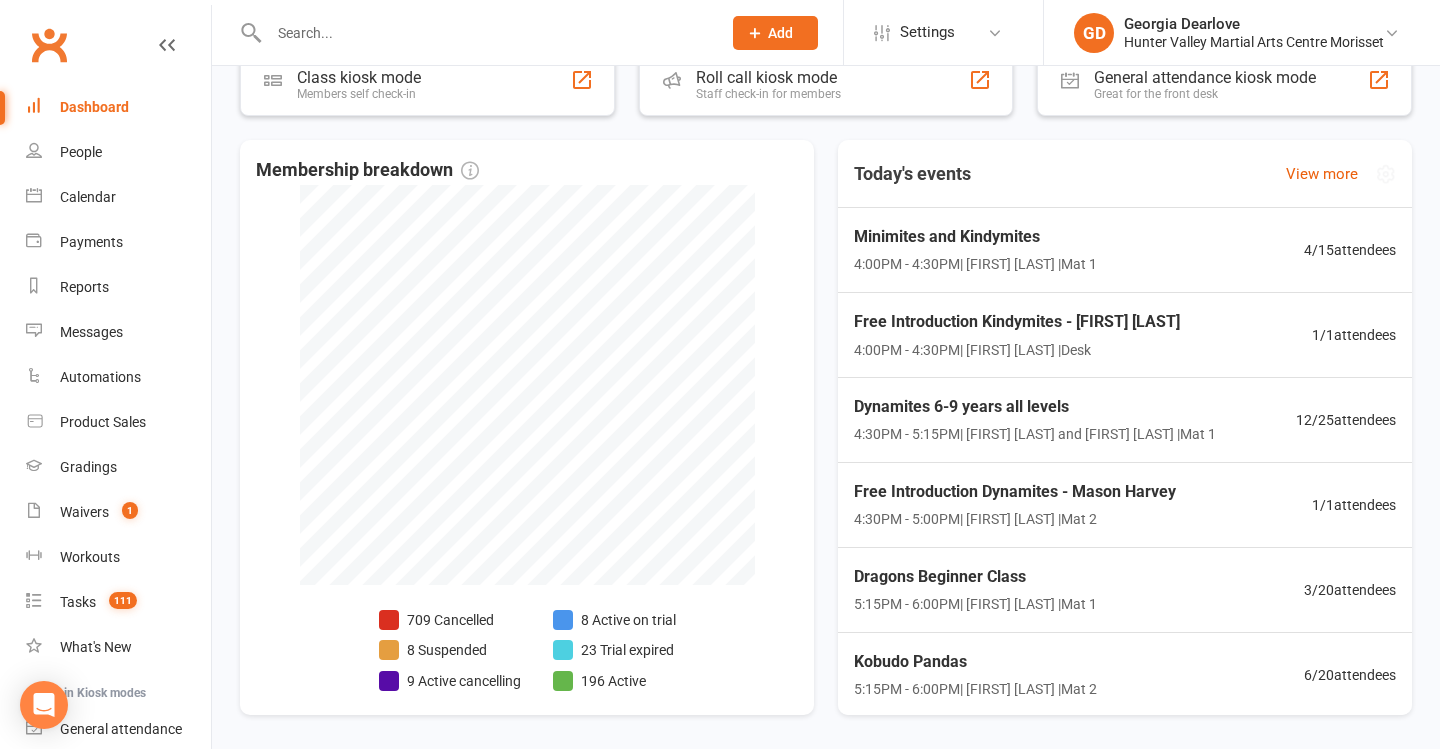 click on "Minimites and Kindymites" at bounding box center [975, 237] 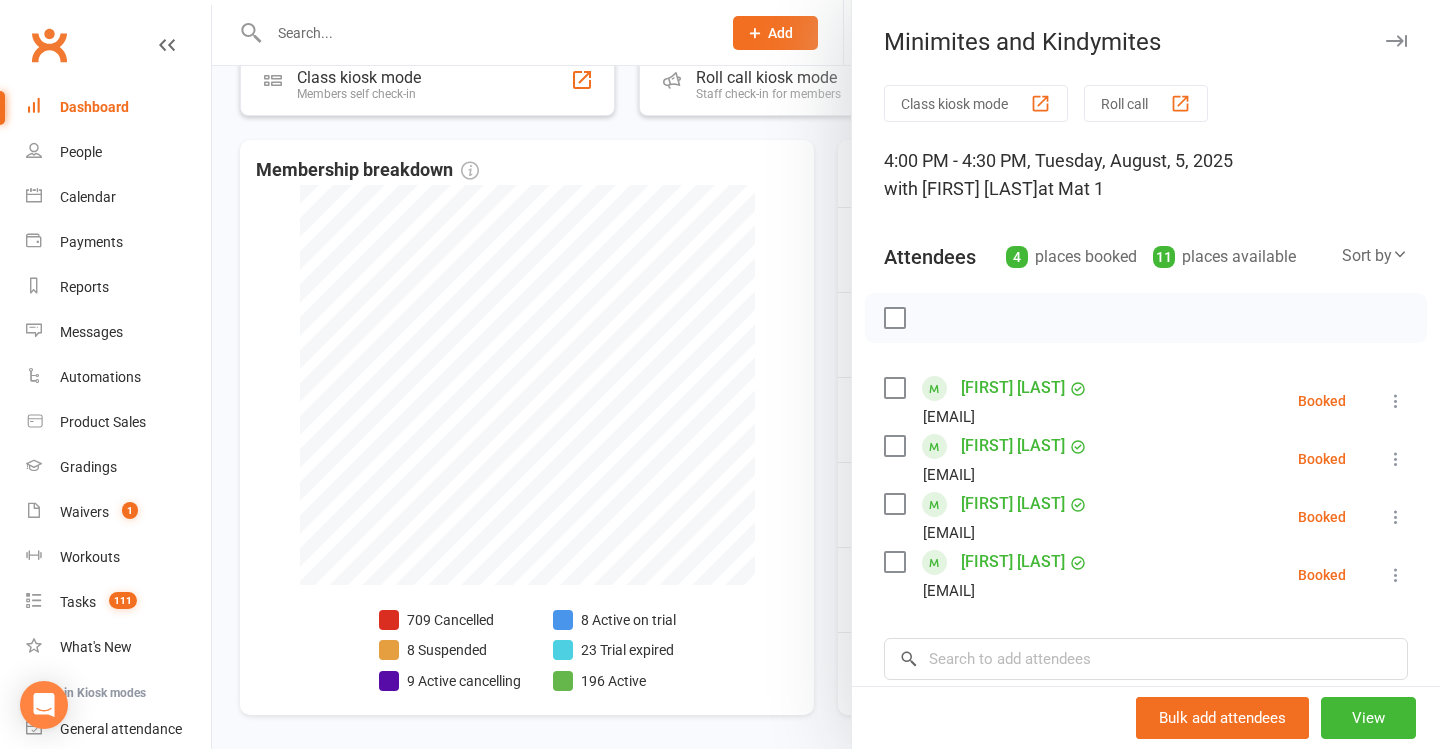 click at bounding box center [826, 374] 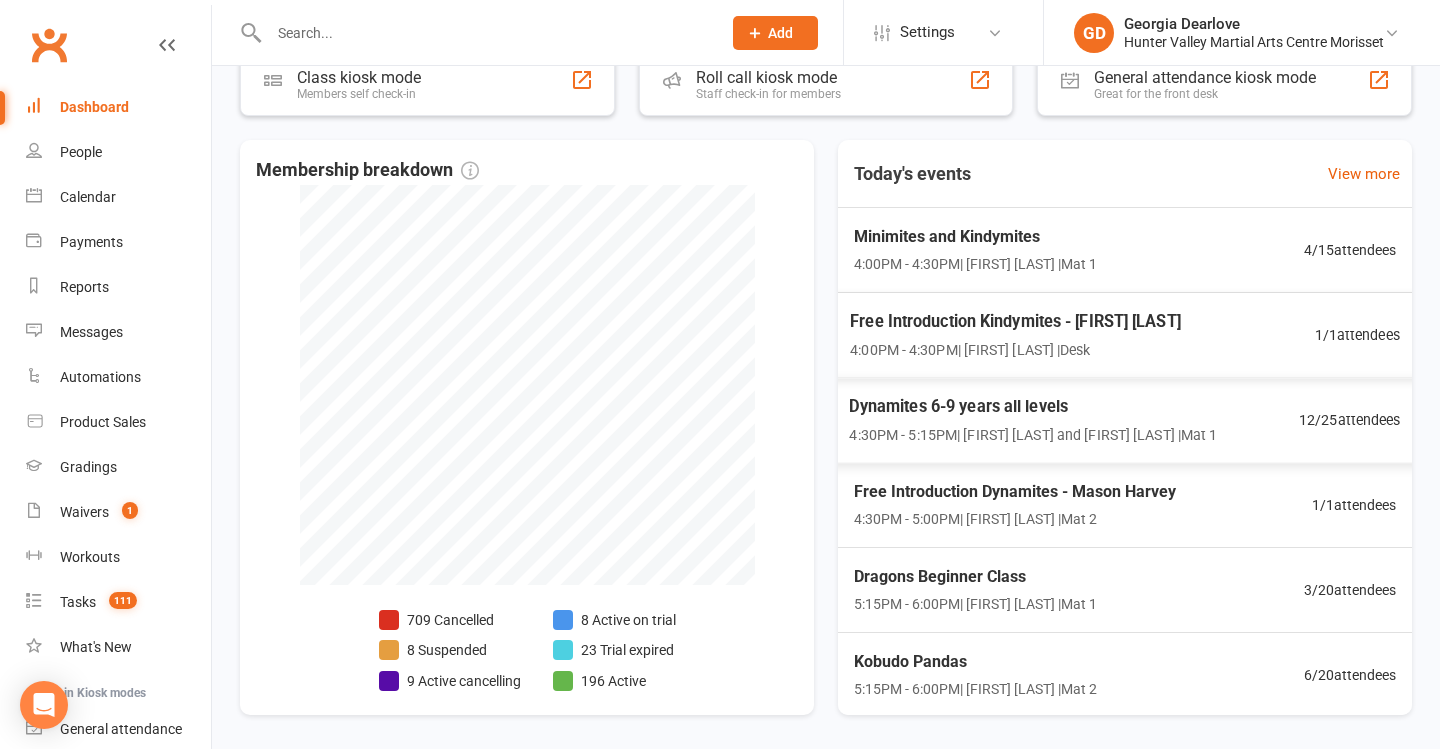 click on "Dynamites 6-9 years all levels" at bounding box center (1033, 406) 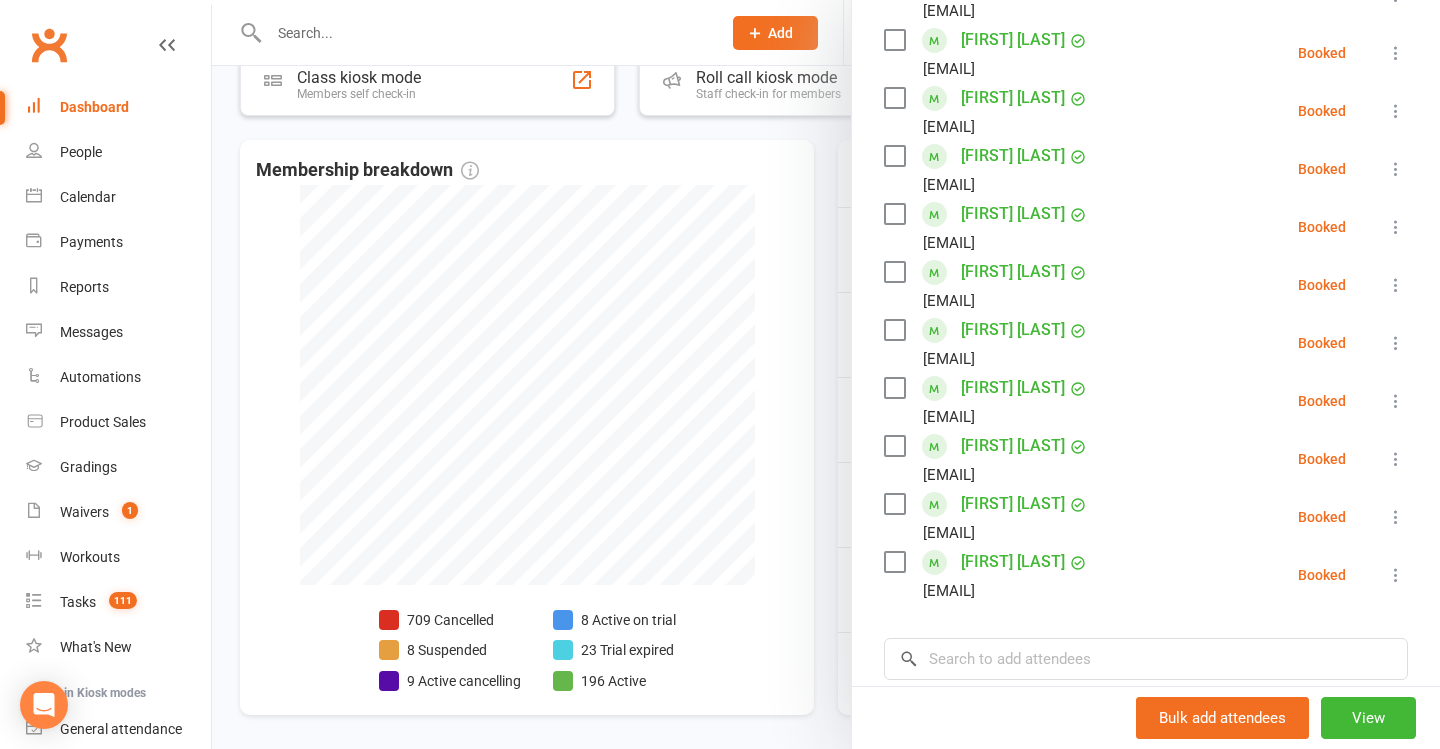 scroll, scrollTop: 473, scrollLeft: 0, axis: vertical 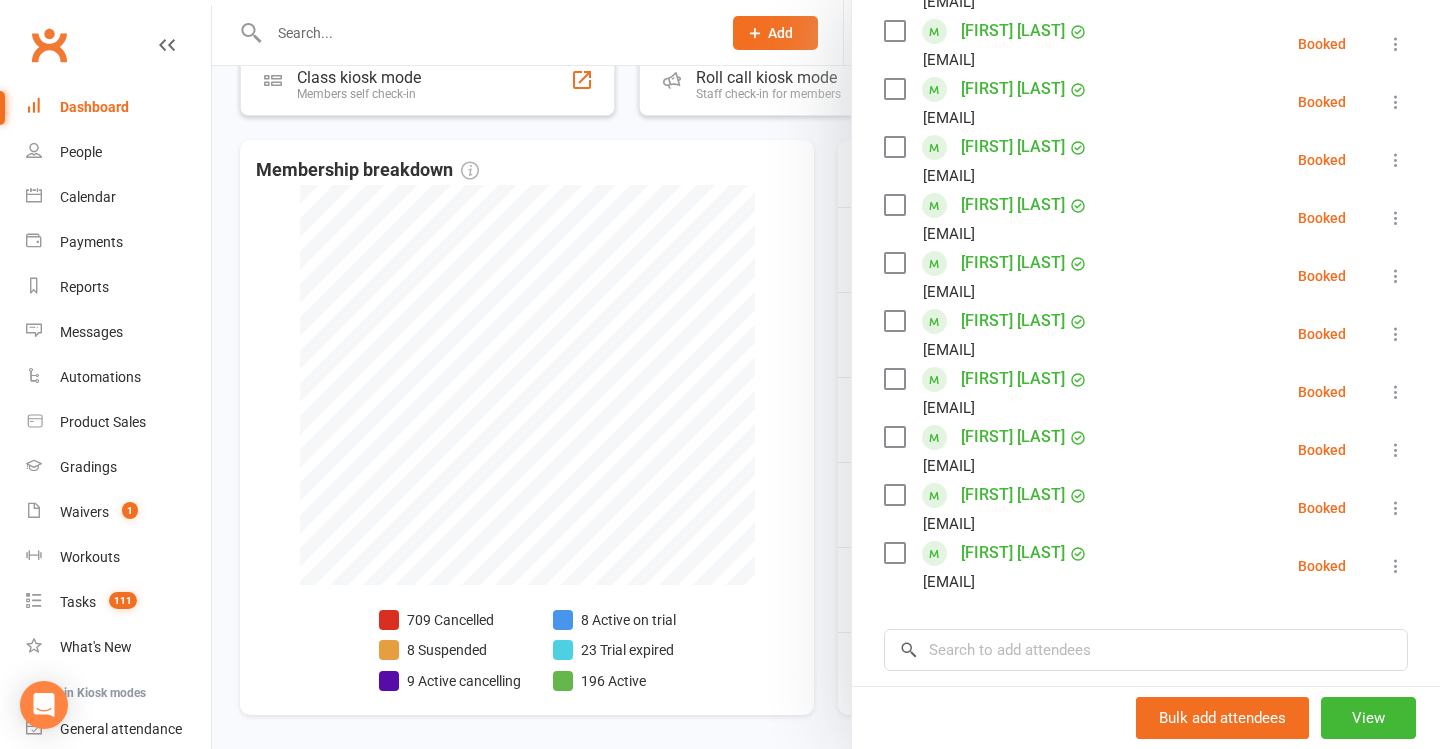 click at bounding box center (826, 374) 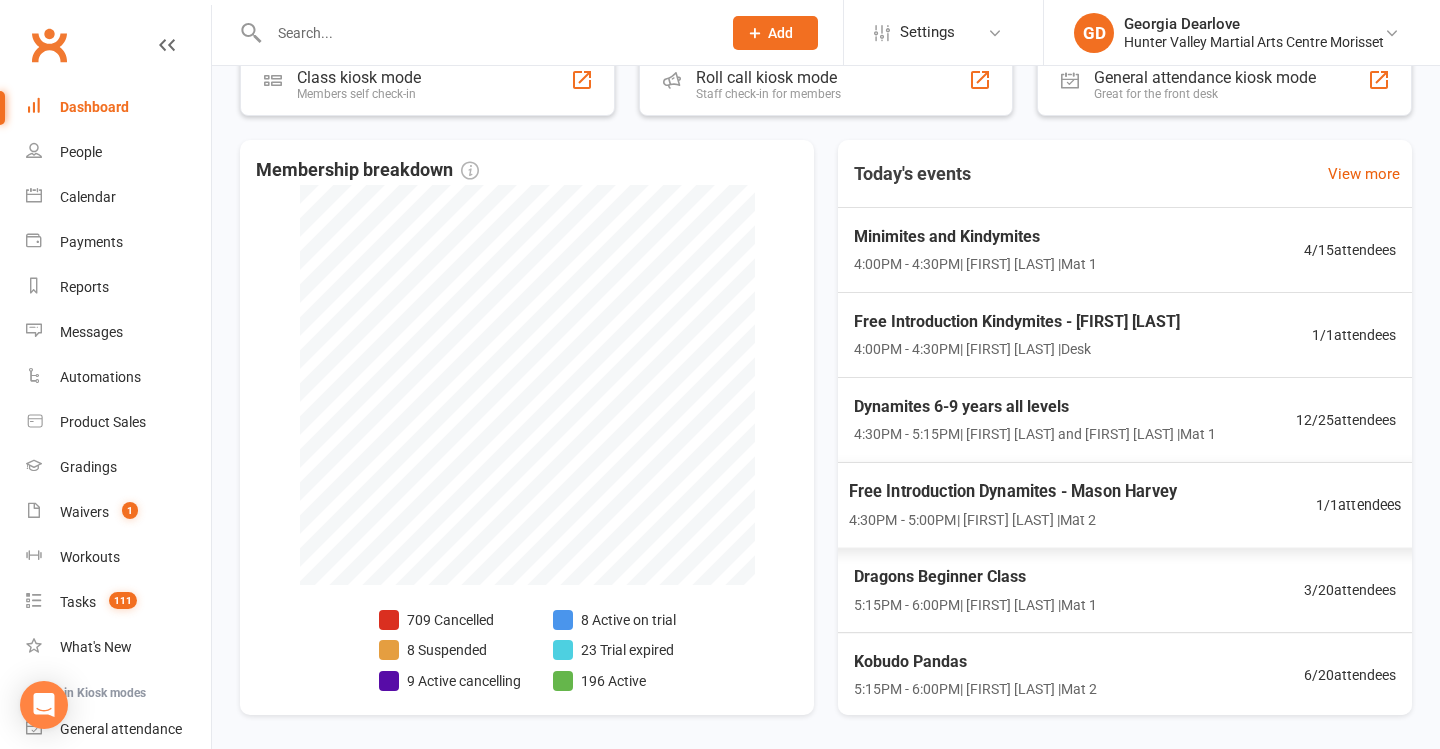 scroll, scrollTop: 76, scrollLeft: 0, axis: vertical 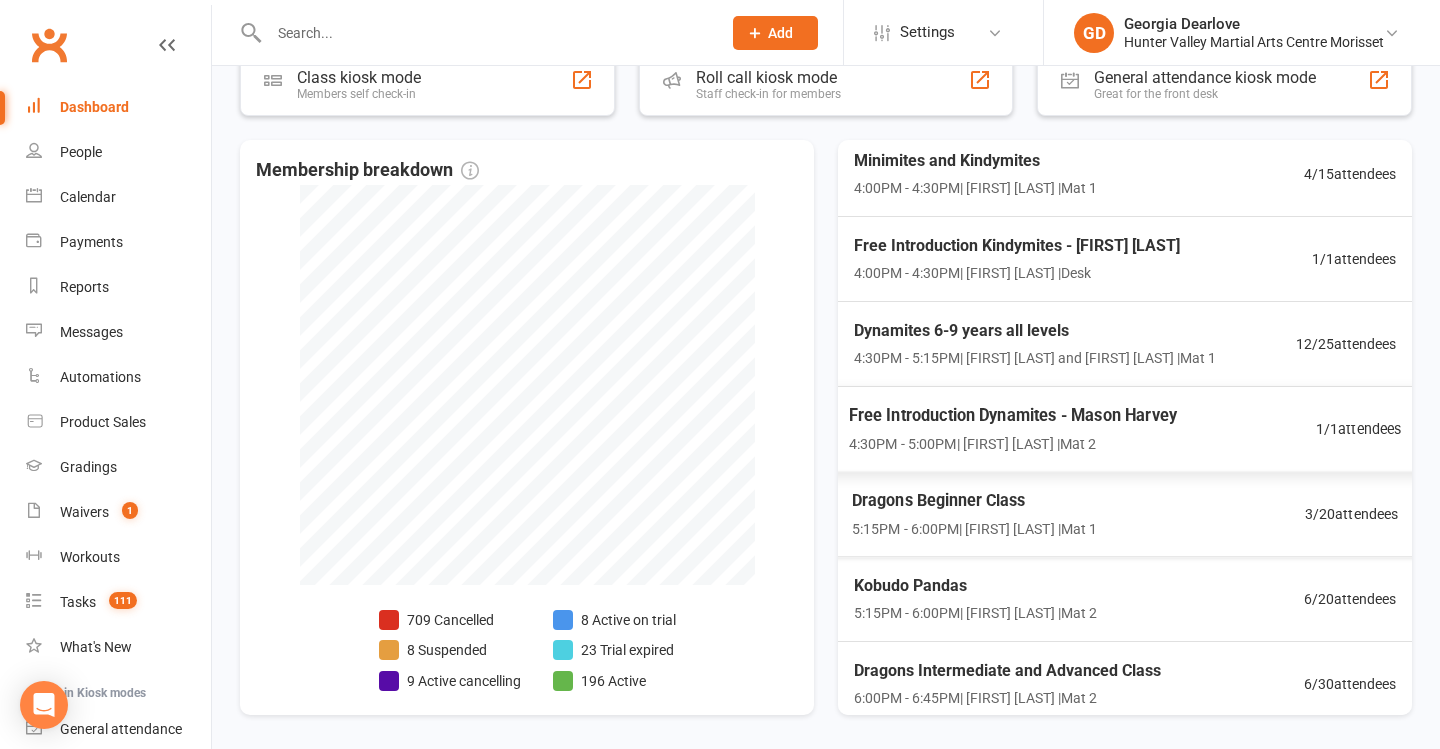 click on "[TIME] - [TIME]  |   [FIRST] [LAST] |  [ALPHANUMERIC]" at bounding box center (1013, 443) 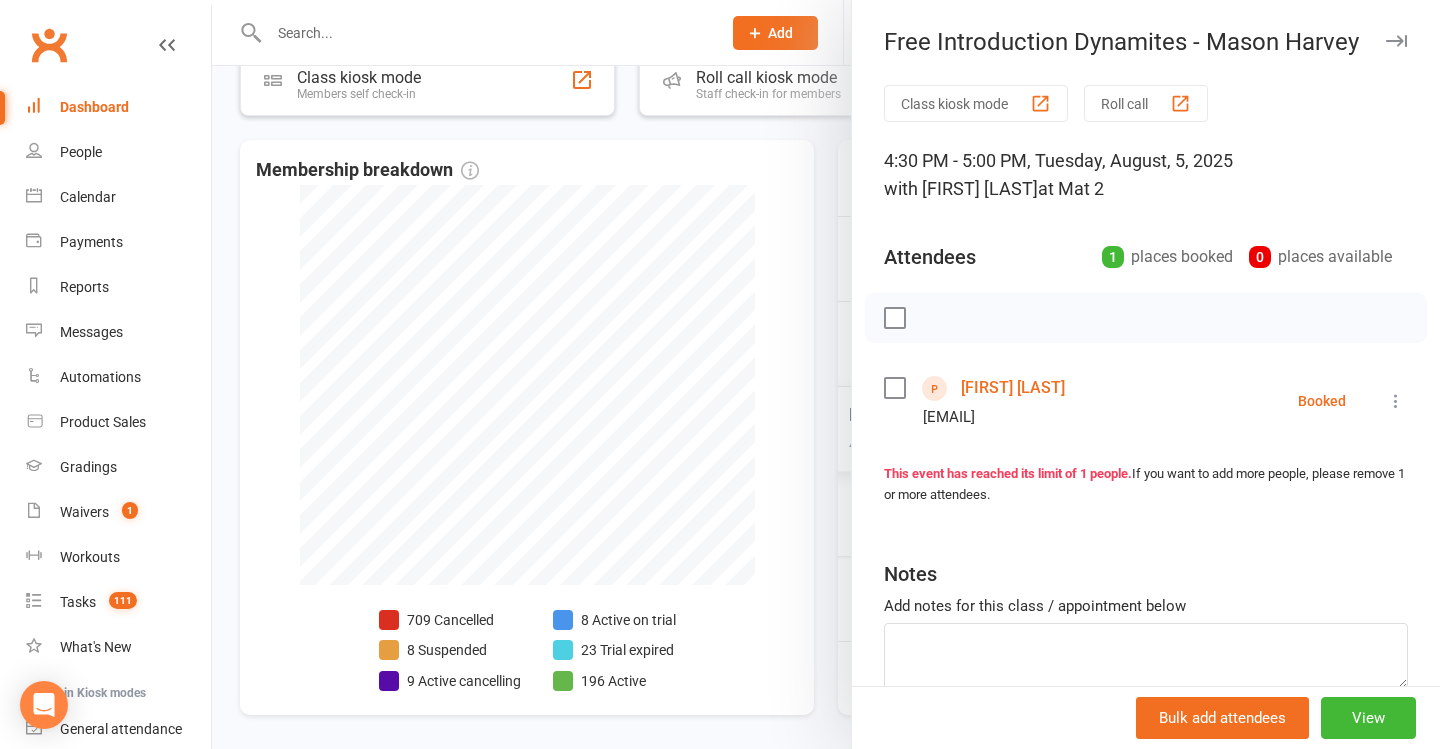 click at bounding box center [826, 374] 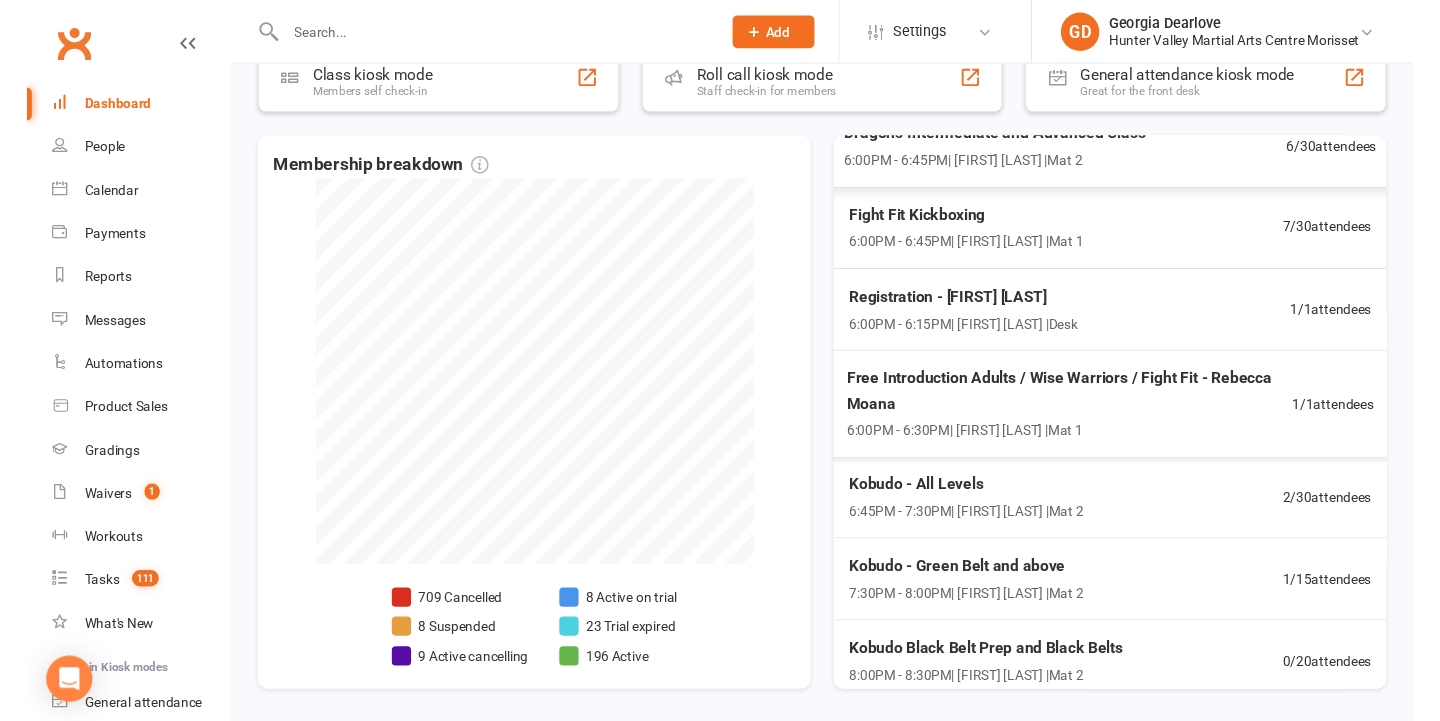 scroll, scrollTop: 608, scrollLeft: 0, axis: vertical 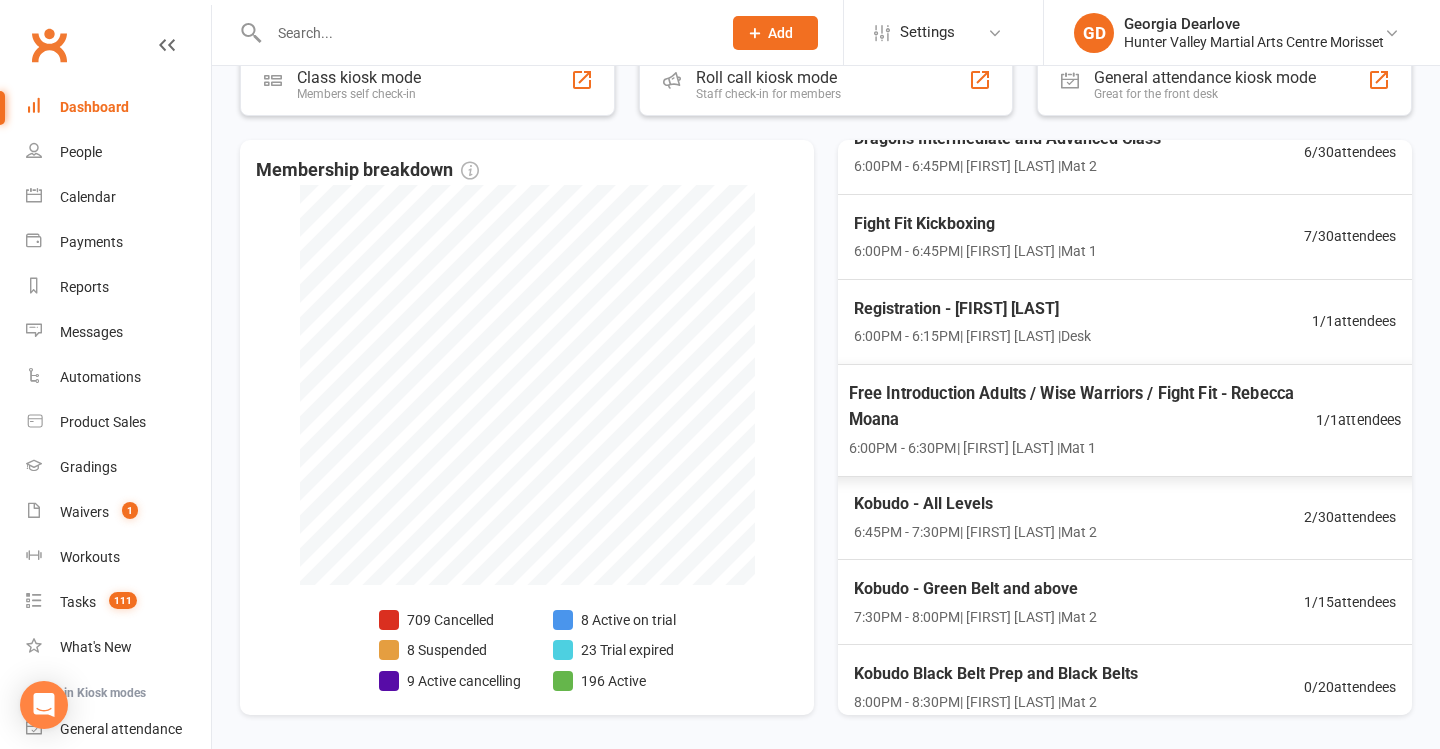 click on "Free Introduction Adults / Wise Warriors / Fight Fit - Rebecca Moana" at bounding box center [1082, 406] 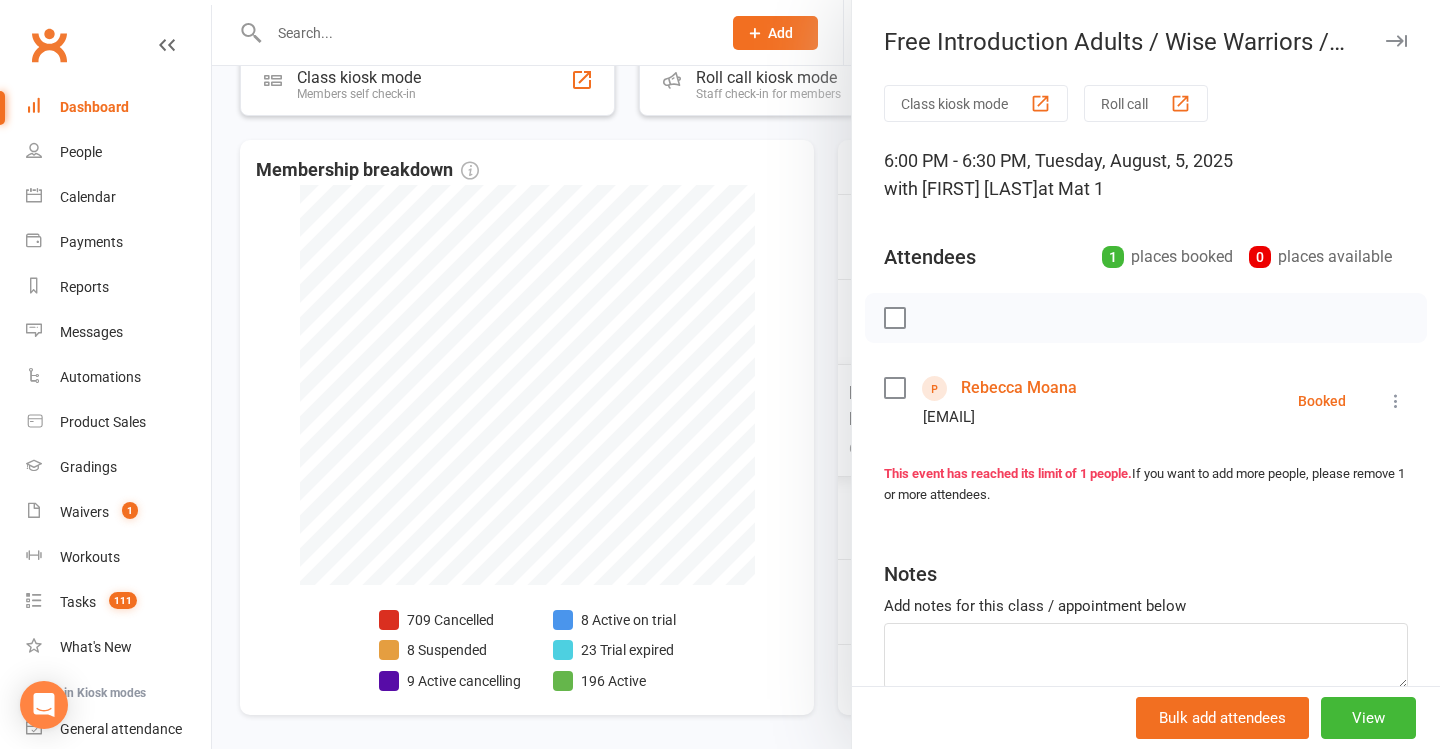 click at bounding box center (826, 374) 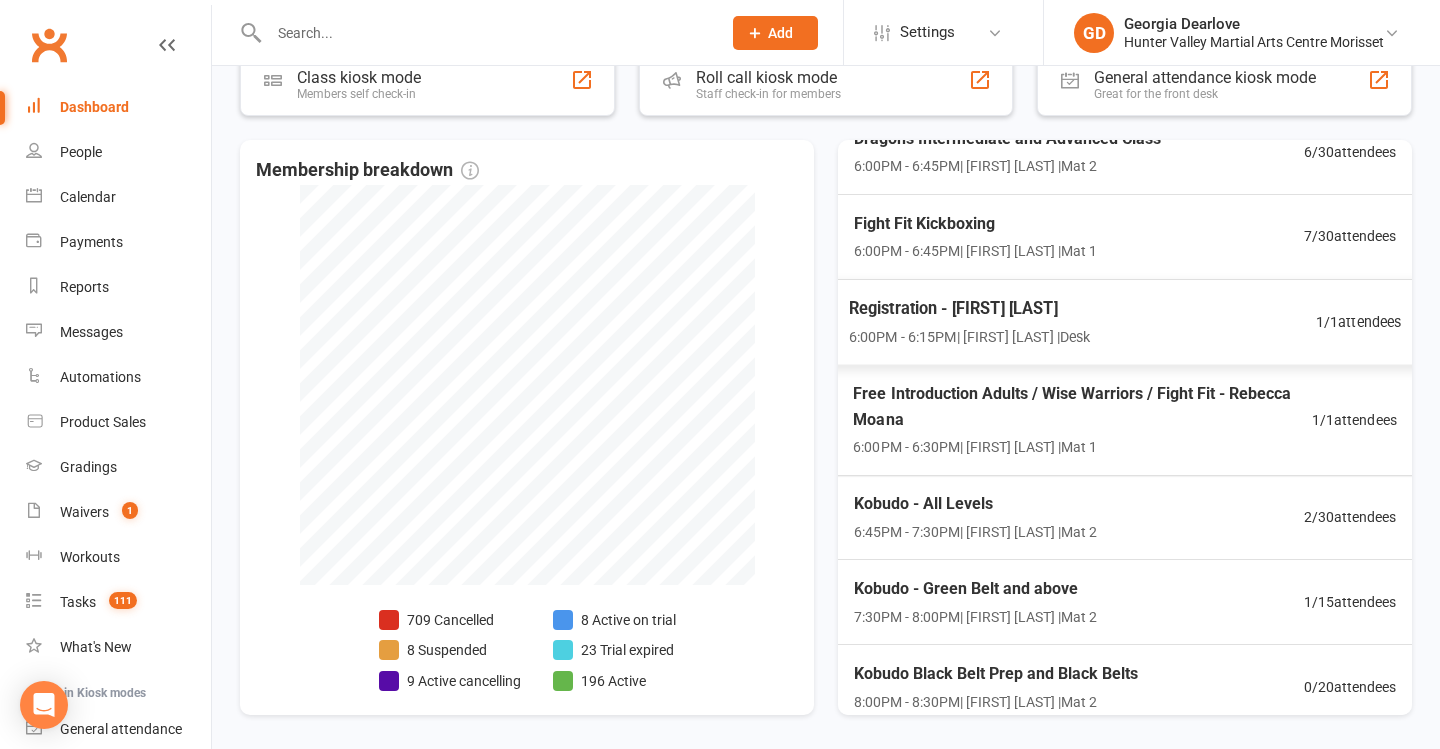 click on "Registration - [FIRST] [LAST] [TIME] - [TIME]  |   [FIRST] [LAST] |  Desk" at bounding box center [970, 321] 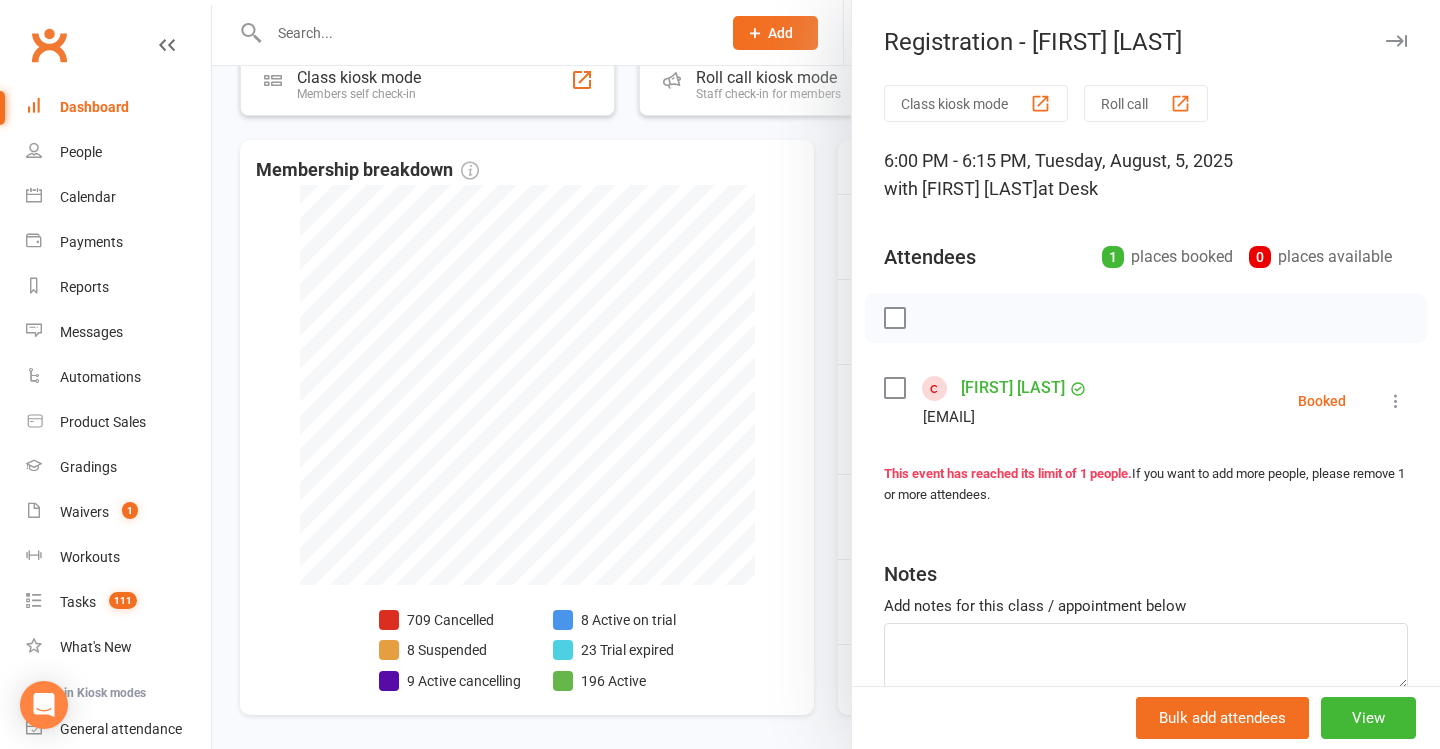 click at bounding box center [826, 374] 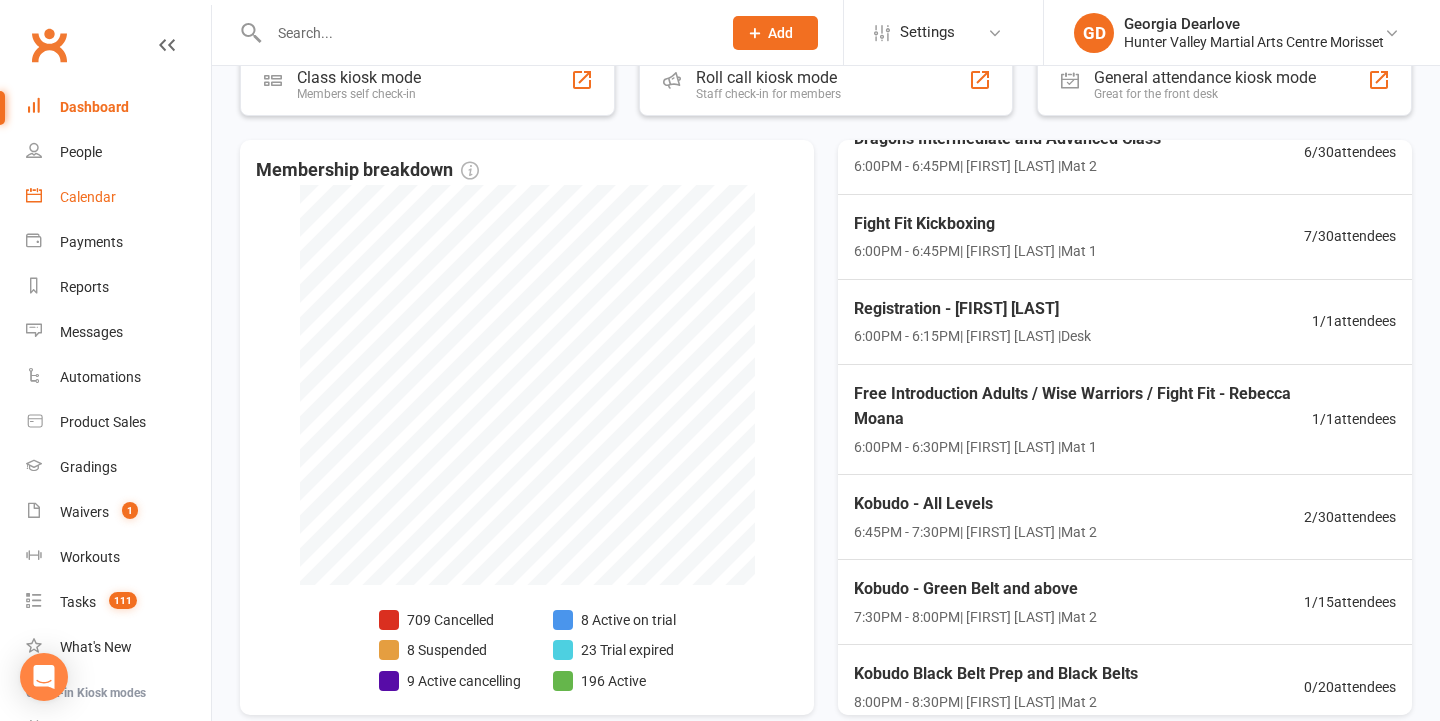 click on "Calendar" at bounding box center [118, 197] 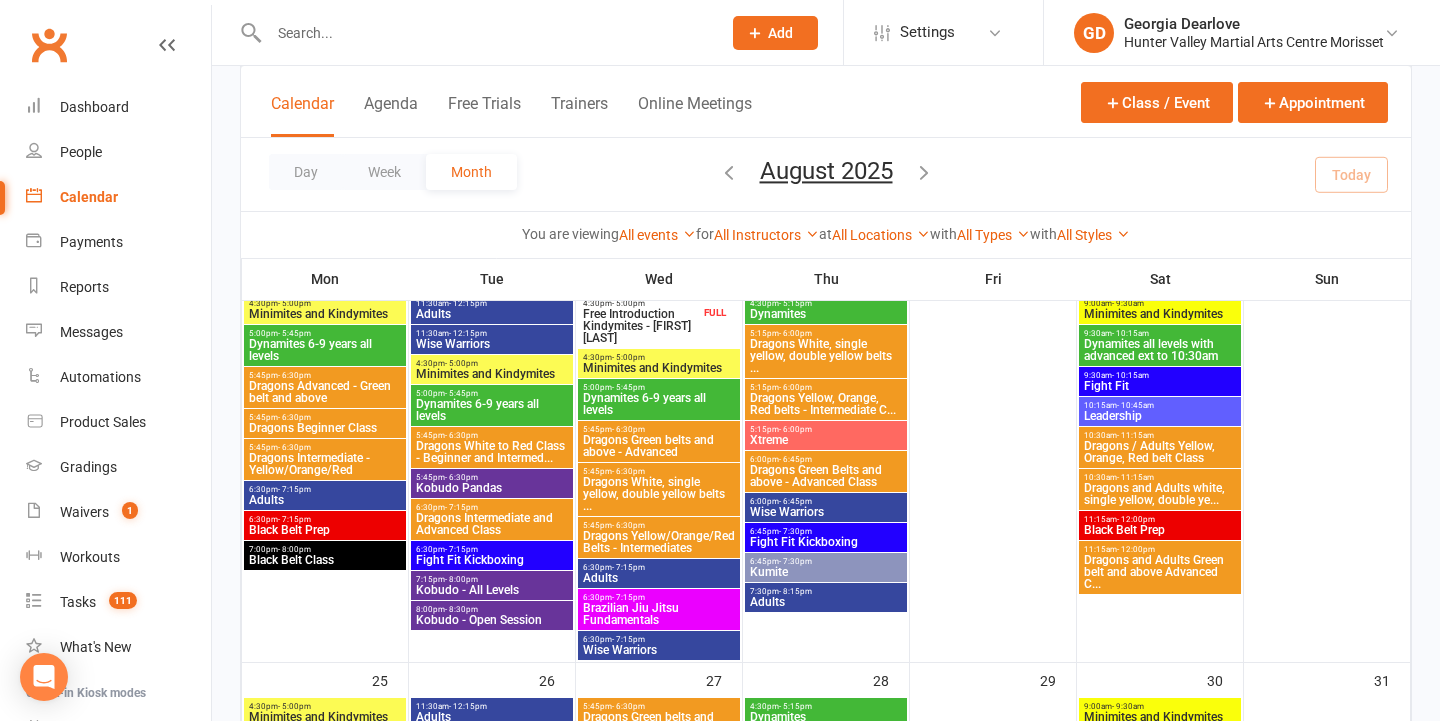 scroll, scrollTop: 1712, scrollLeft: 0, axis: vertical 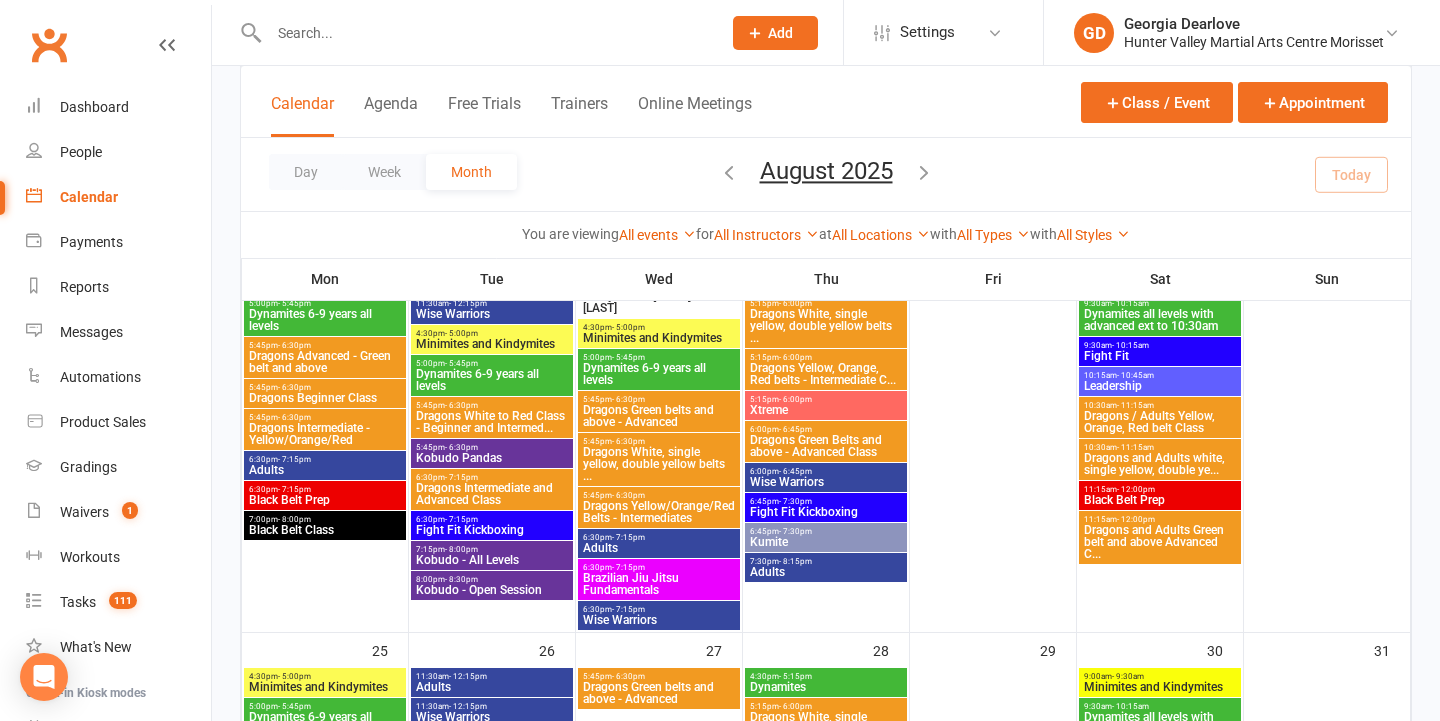 click on "Dragons Green belts and above - Advanced" at bounding box center (659, 416) 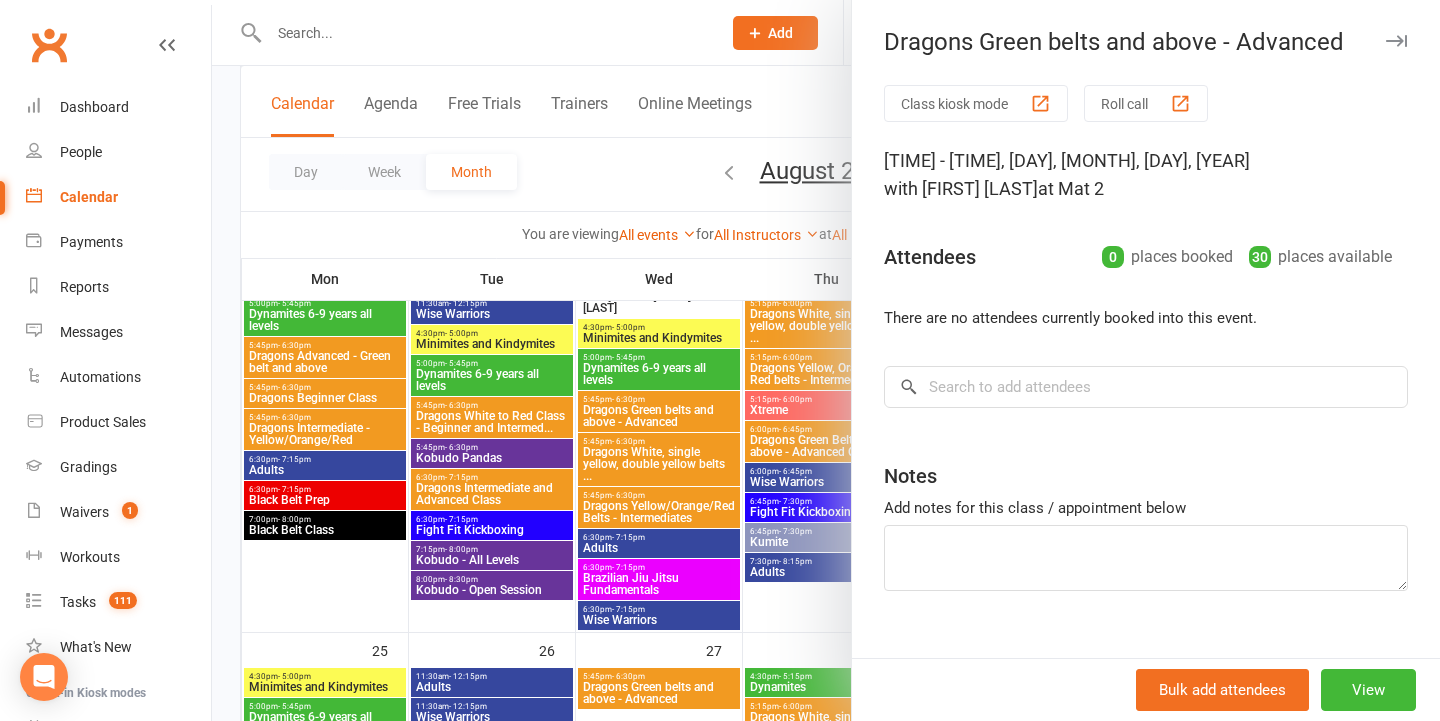 click at bounding box center [826, 360] 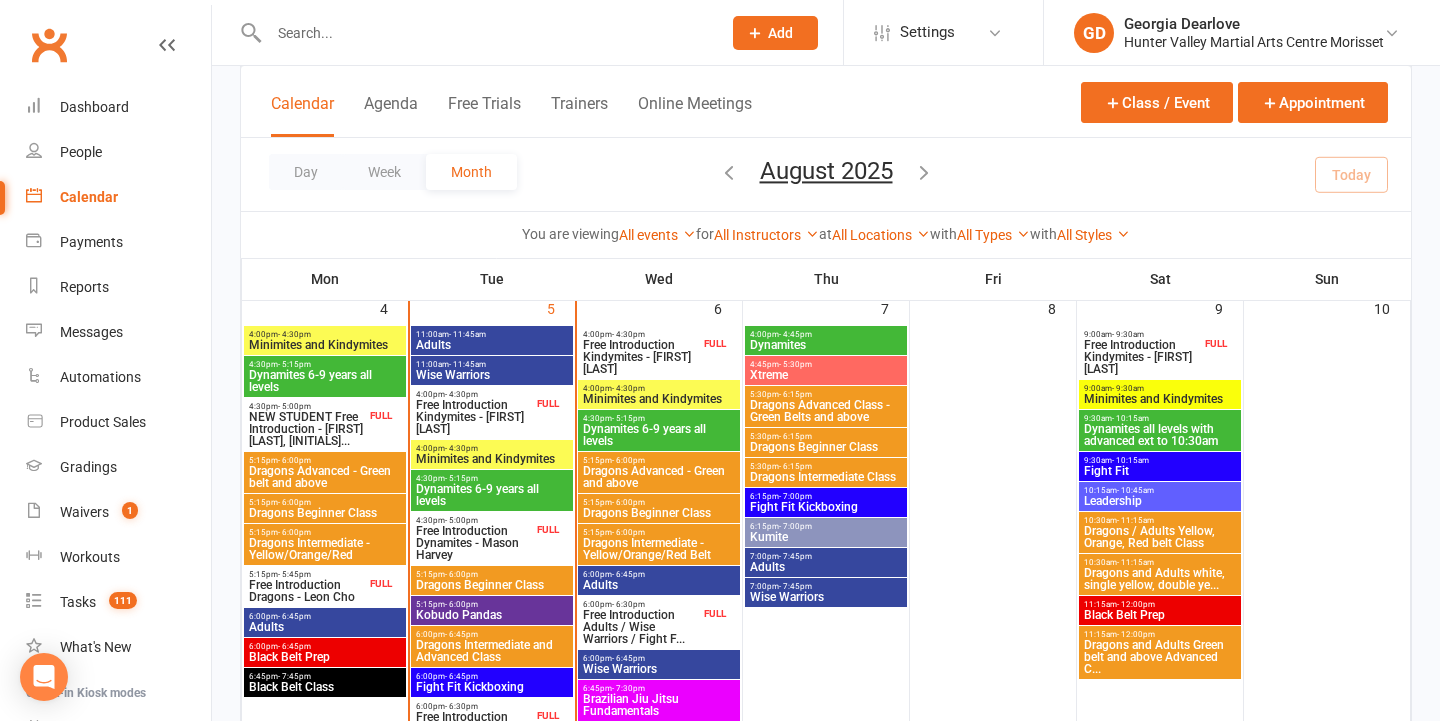 scroll, scrollTop: 618, scrollLeft: 0, axis: vertical 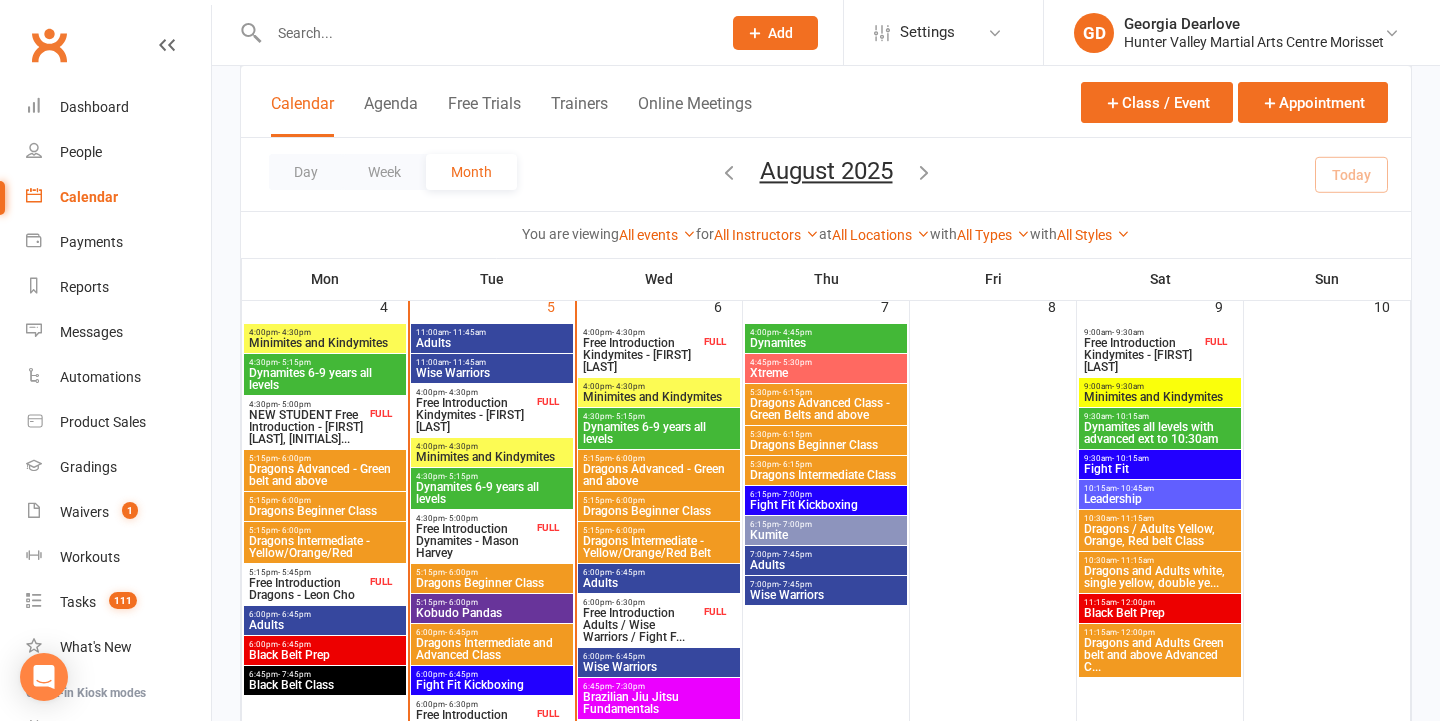 click on "4:00pm  - 4:30pm" at bounding box center (659, 386) 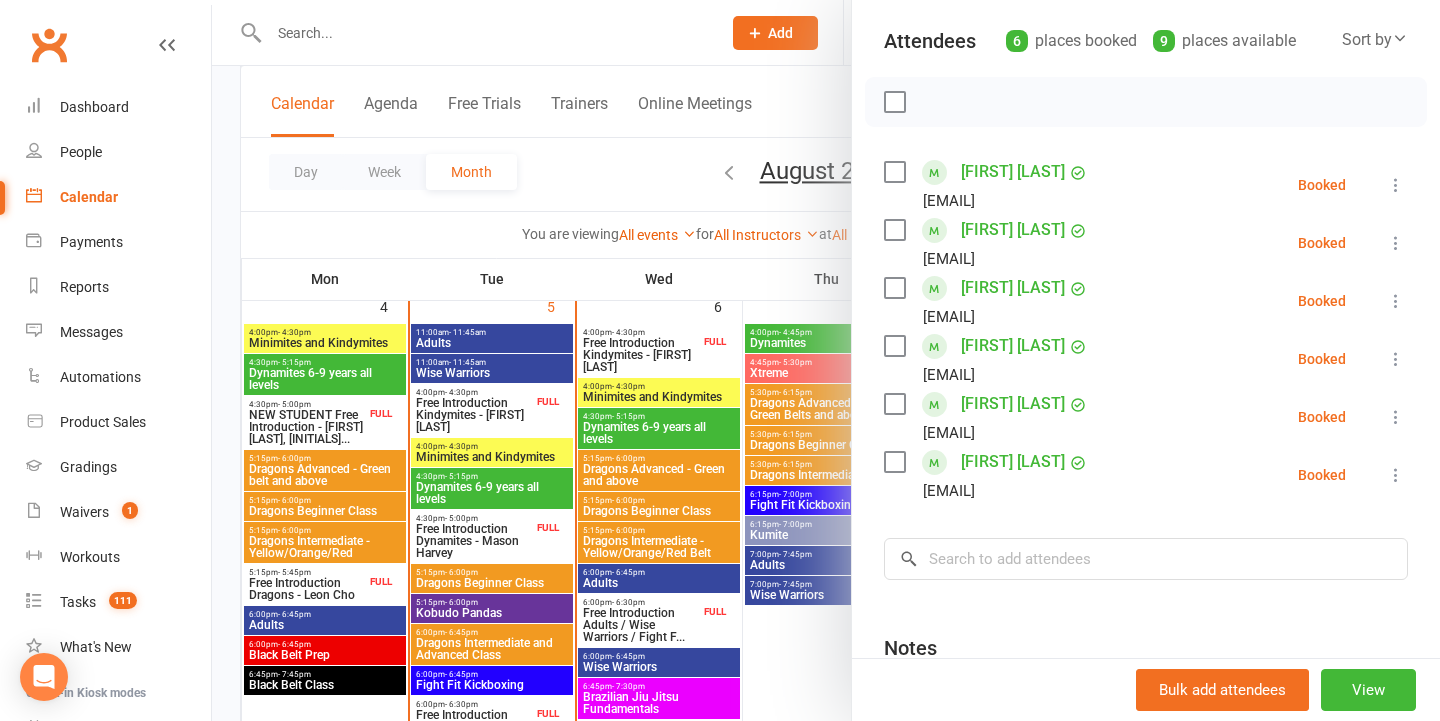 scroll, scrollTop: 252, scrollLeft: 0, axis: vertical 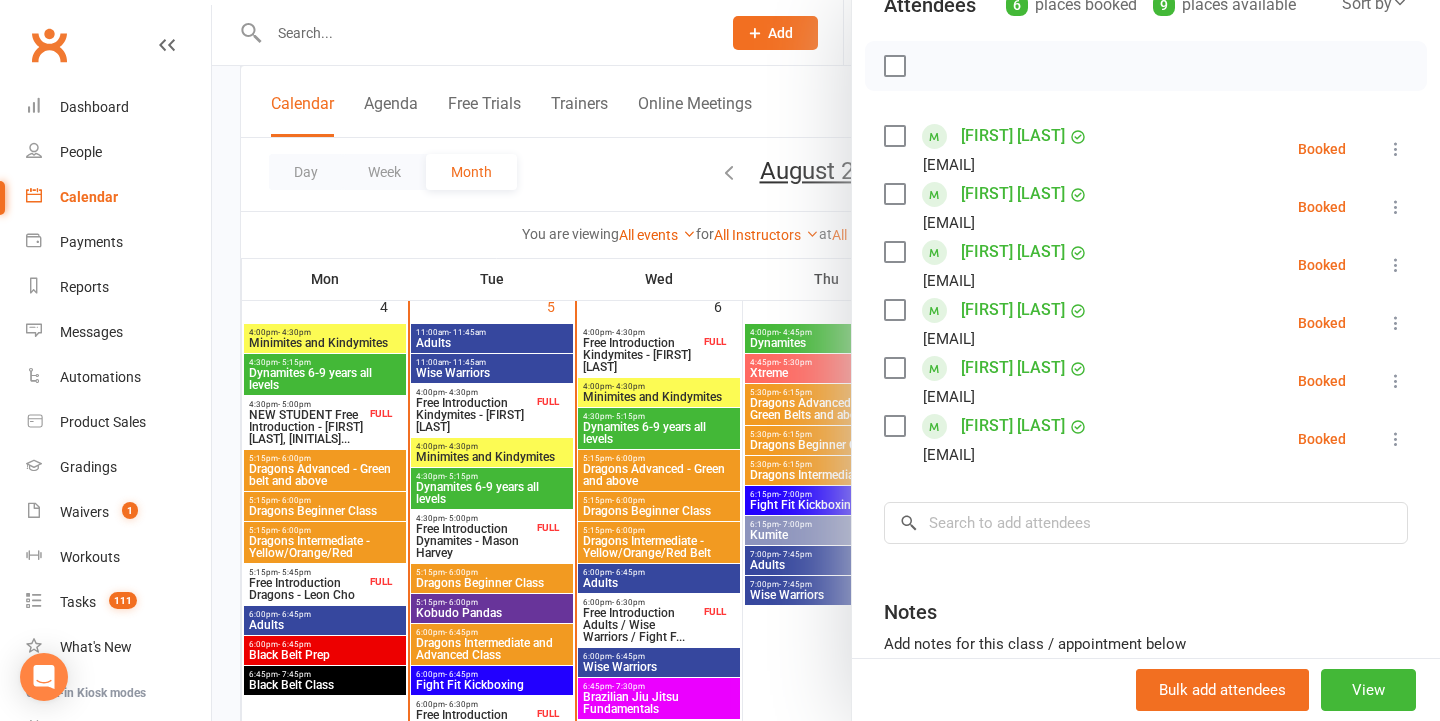 click at bounding box center [826, 360] 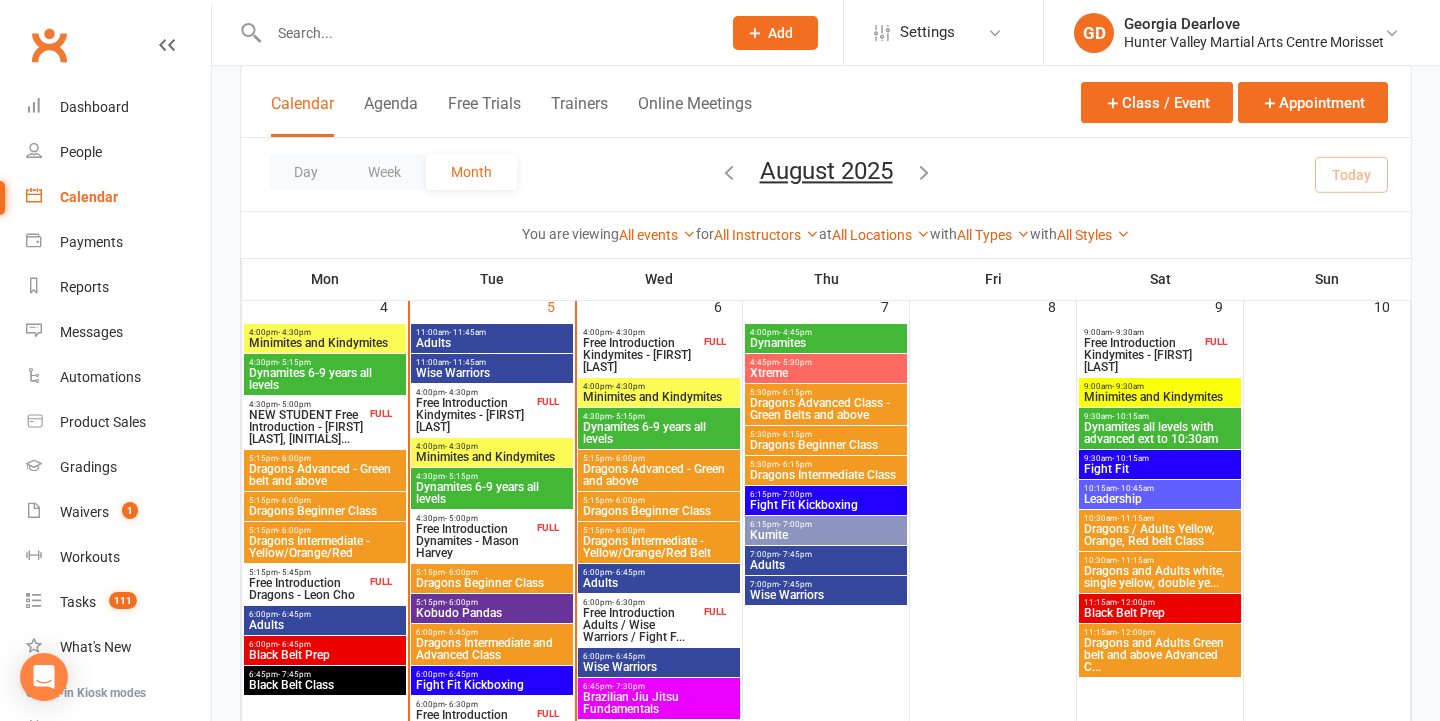 click on "Free Introduction Dragons - Leon Cho" at bounding box center [307, 589] 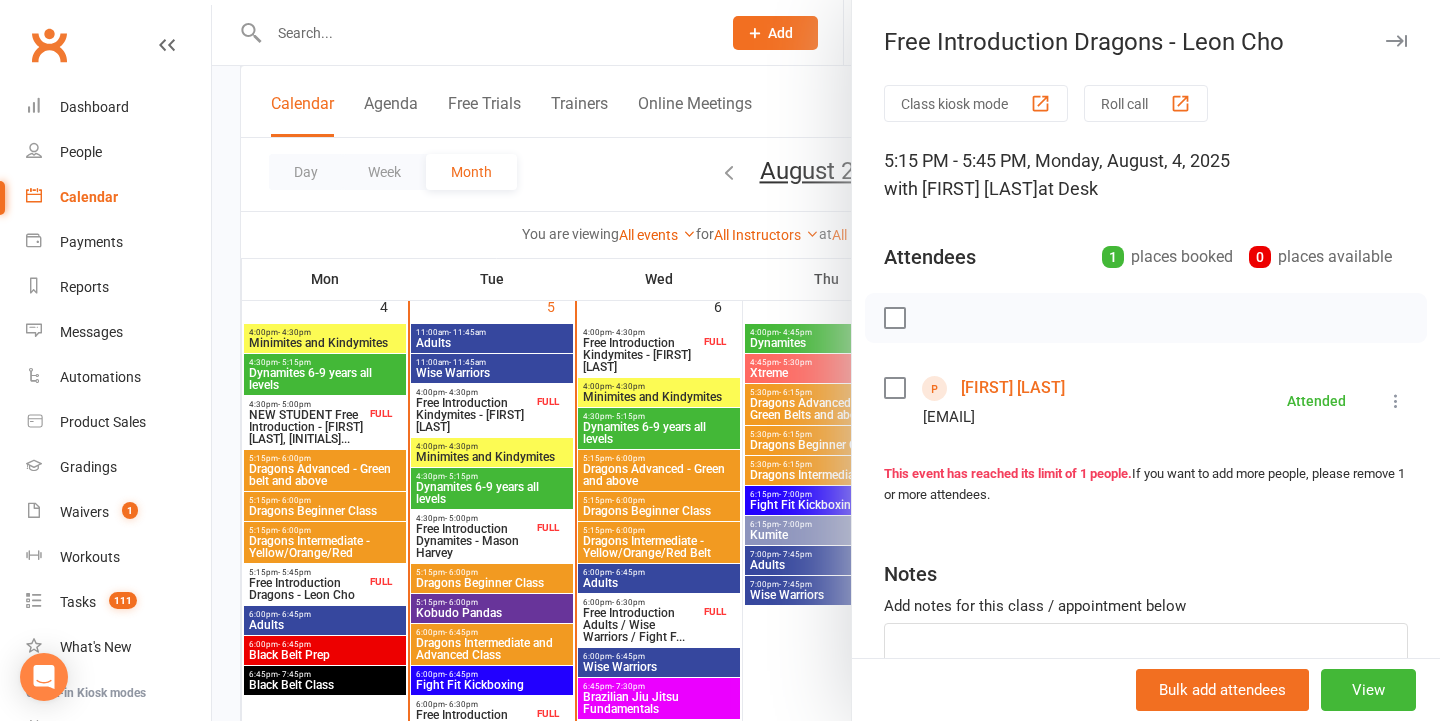click at bounding box center [826, 360] 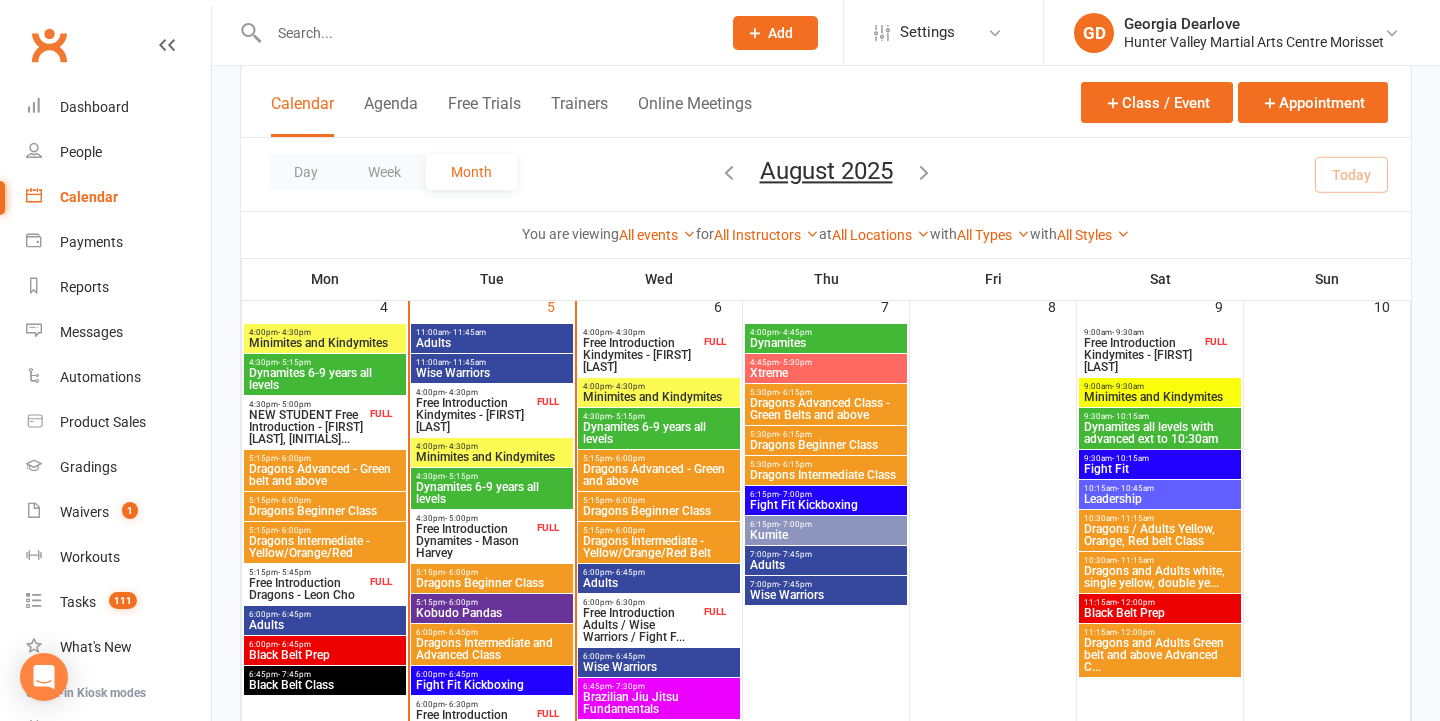 click on "Dragons Intermediate - Yellow/Orange/Red Belt" at bounding box center (659, 547) 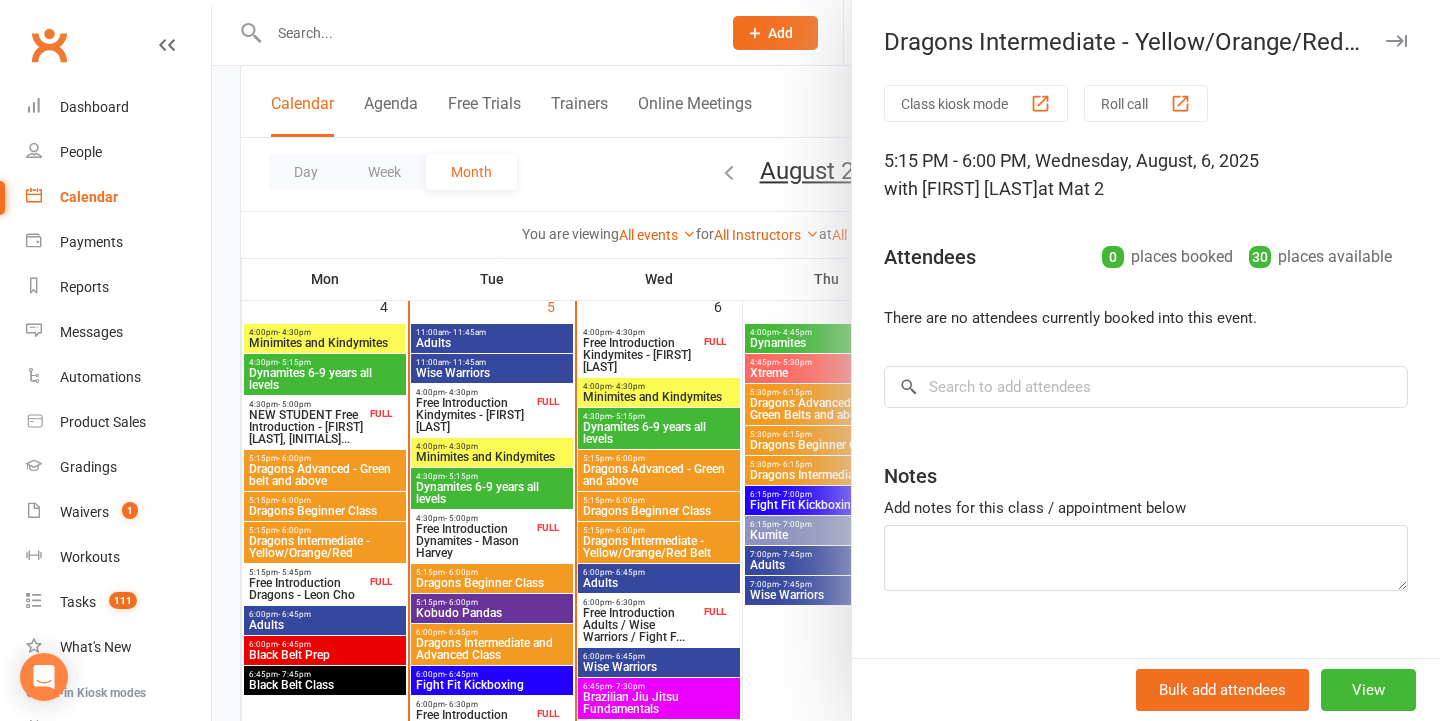click at bounding box center [826, 360] 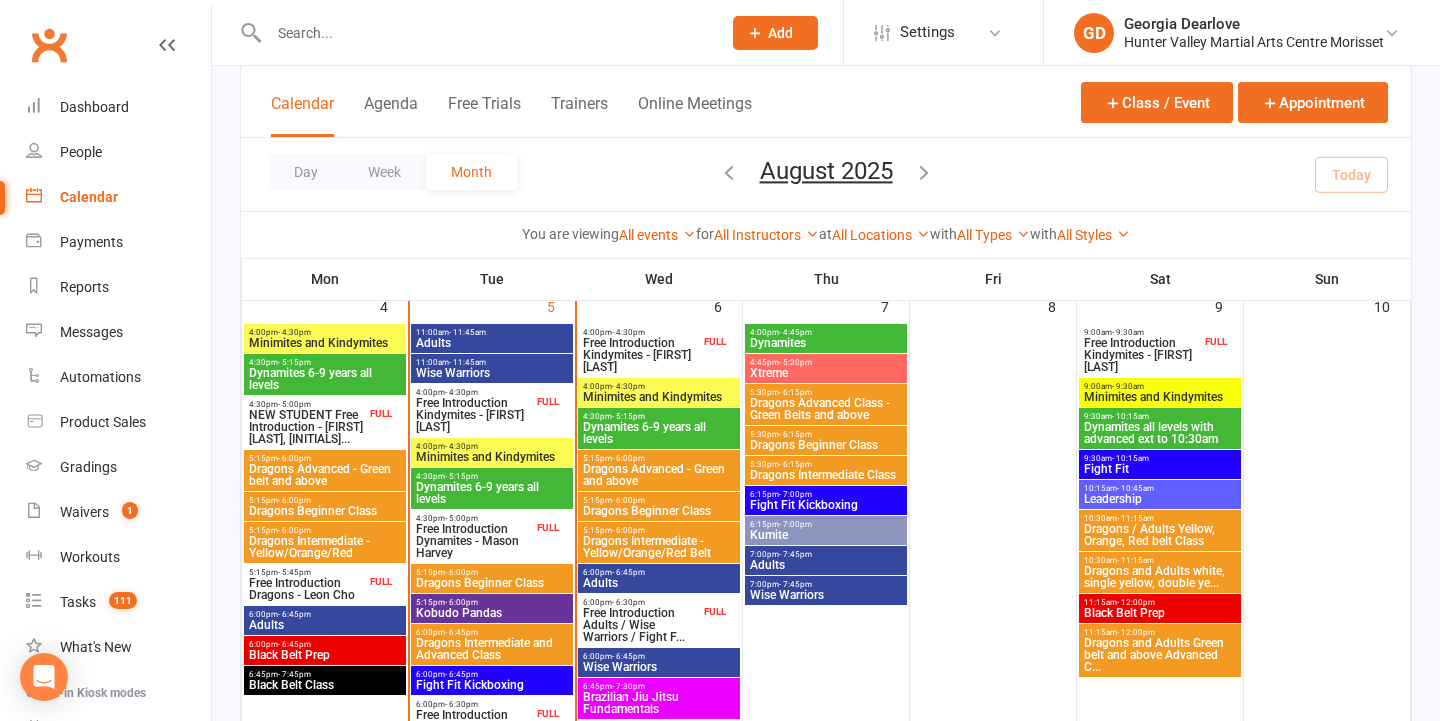 click on "Wise Warriors" at bounding box center (659, 667) 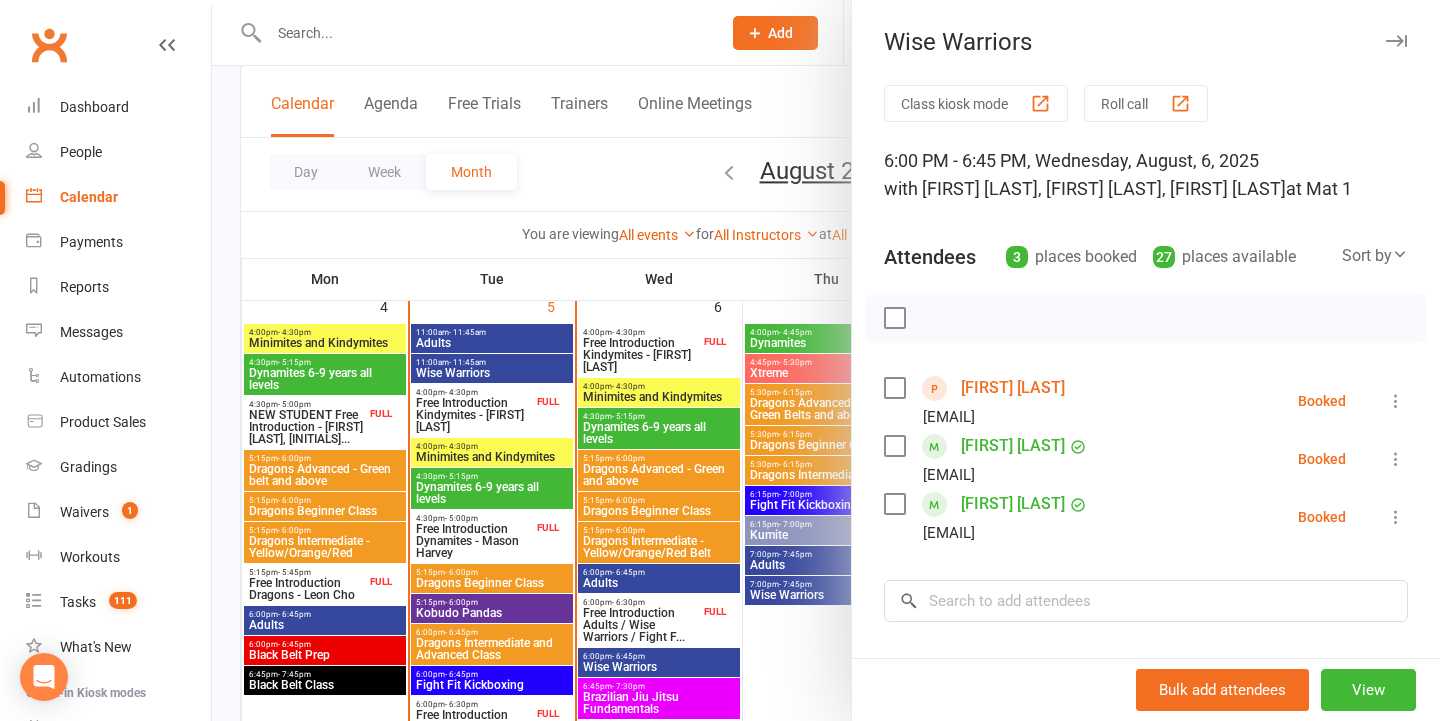 click at bounding box center [826, 360] 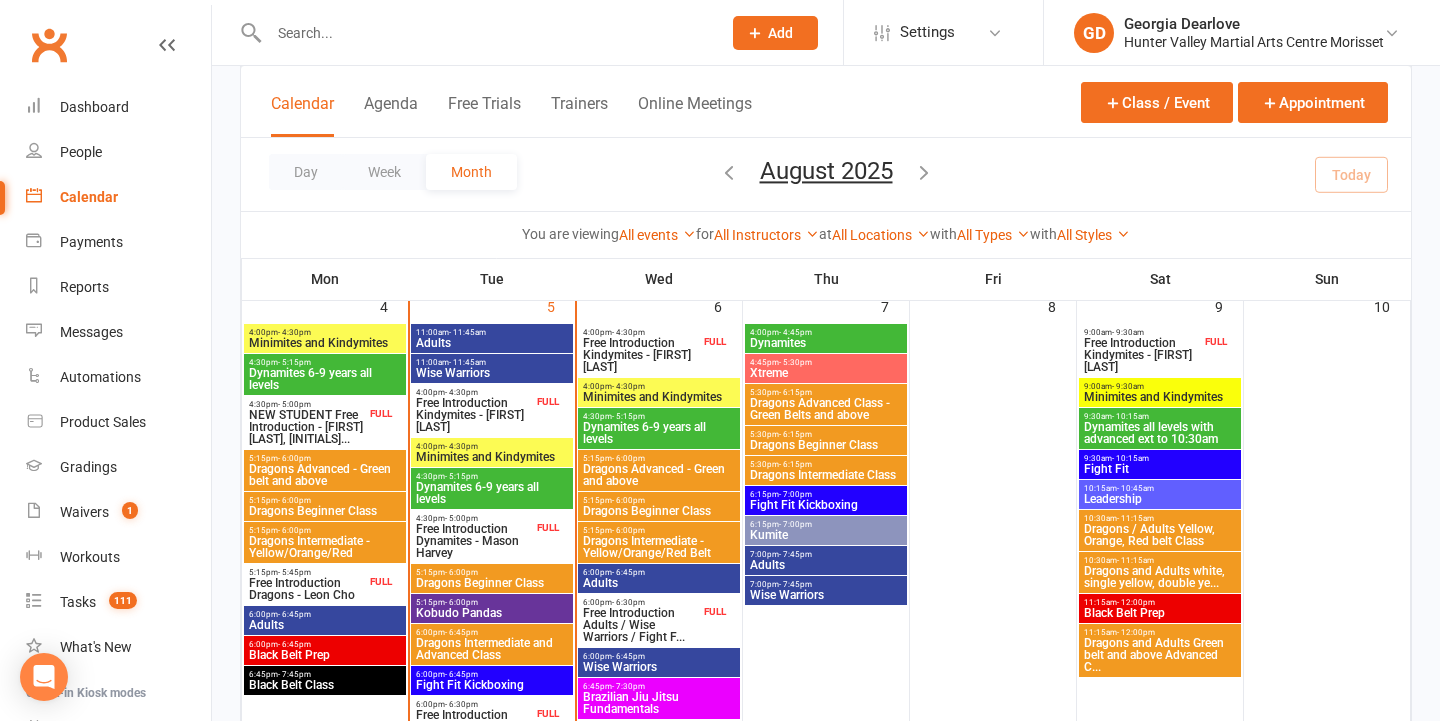 click on "Adults" at bounding box center [659, 583] 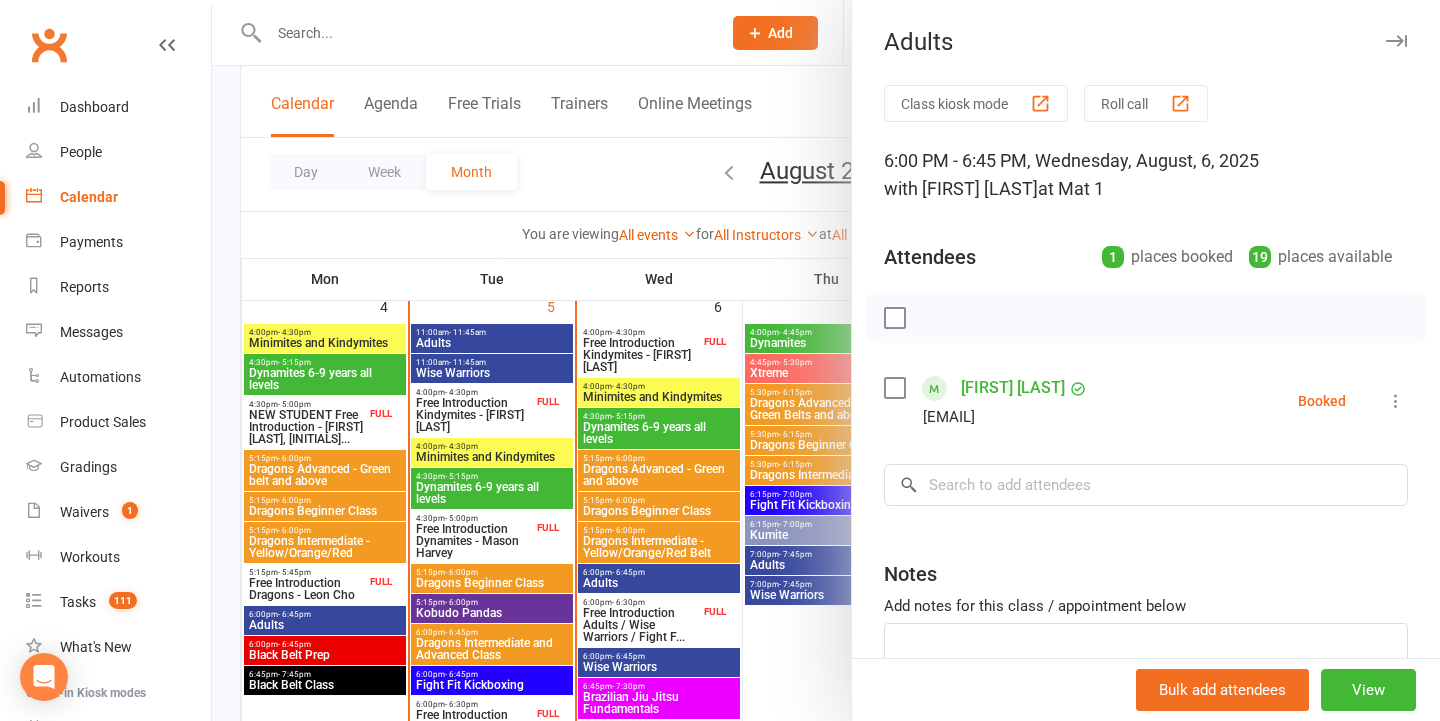 click at bounding box center (826, 360) 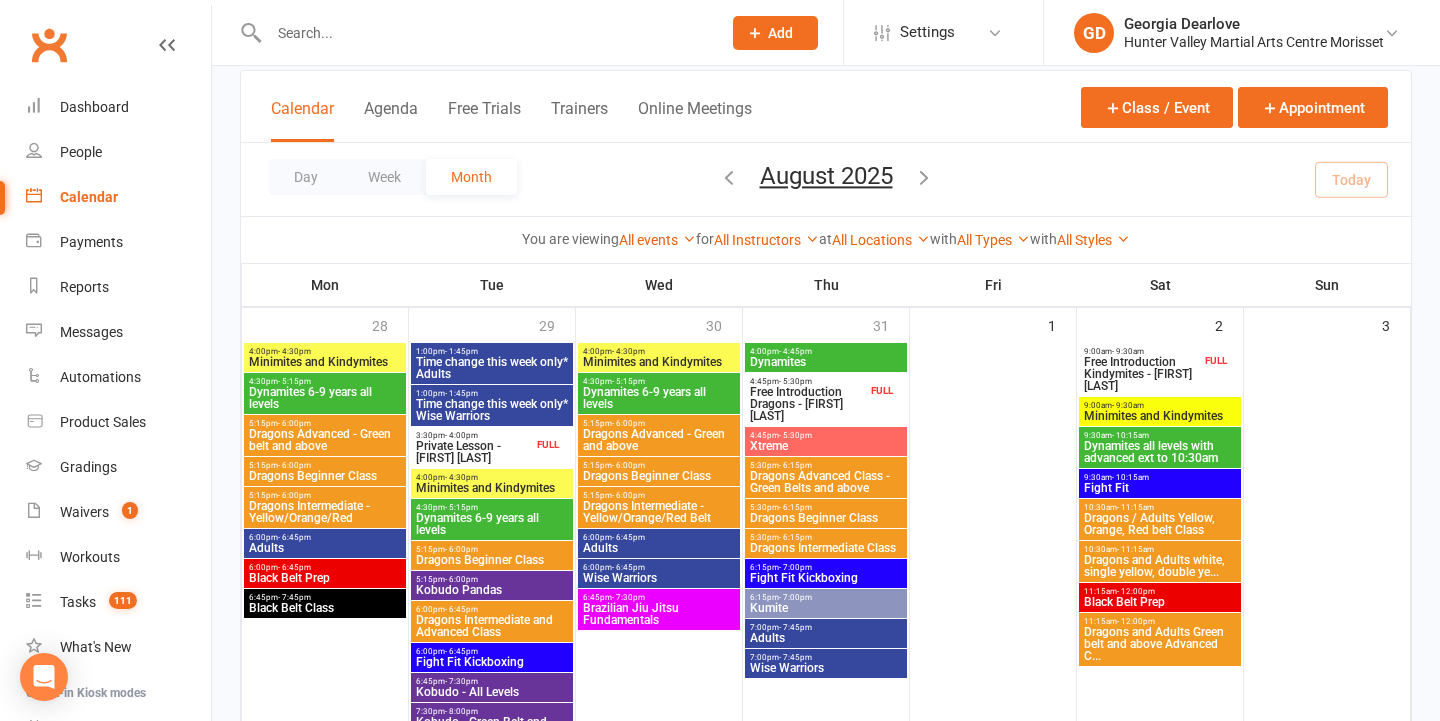 scroll, scrollTop: 104, scrollLeft: 0, axis: vertical 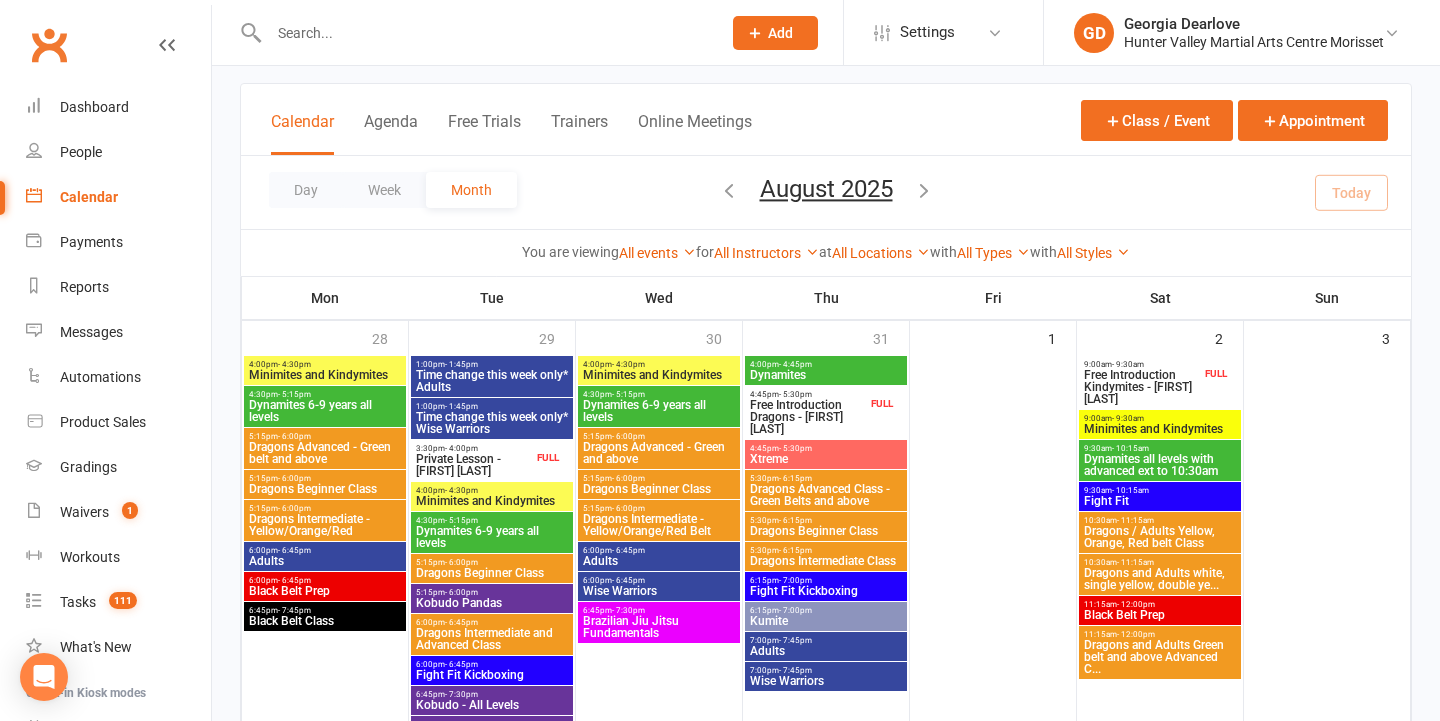 click on "Minimites and Kindymites" at bounding box center (659, 375) 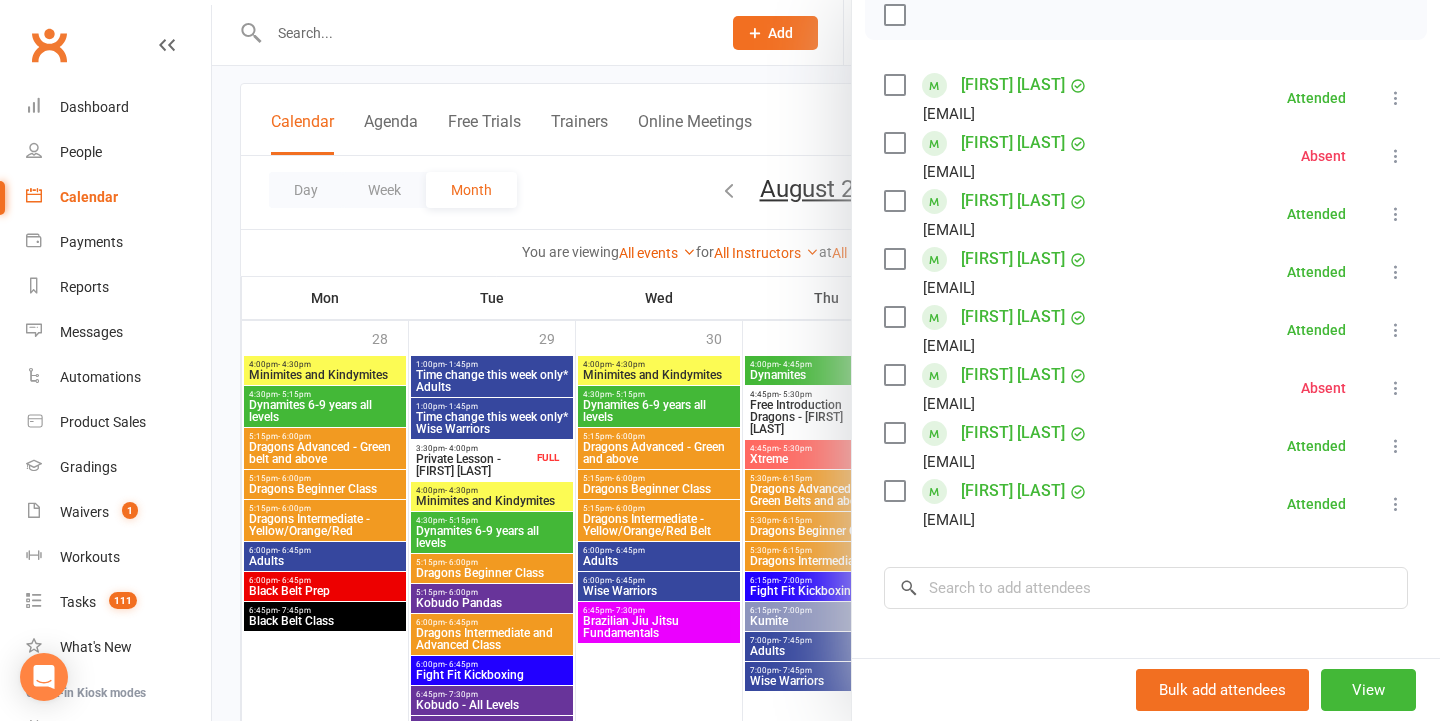 scroll, scrollTop: 314, scrollLeft: 0, axis: vertical 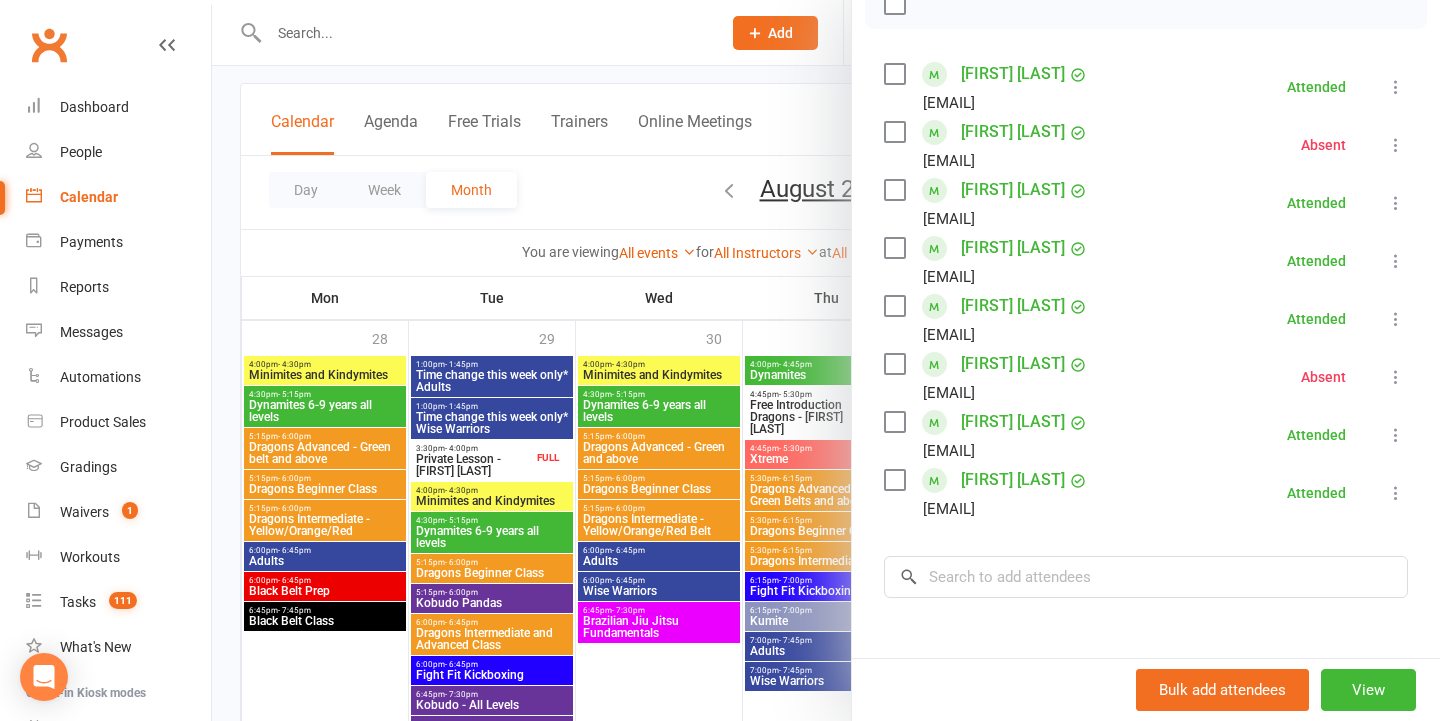 click at bounding box center [826, 360] 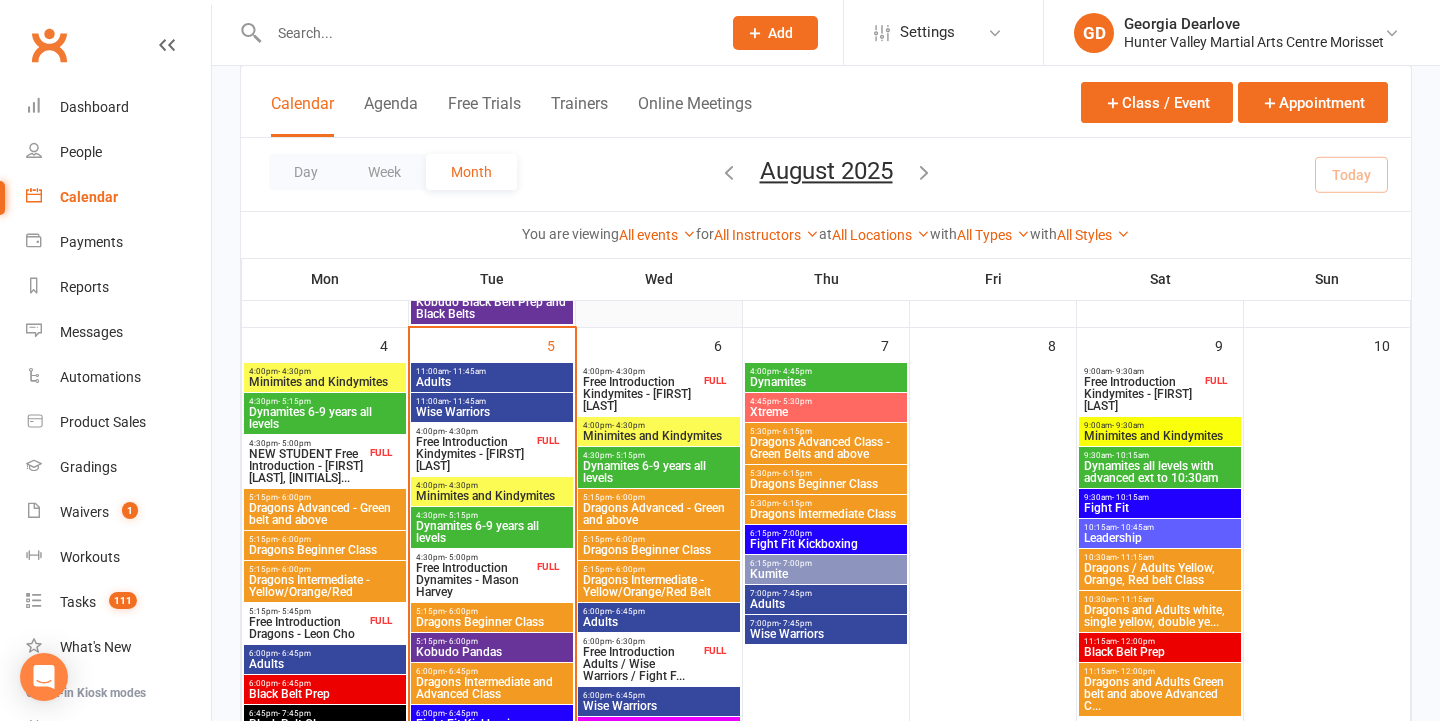 scroll, scrollTop: 578, scrollLeft: 0, axis: vertical 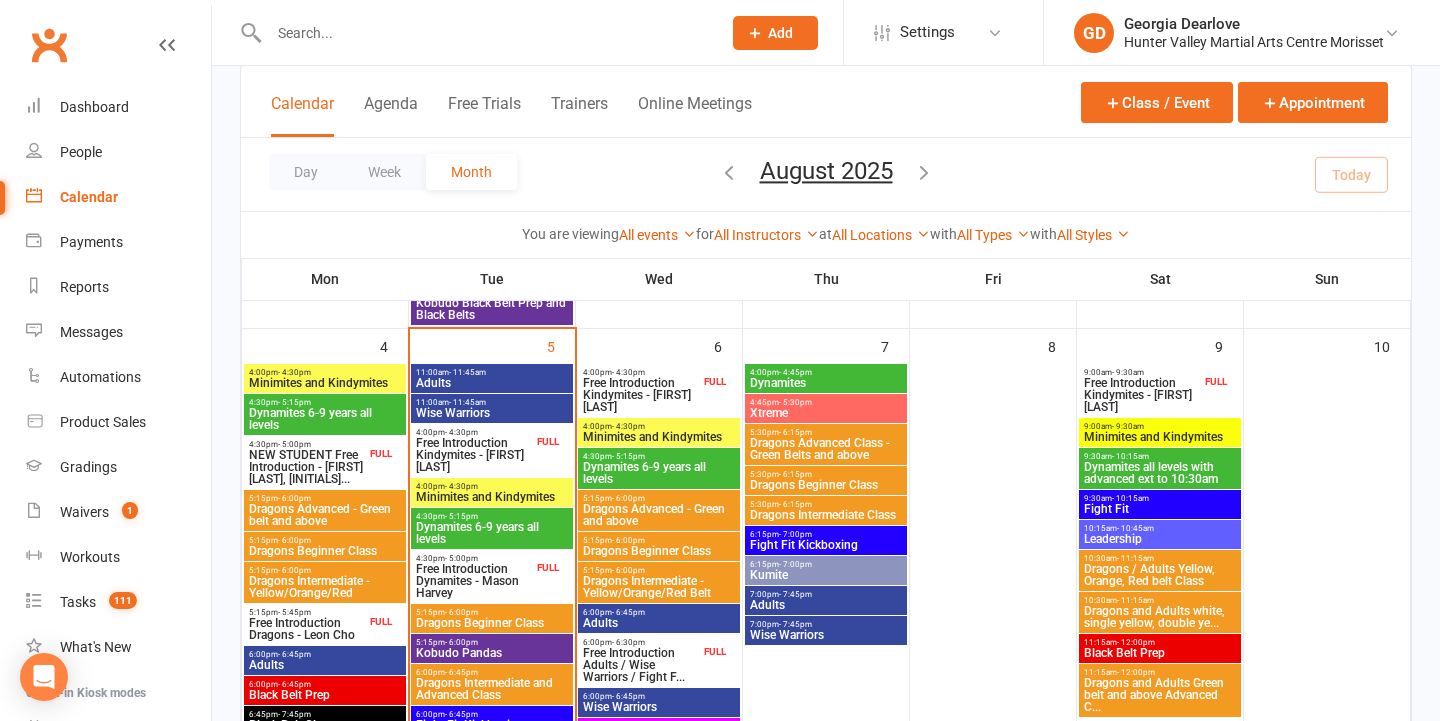 click on "Free Introduction Kindymites - [FIRST] [LAST]" at bounding box center [474, 455] 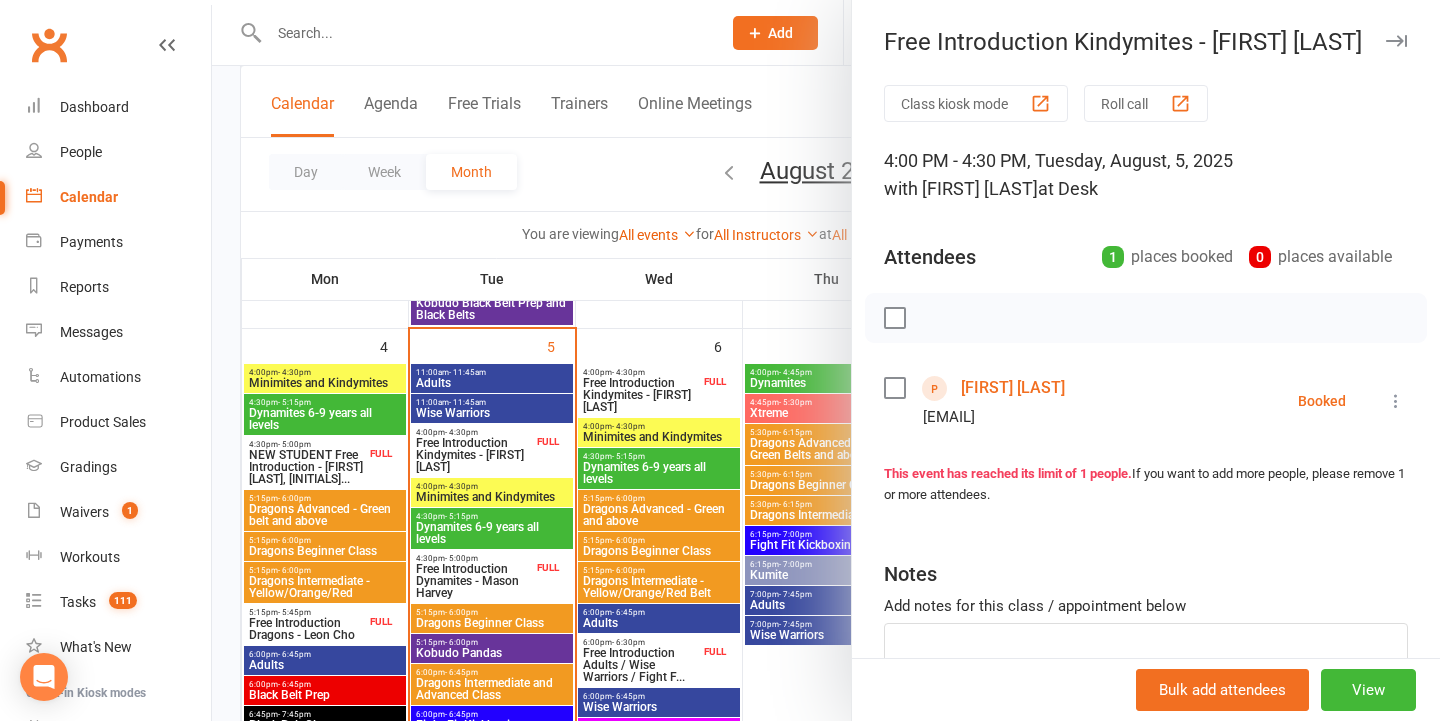 click at bounding box center (826, 360) 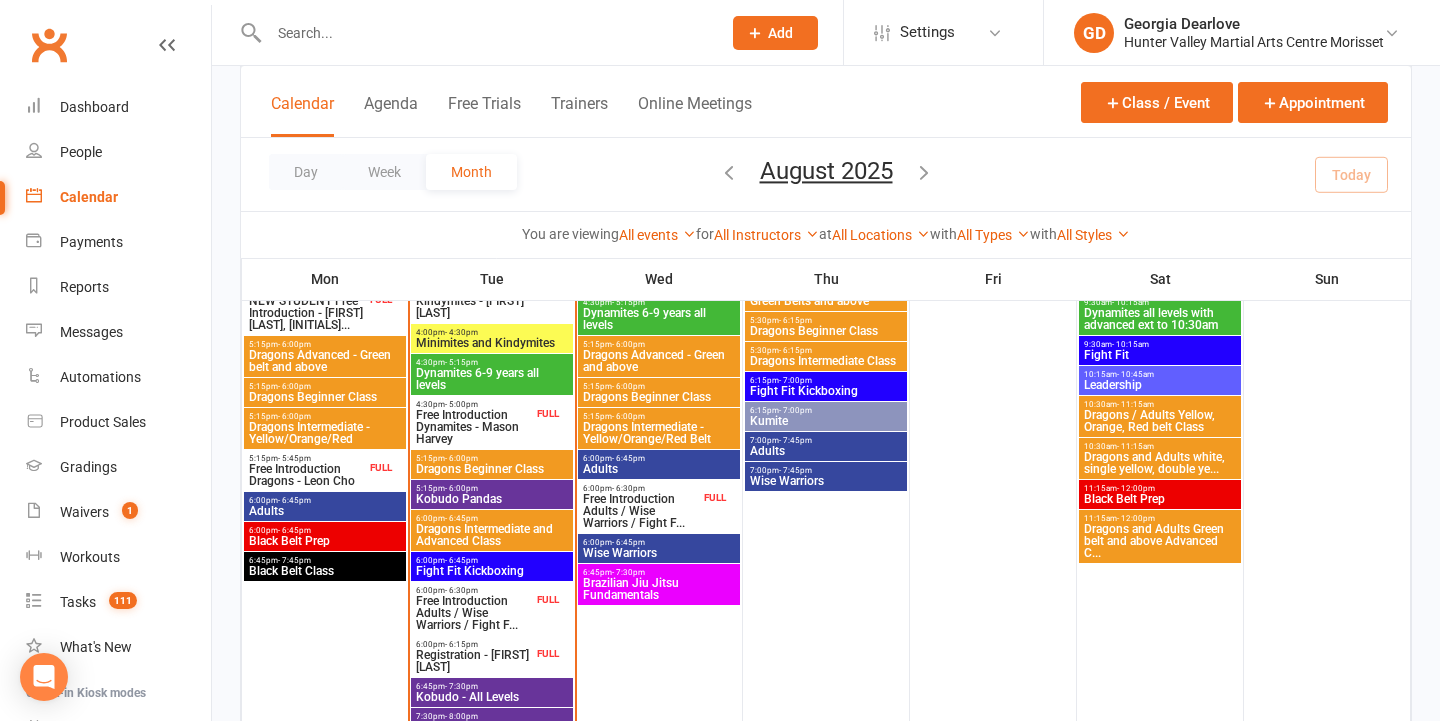 scroll, scrollTop: 740, scrollLeft: 0, axis: vertical 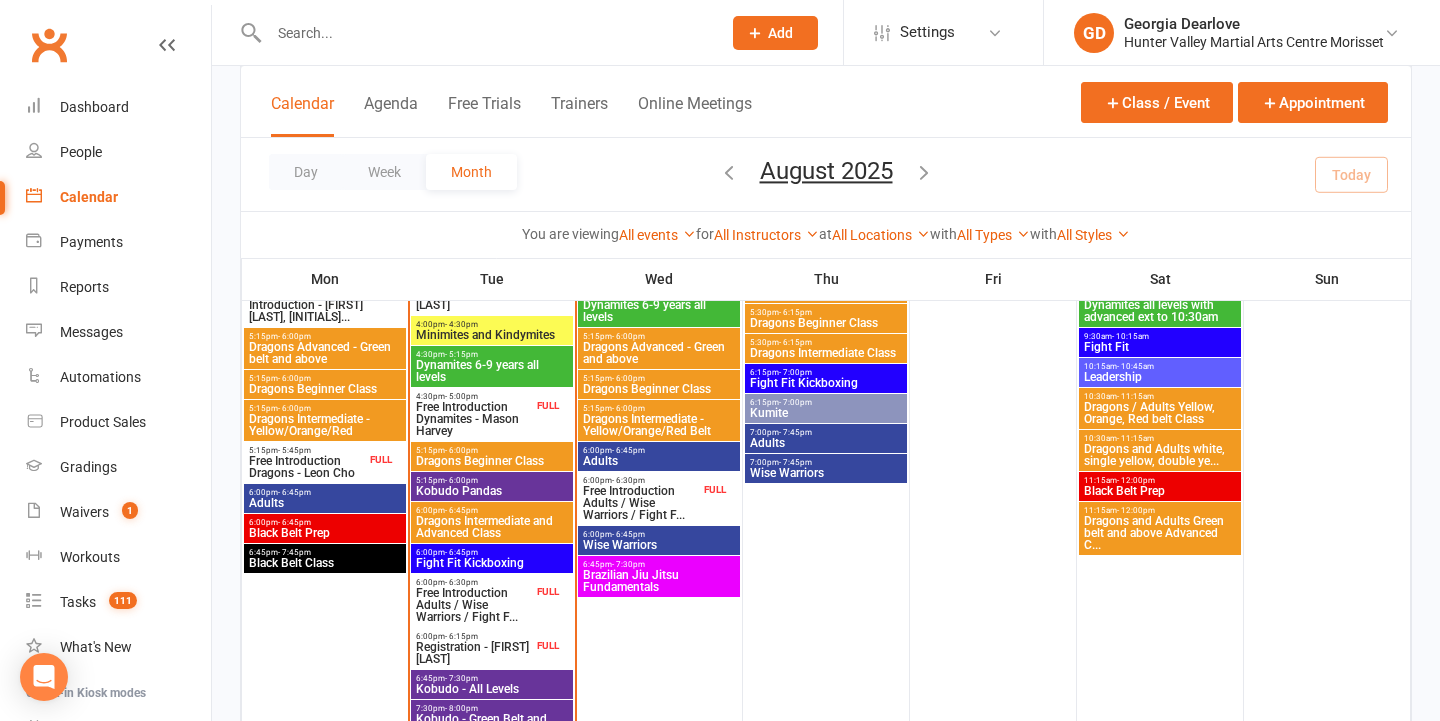 click on "Registration - [FIRST] [LAST]" at bounding box center [474, 653] 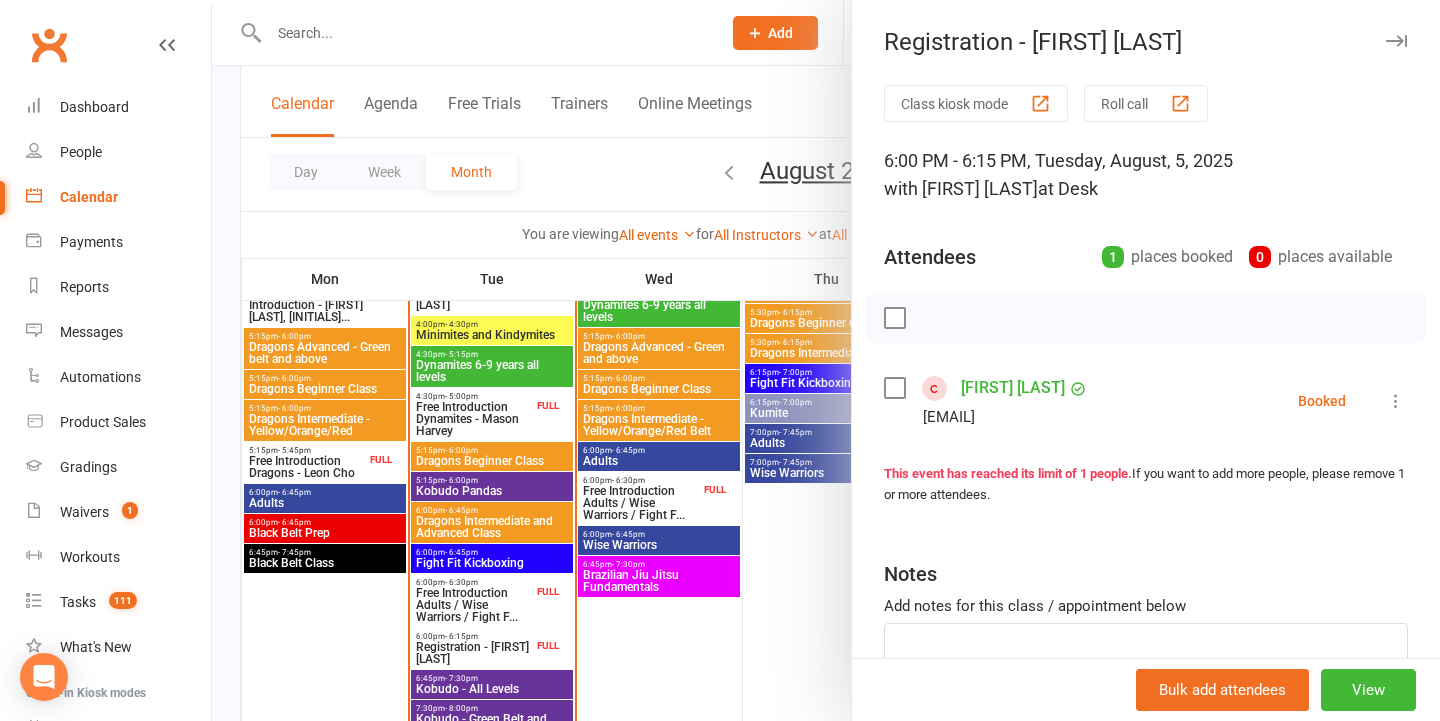 click at bounding box center [826, 360] 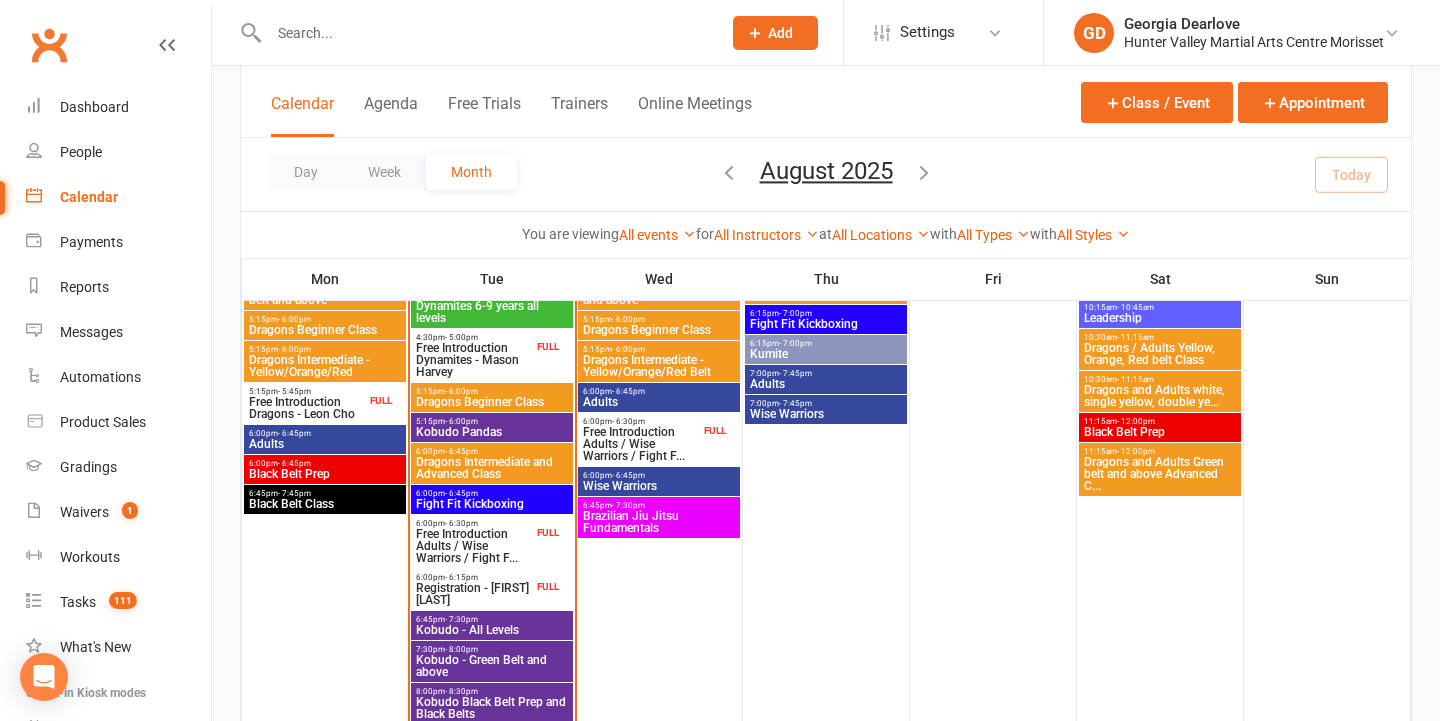 scroll, scrollTop: 829, scrollLeft: 0, axis: vertical 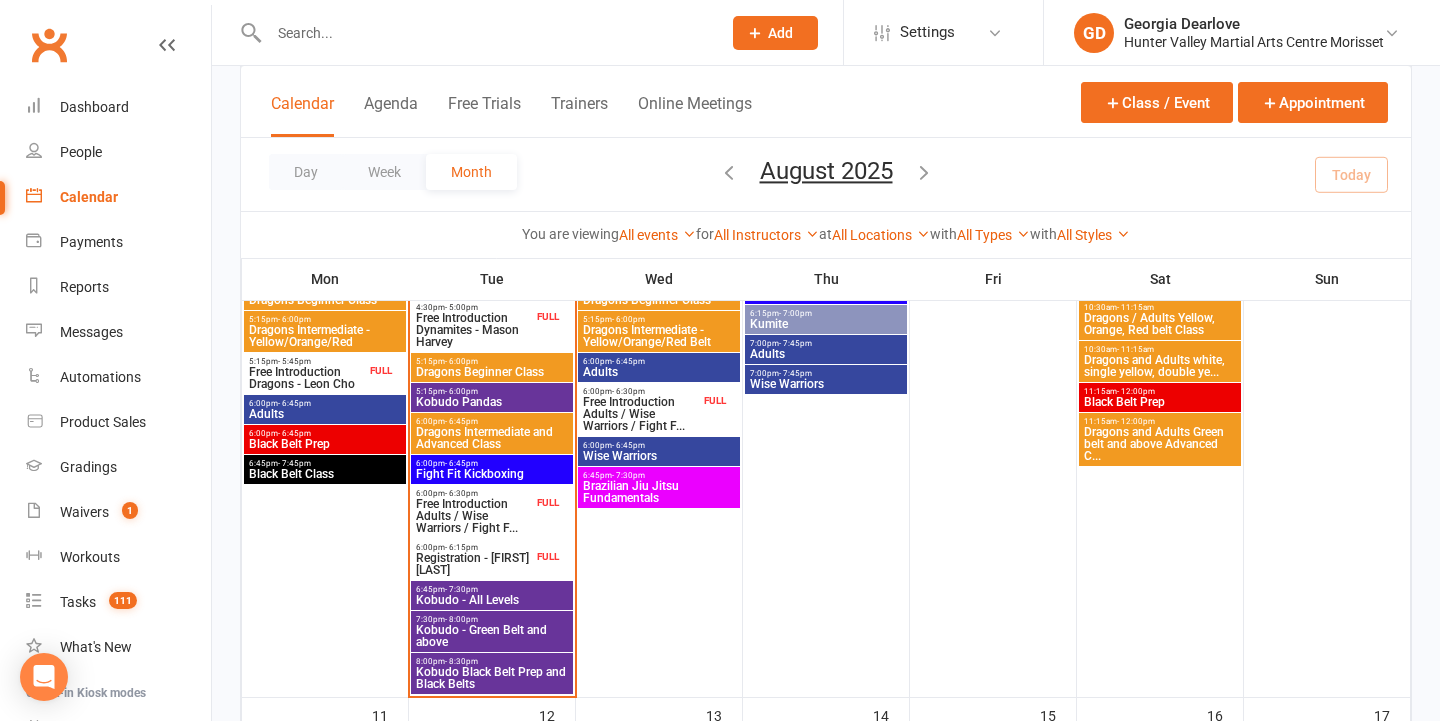 click on "Registration - [FIRST] [LAST]" at bounding box center (474, 564) 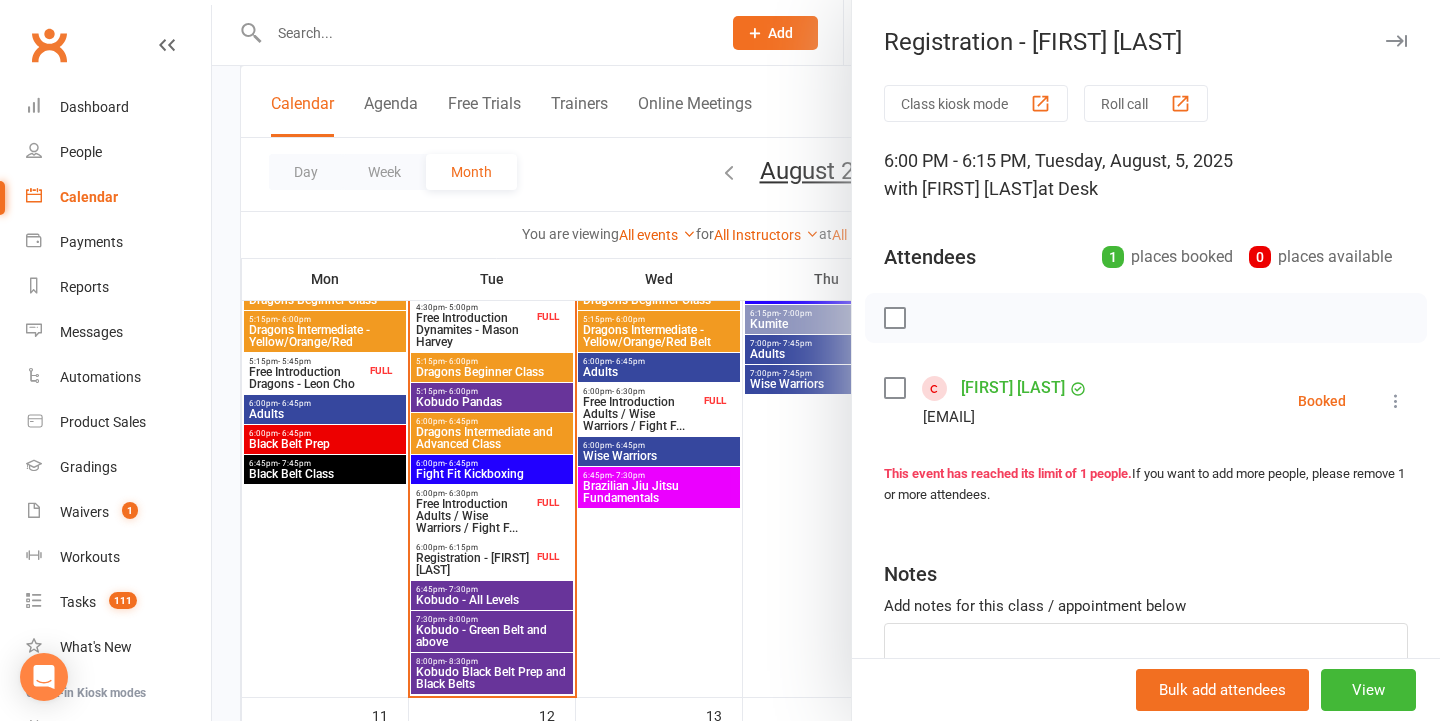 click at bounding box center [826, 360] 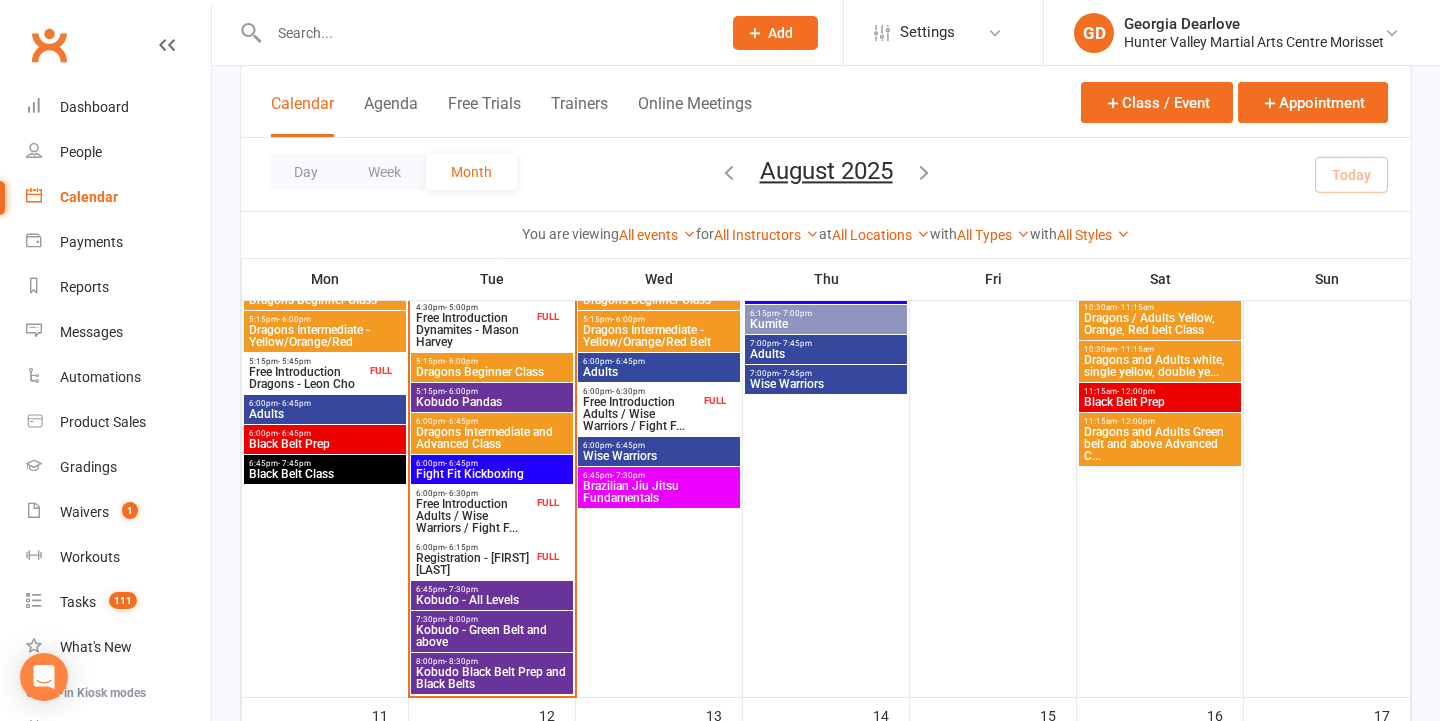scroll, scrollTop: 816, scrollLeft: 0, axis: vertical 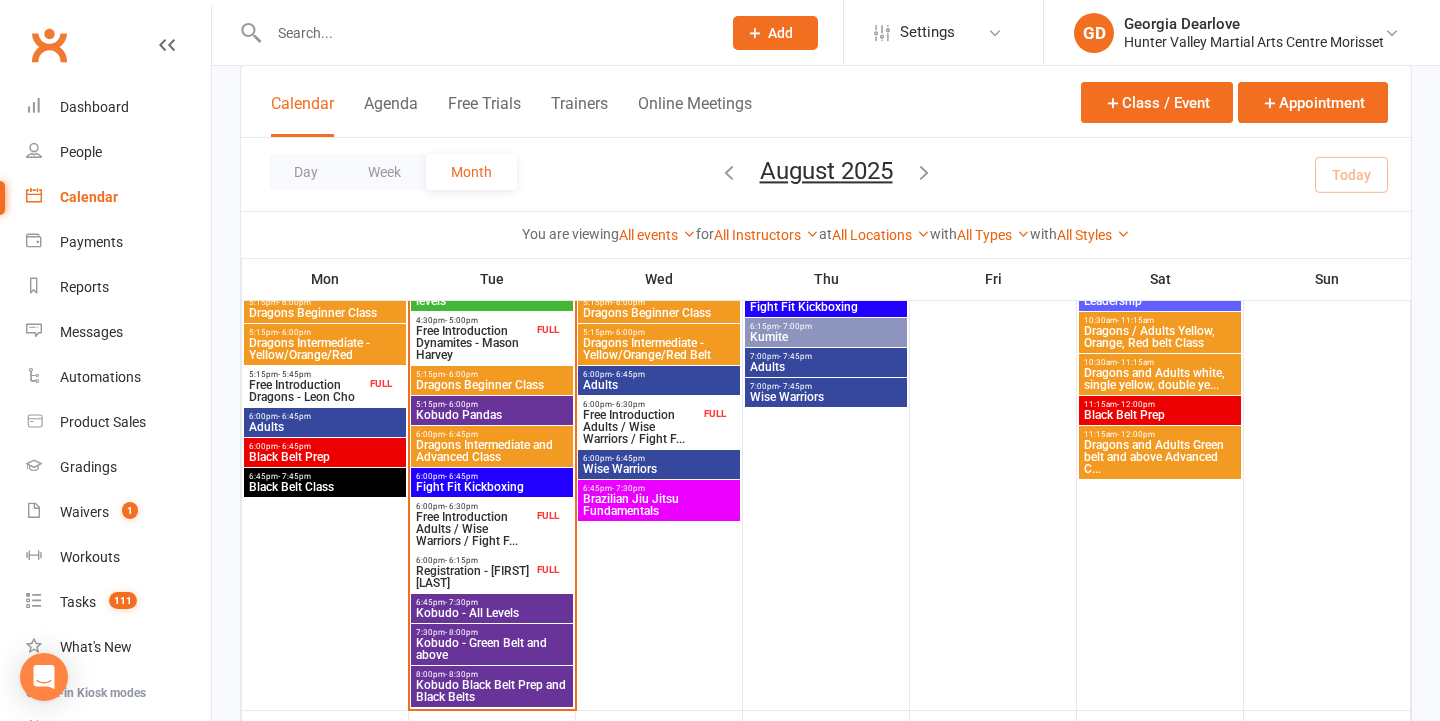 click on "Free Introduction Adults / Wise Warriors / Fight F..." at bounding box center (474, 529) 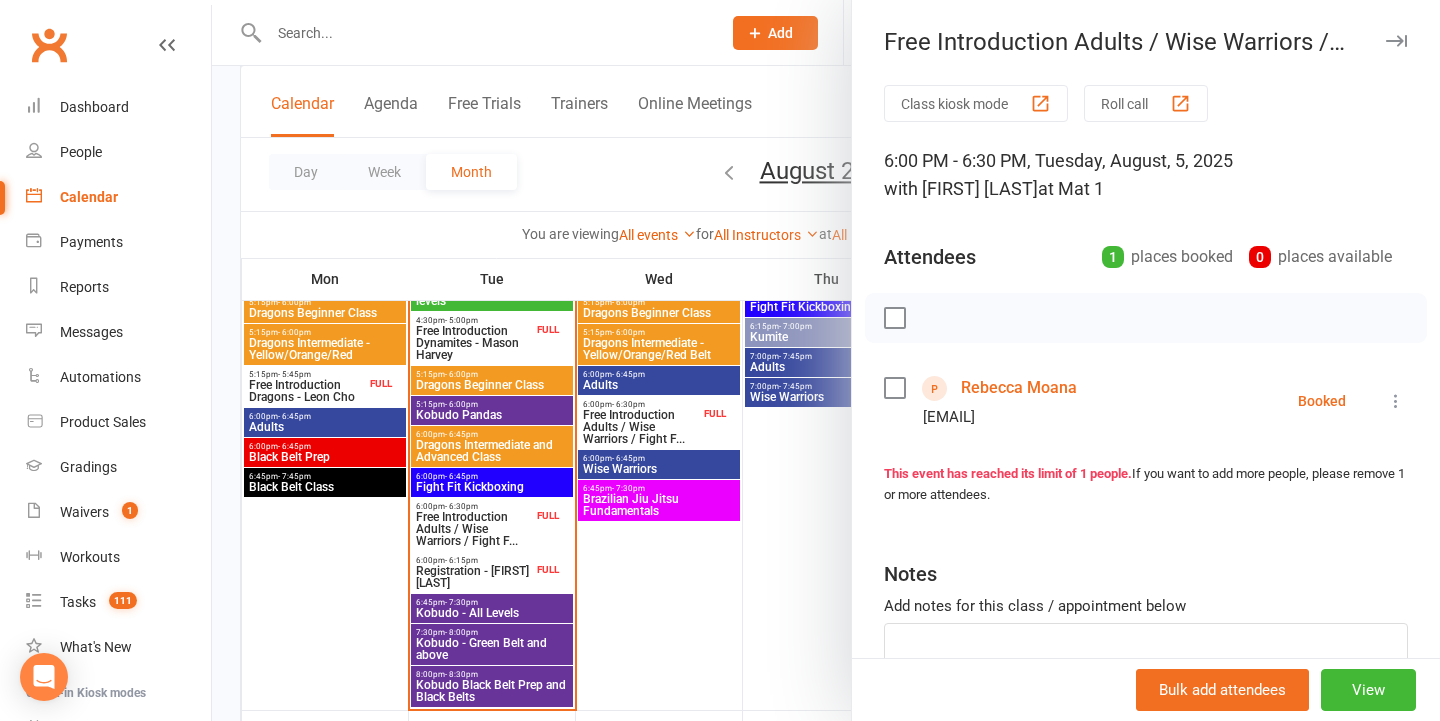 click on "Rebecca Moana" at bounding box center (1019, 388) 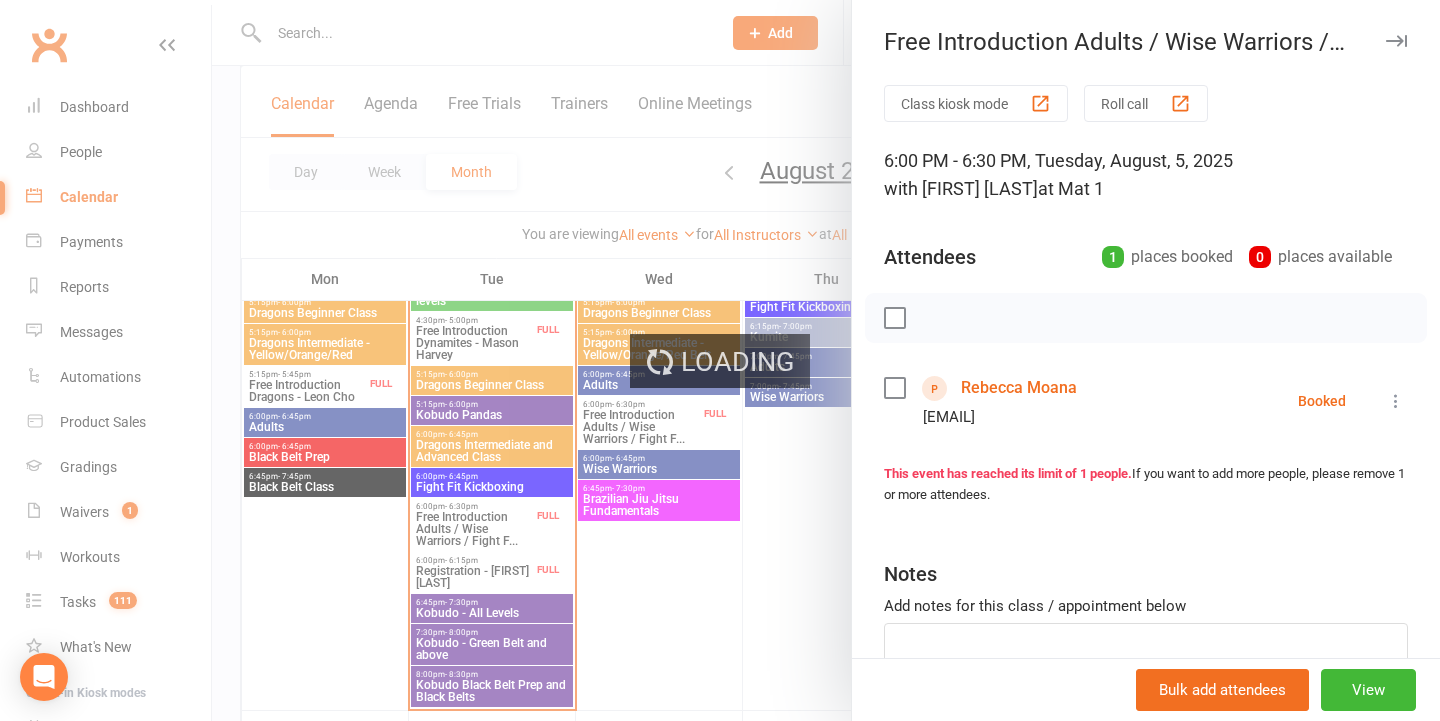 scroll, scrollTop: 0, scrollLeft: 0, axis: both 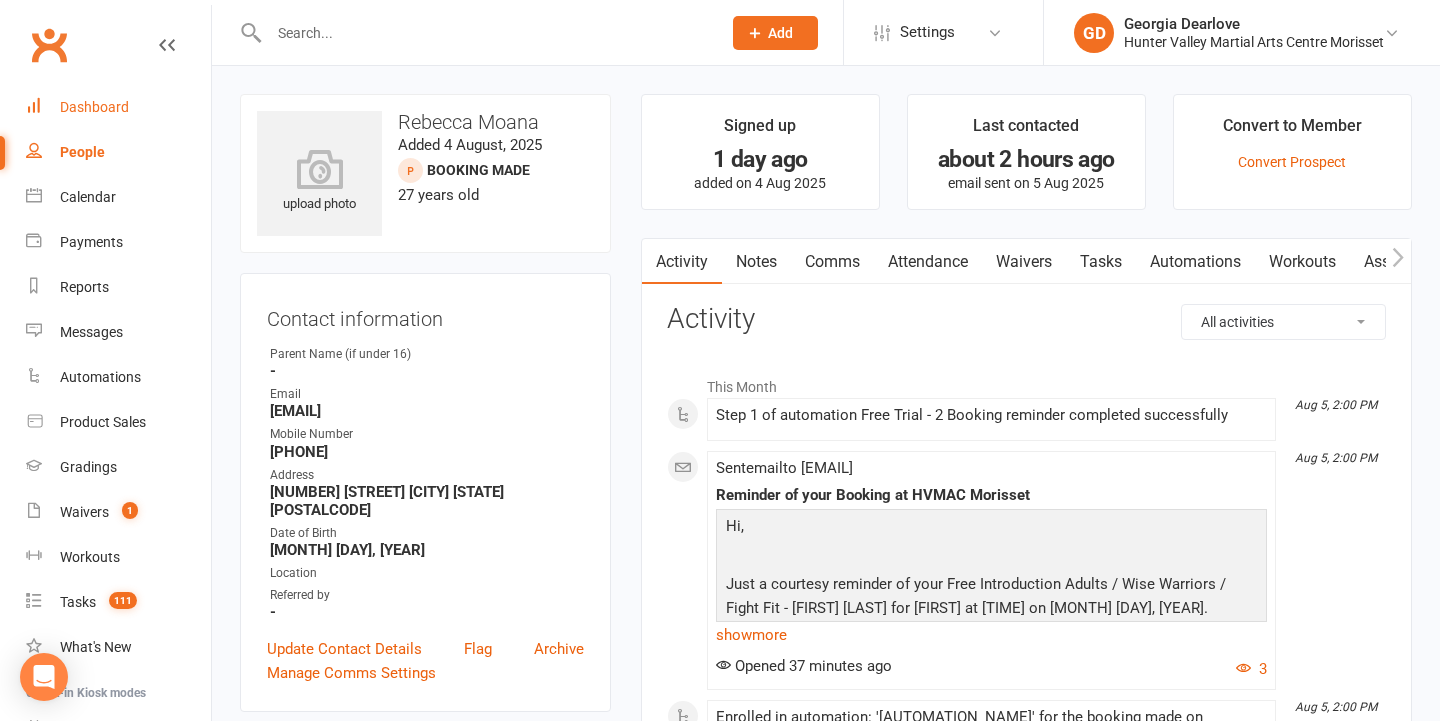 click on "Dashboard" at bounding box center (118, 107) 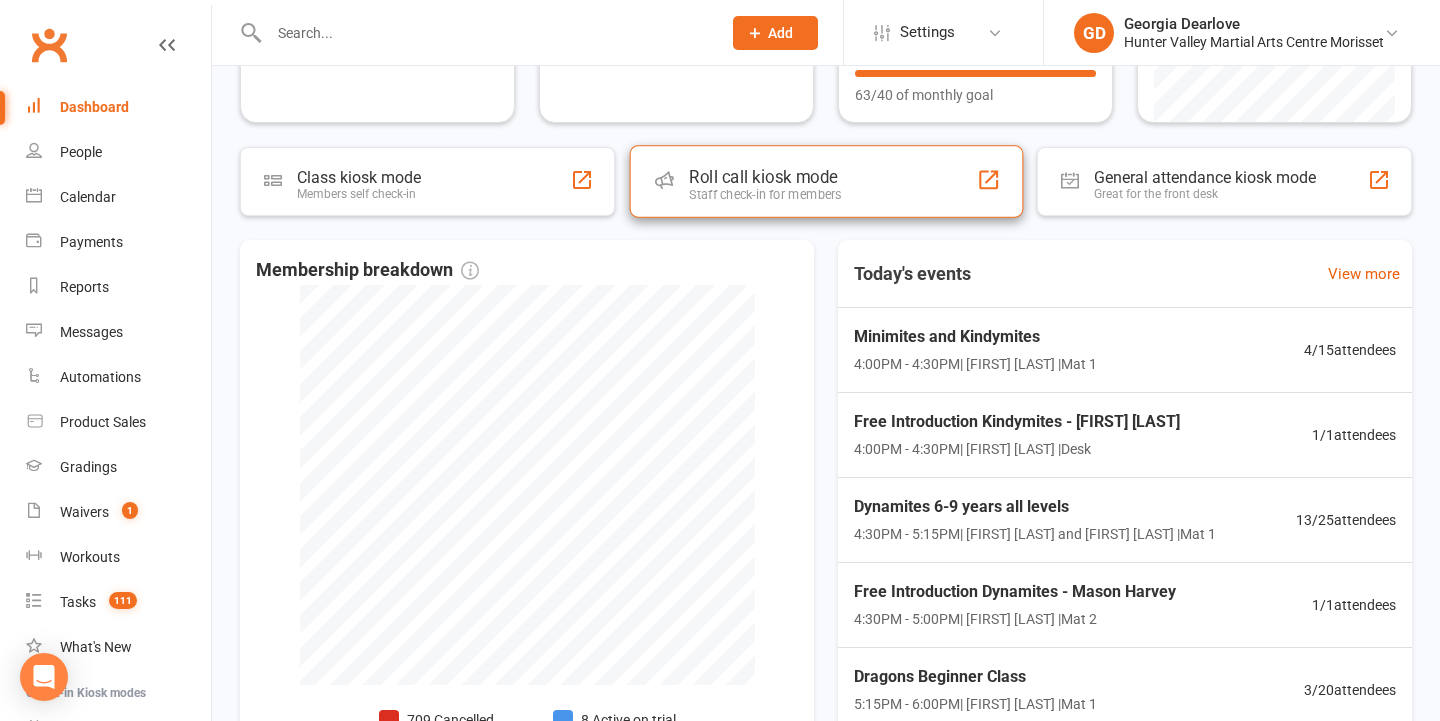 scroll, scrollTop: 376, scrollLeft: 0, axis: vertical 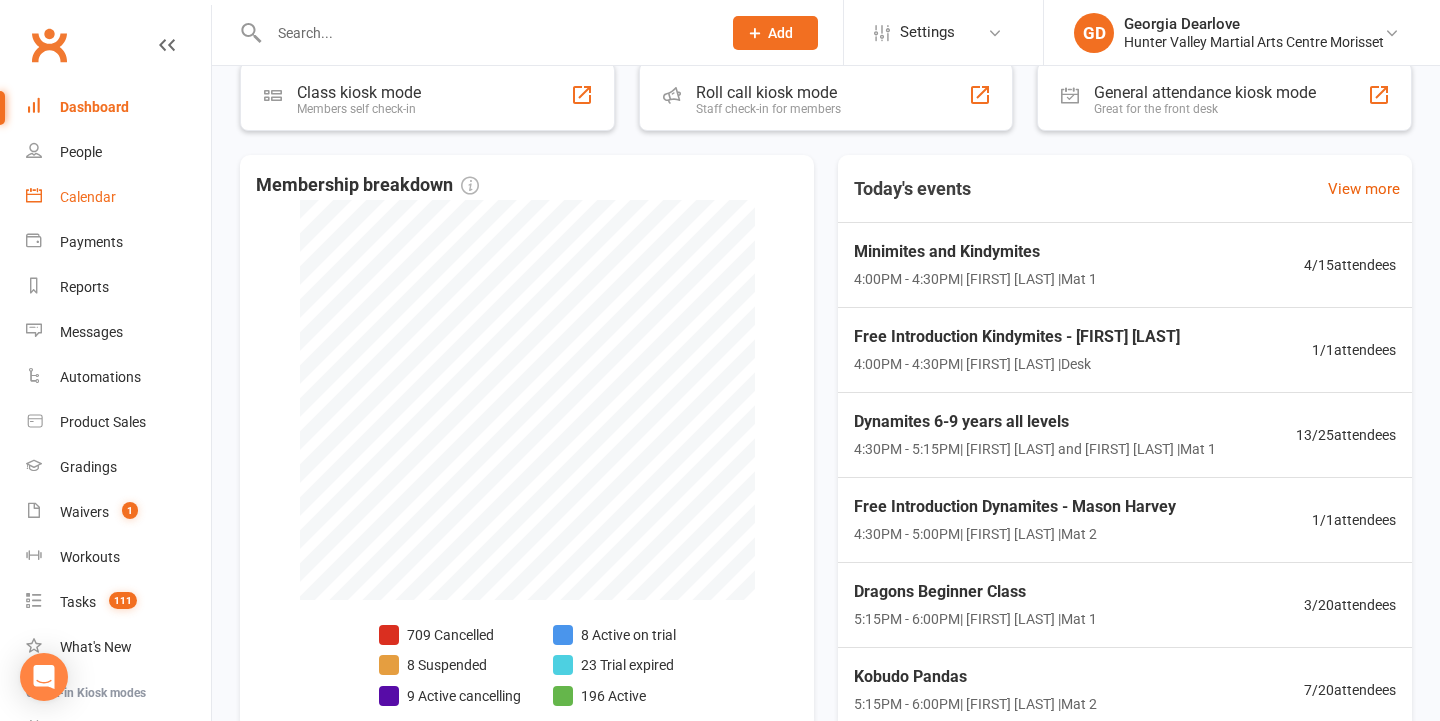 click on "Calendar" at bounding box center (118, 197) 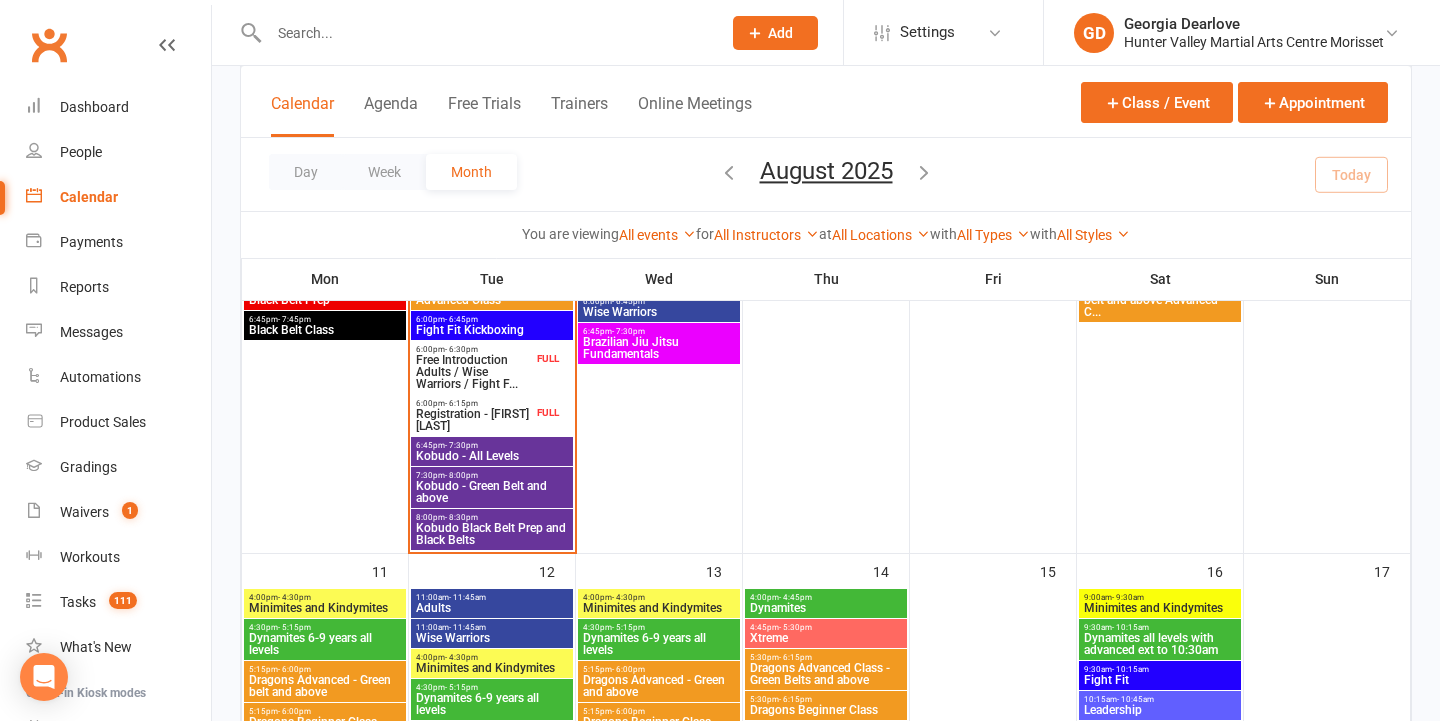 scroll, scrollTop: 974, scrollLeft: 0, axis: vertical 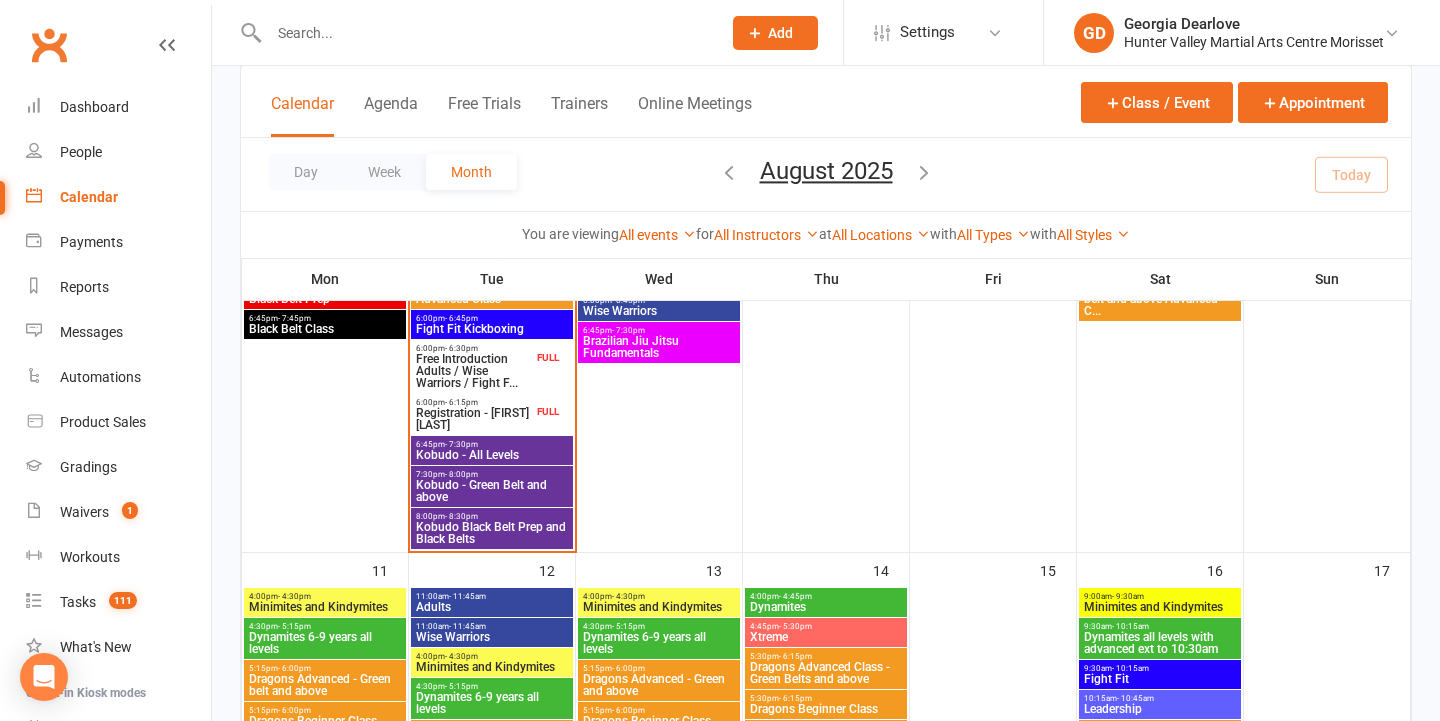 click on "6:45pm  - 7:30pm" at bounding box center (492, 444) 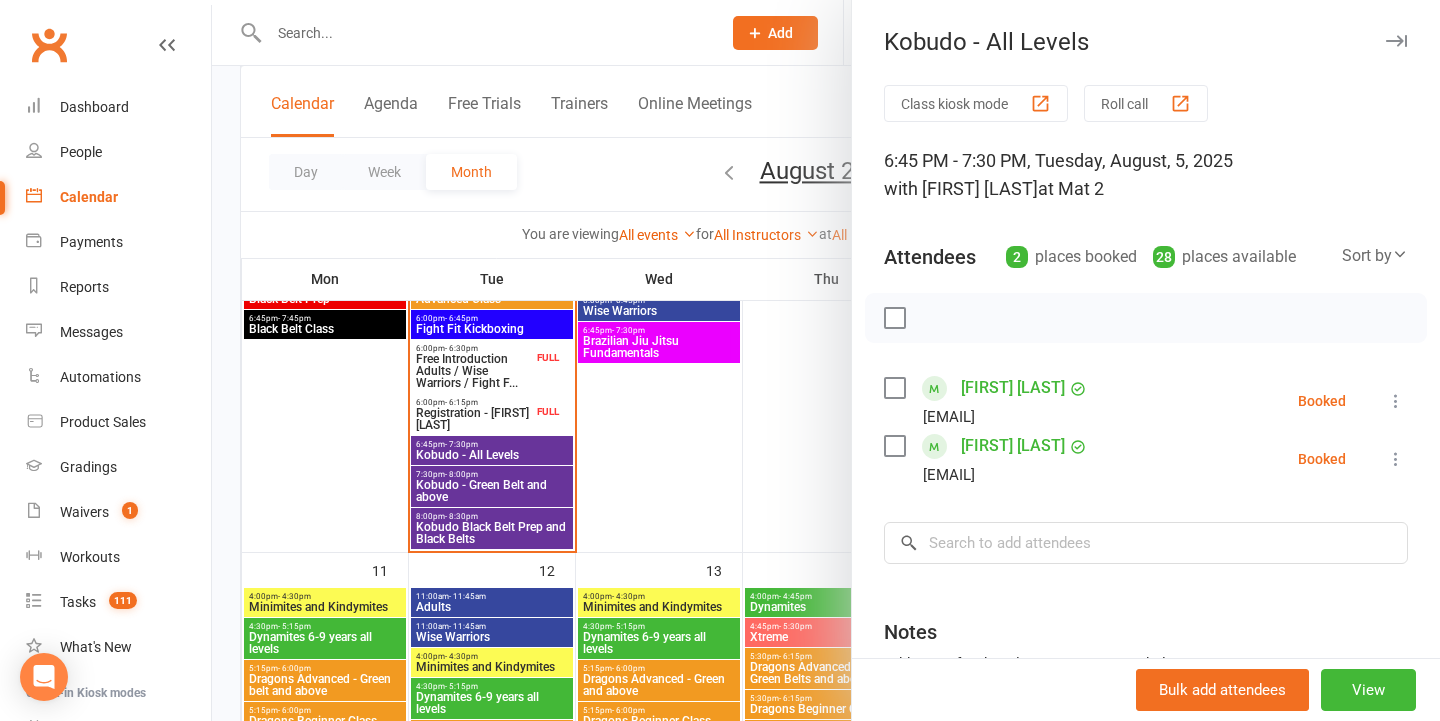 click at bounding box center (826, 360) 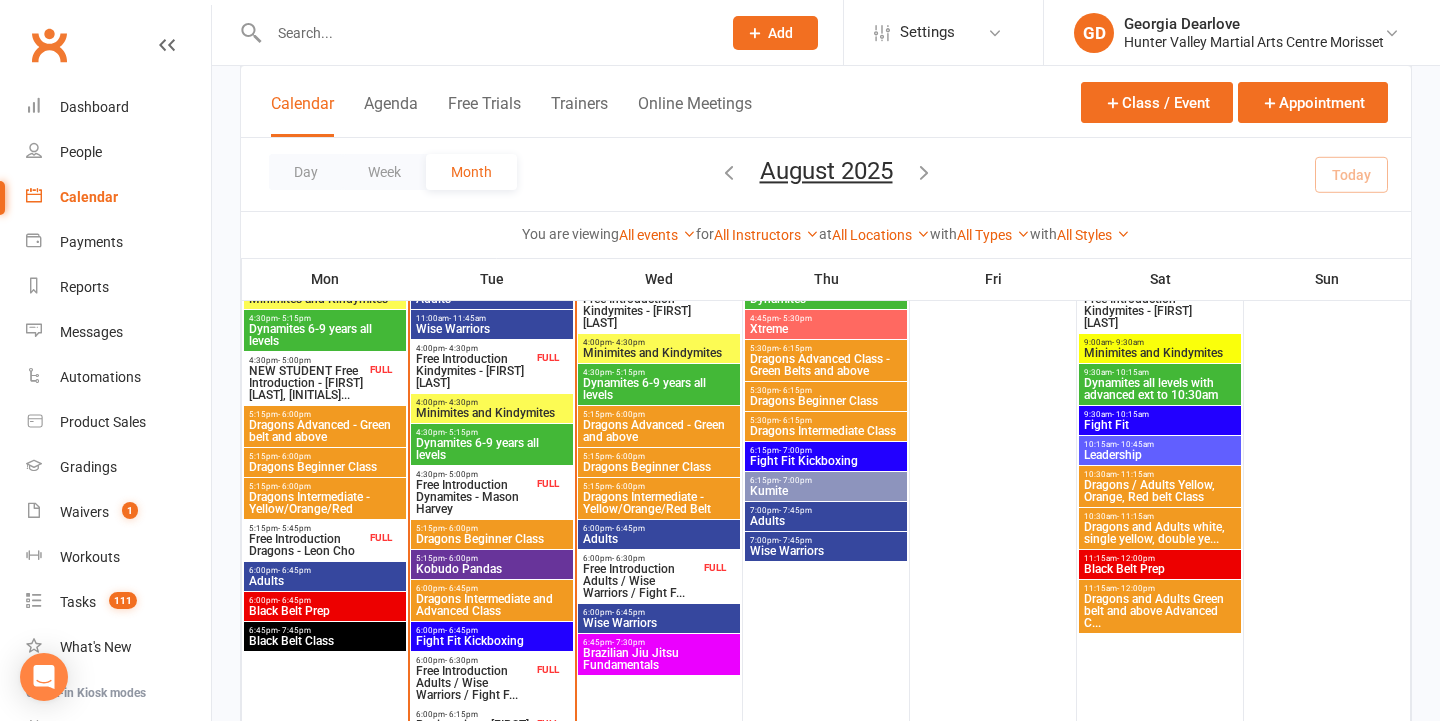 scroll, scrollTop: 634, scrollLeft: 0, axis: vertical 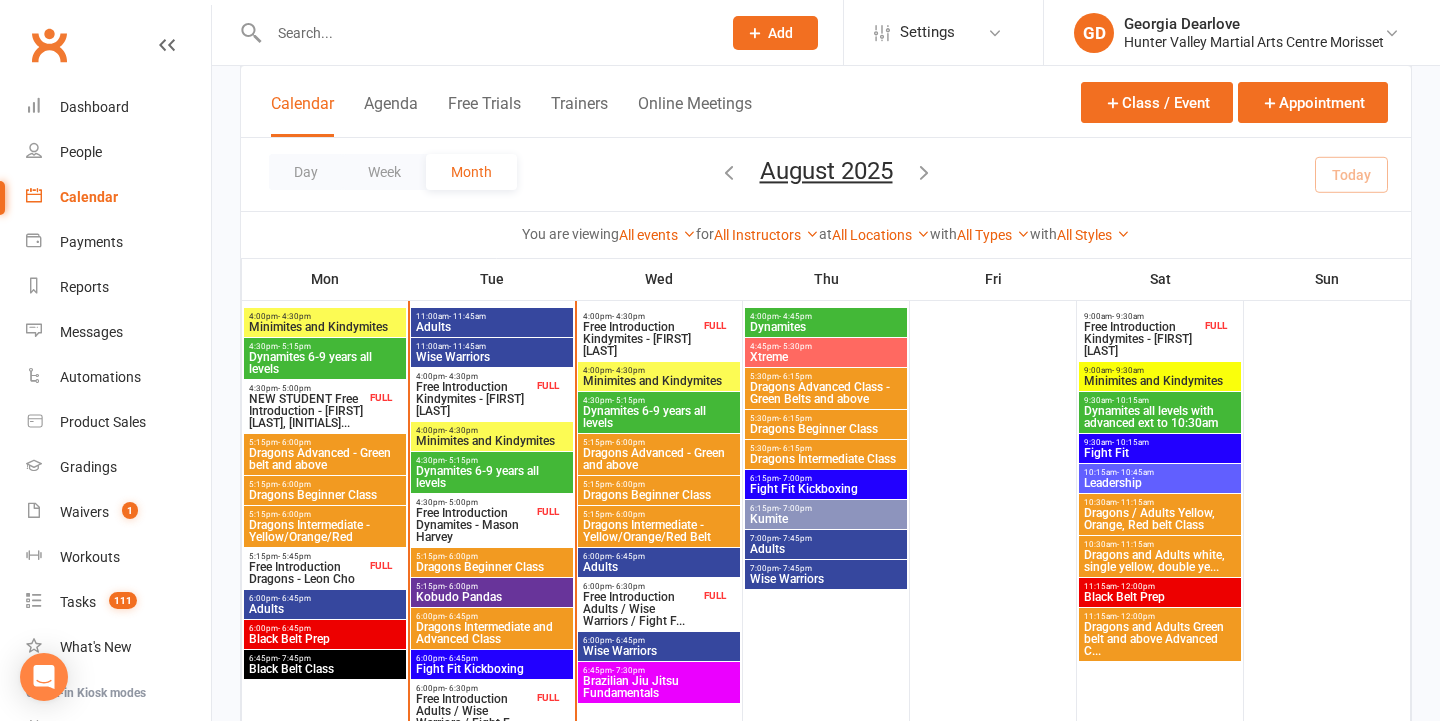 click on "4:00pm  - 4:30pm" at bounding box center (492, 430) 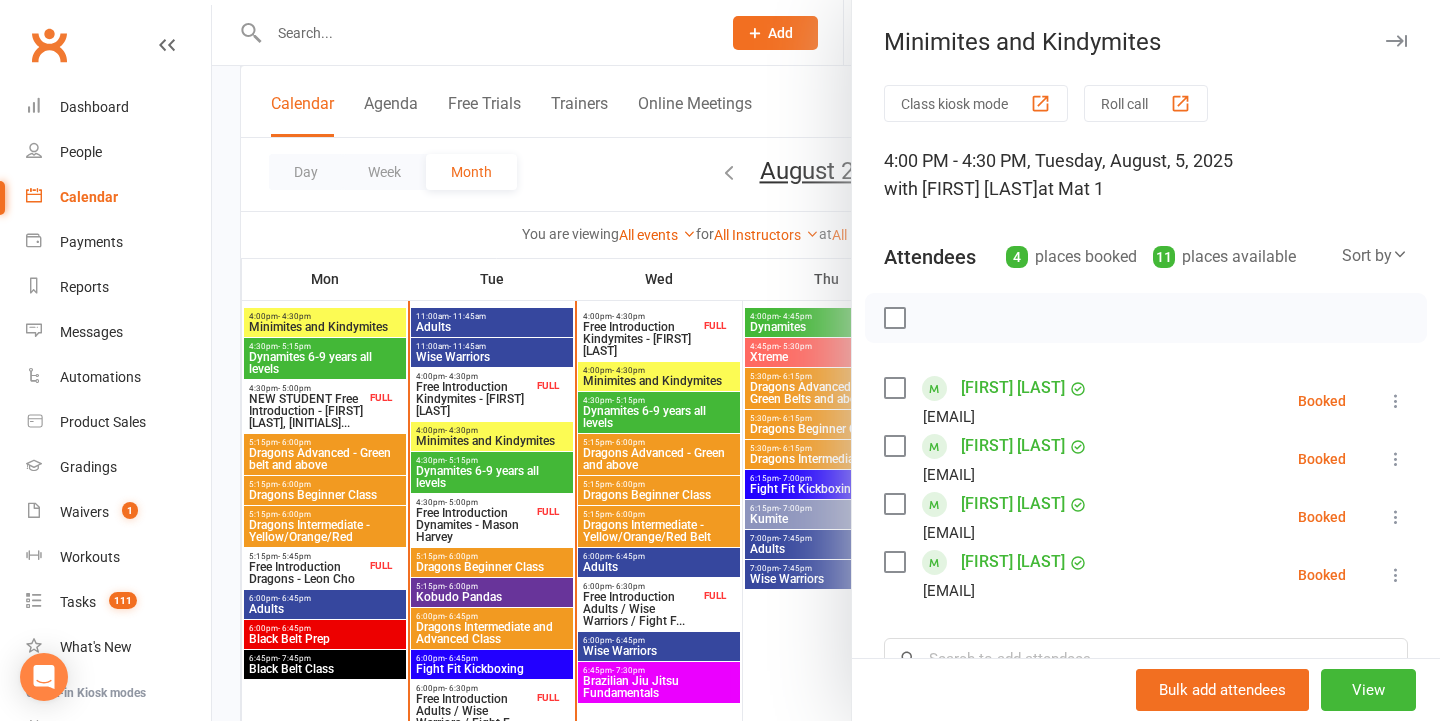 click at bounding box center (826, 360) 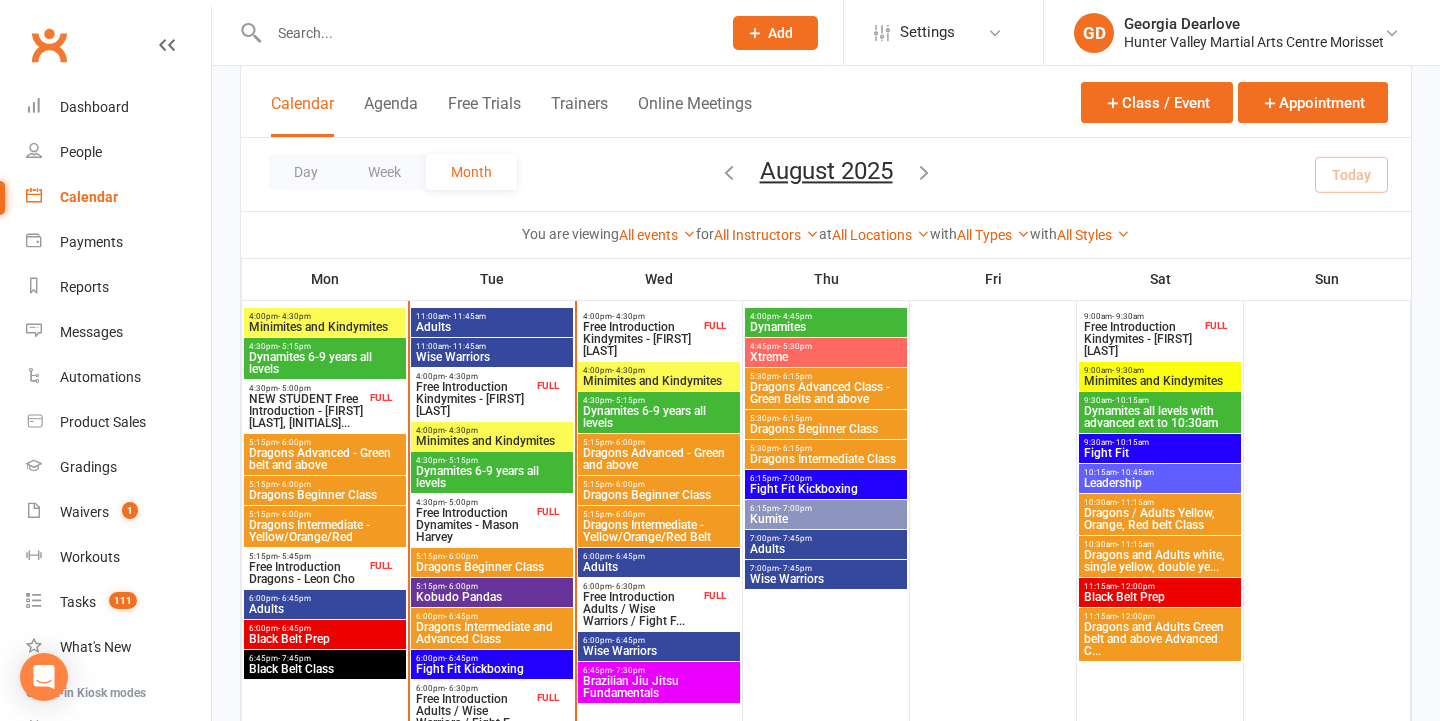 scroll, scrollTop: 753, scrollLeft: 0, axis: vertical 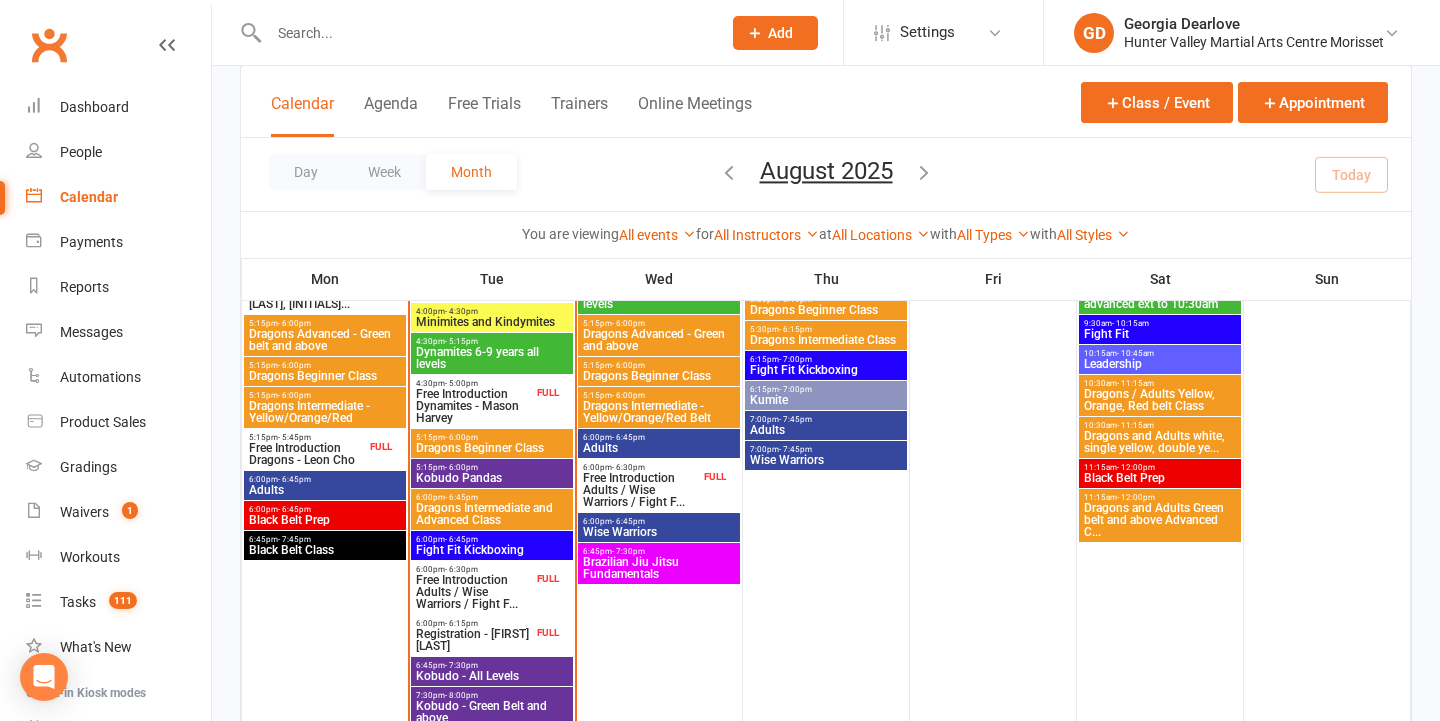 click on "Free Introduction Dynamites - Mason Harvey" at bounding box center [474, 406] 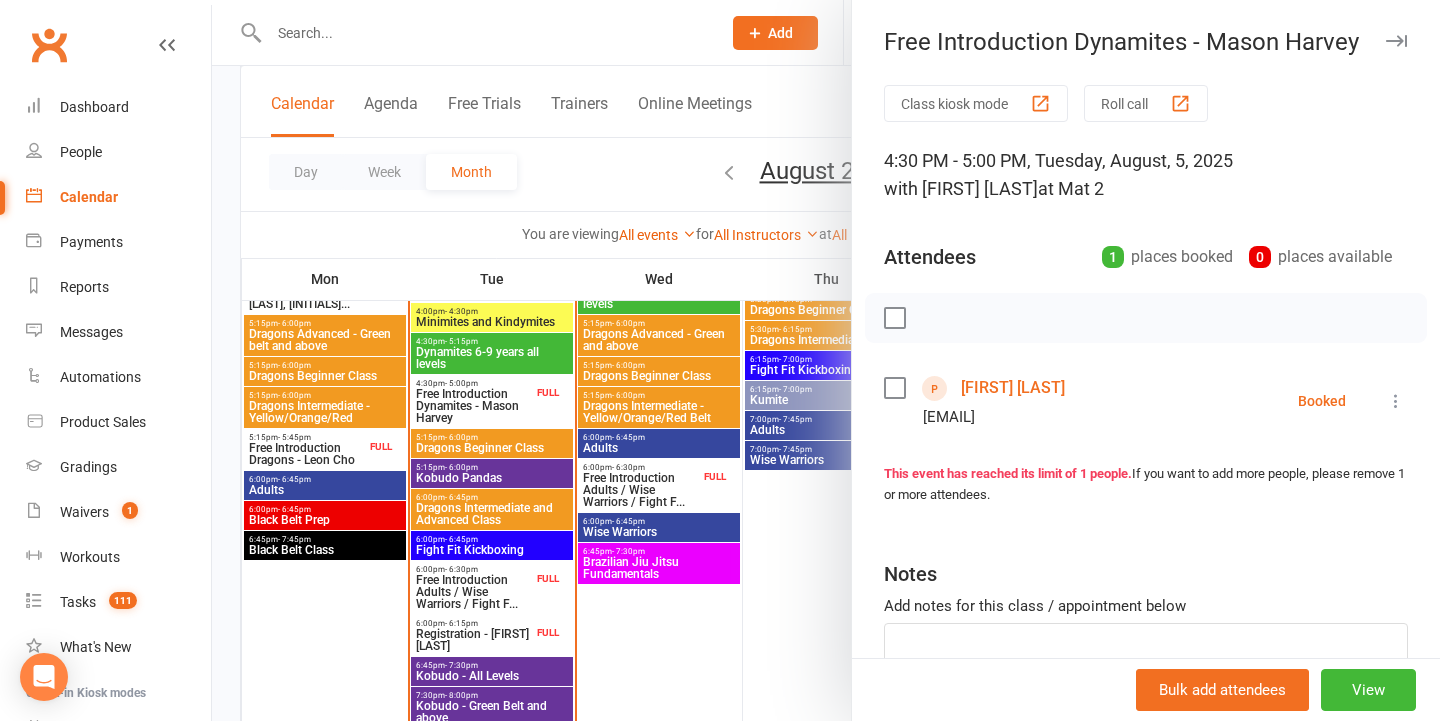 click at bounding box center (826, 360) 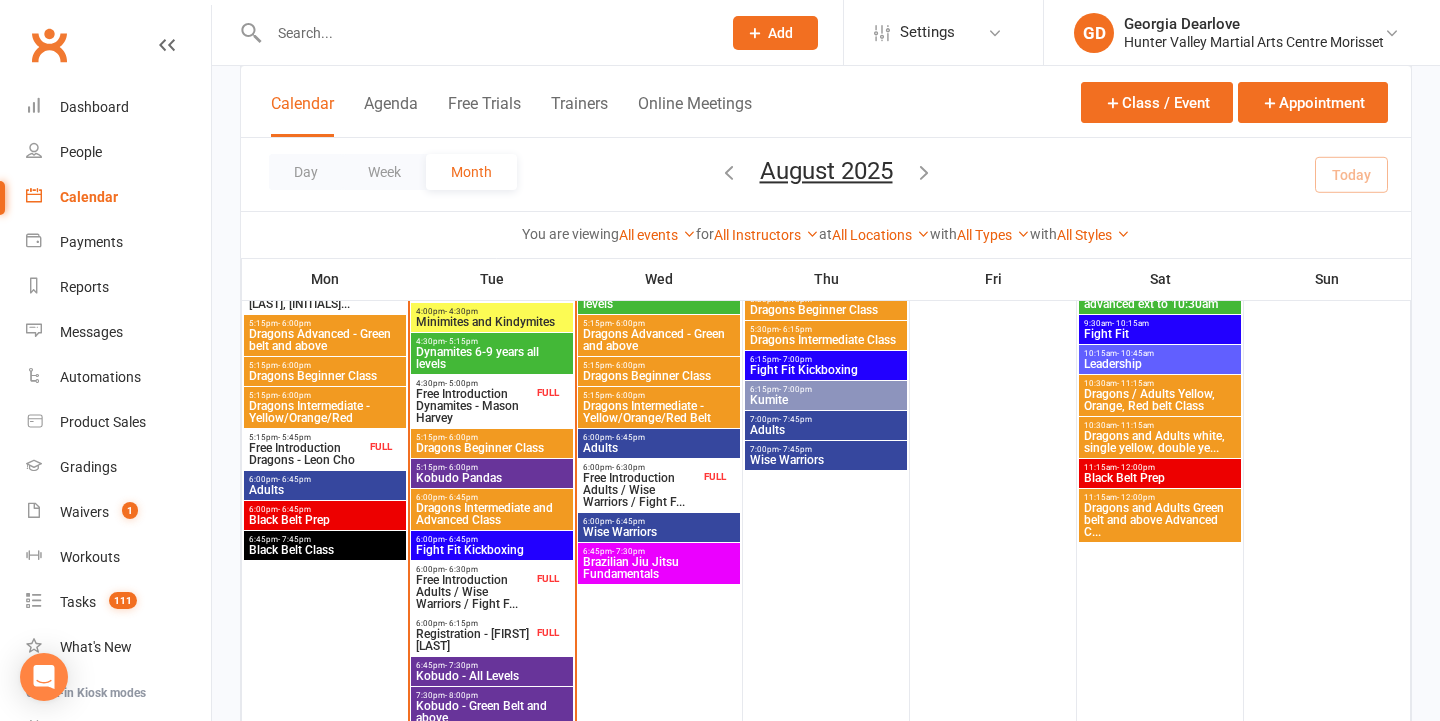 click on "Free Introduction Dynamites - Mason Harvey" at bounding box center [474, 406] 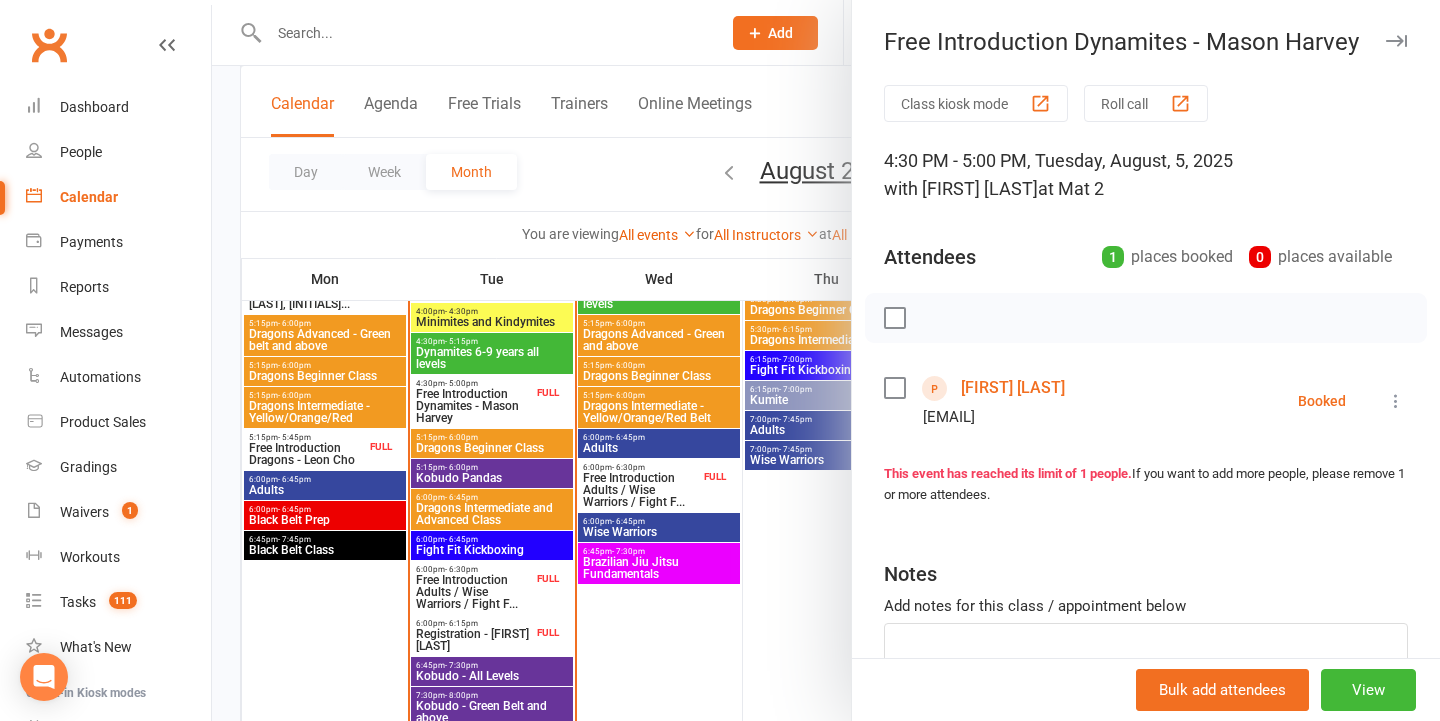 click at bounding box center (826, 360) 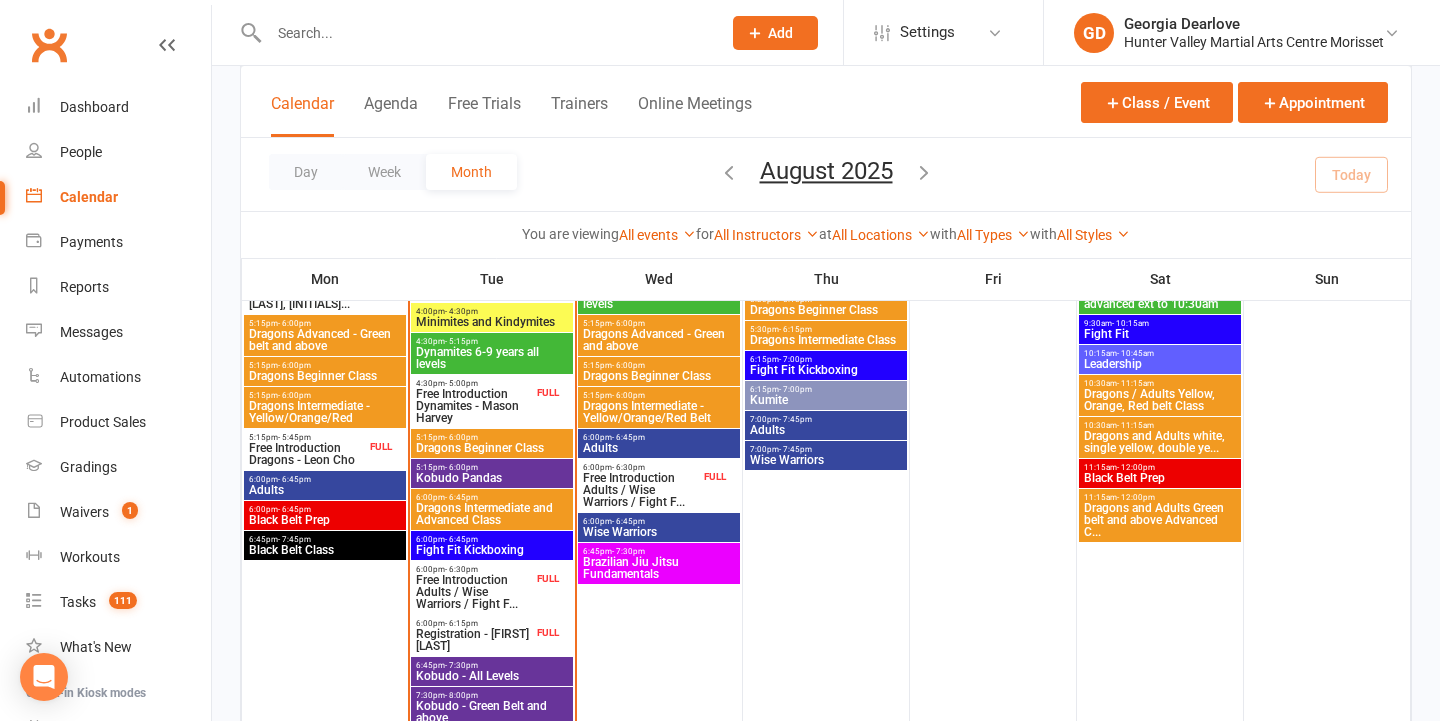 click on "Free Introduction Adults / Wise Warriors / Fight F..." at bounding box center (474, 592) 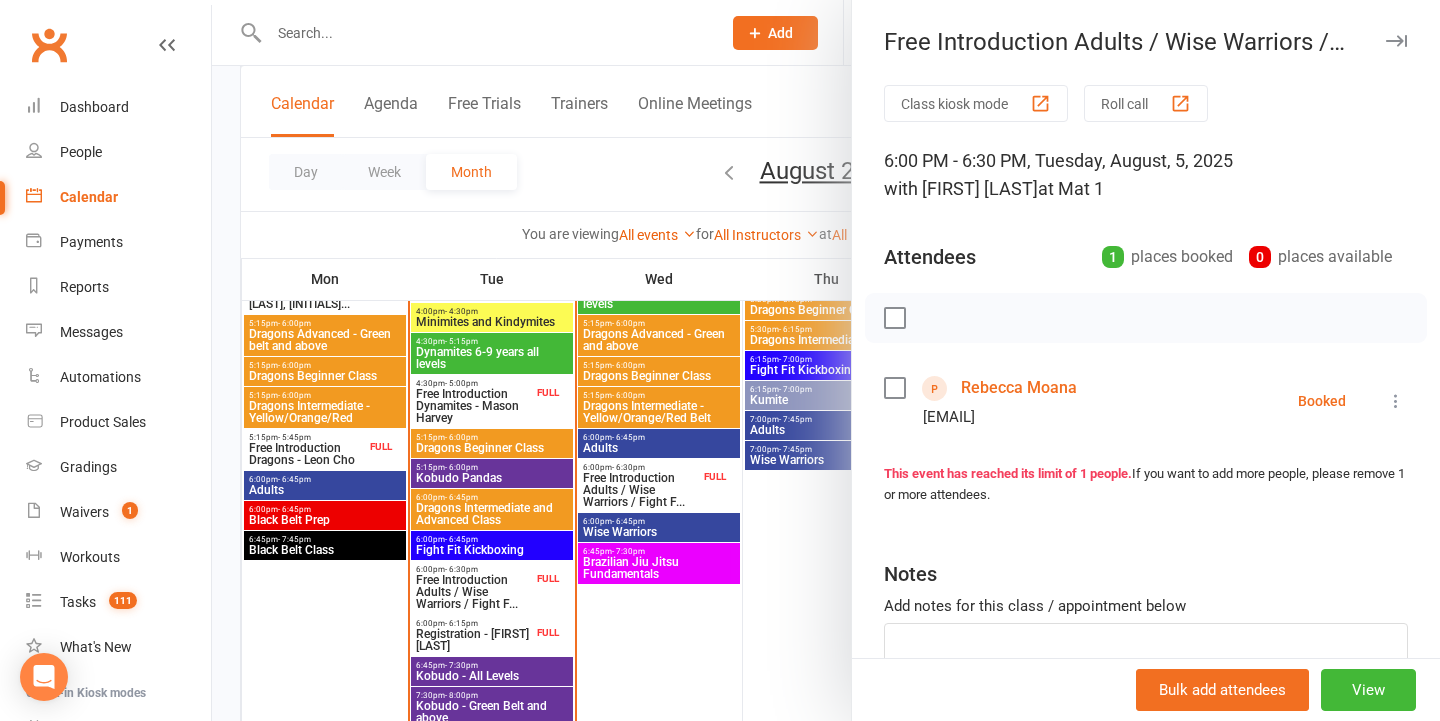click at bounding box center (826, 360) 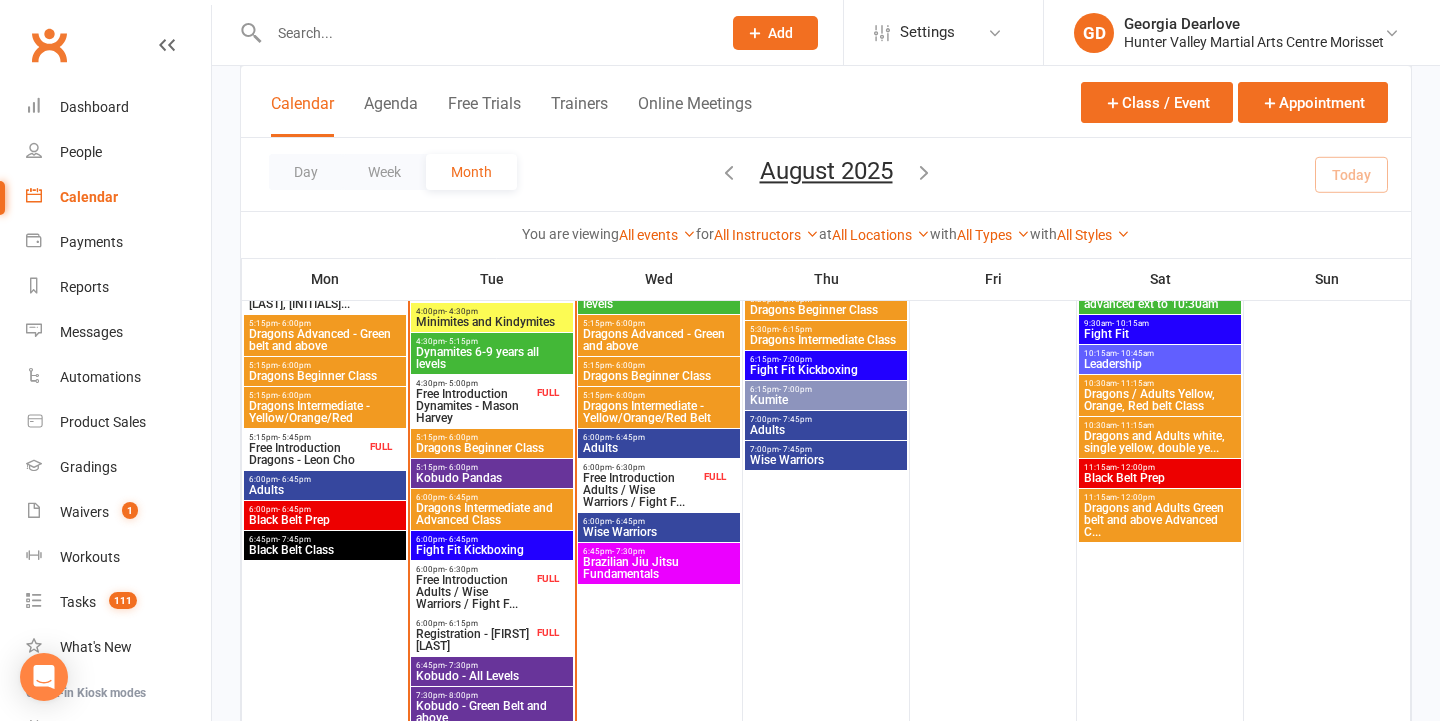 scroll, scrollTop: 682, scrollLeft: 0, axis: vertical 